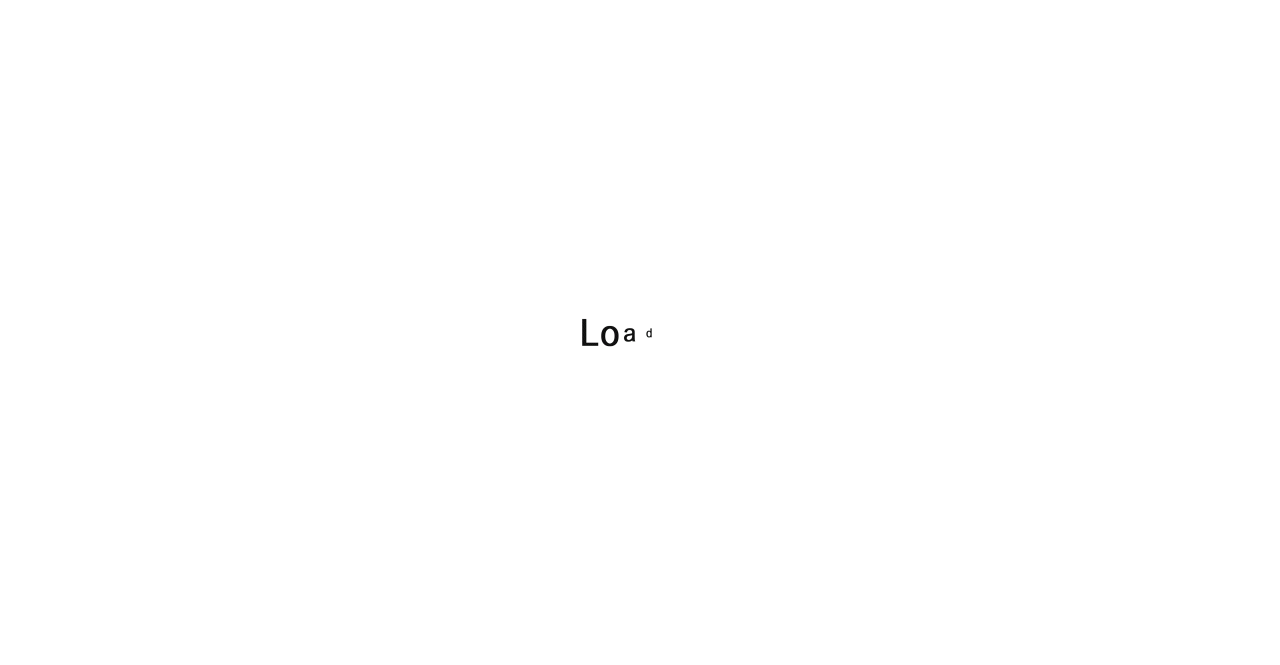 scroll, scrollTop: 0, scrollLeft: 0, axis: both 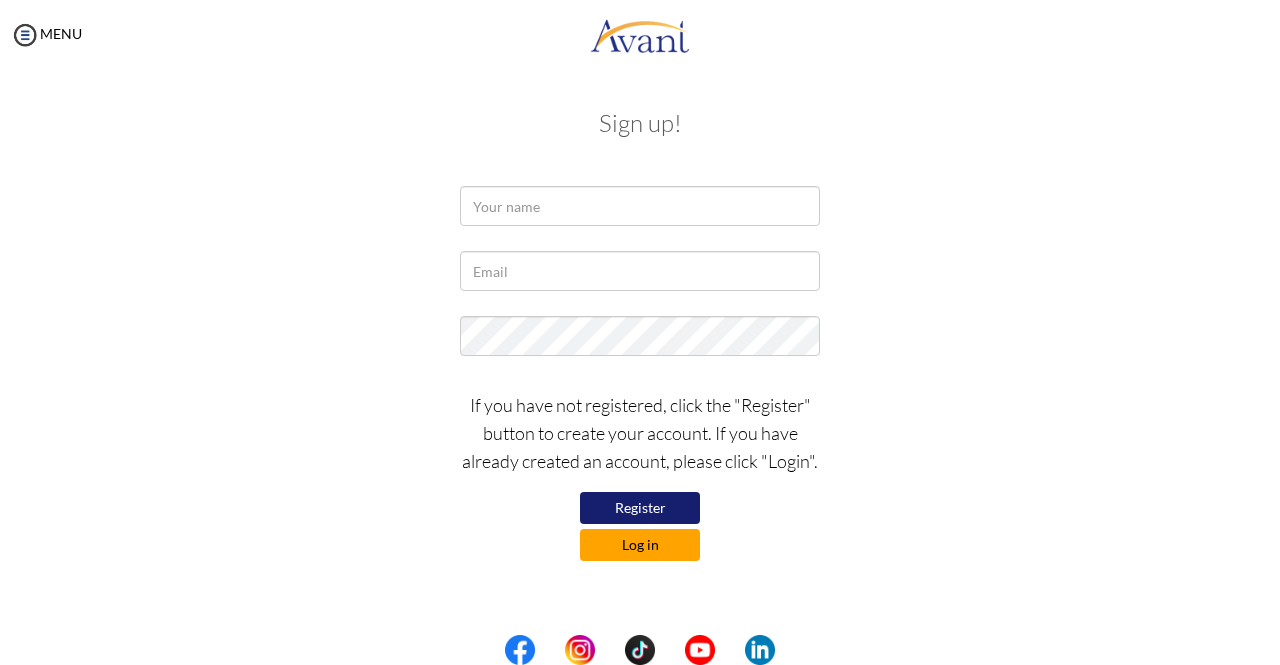 click on "Log in" at bounding box center [640, 545] 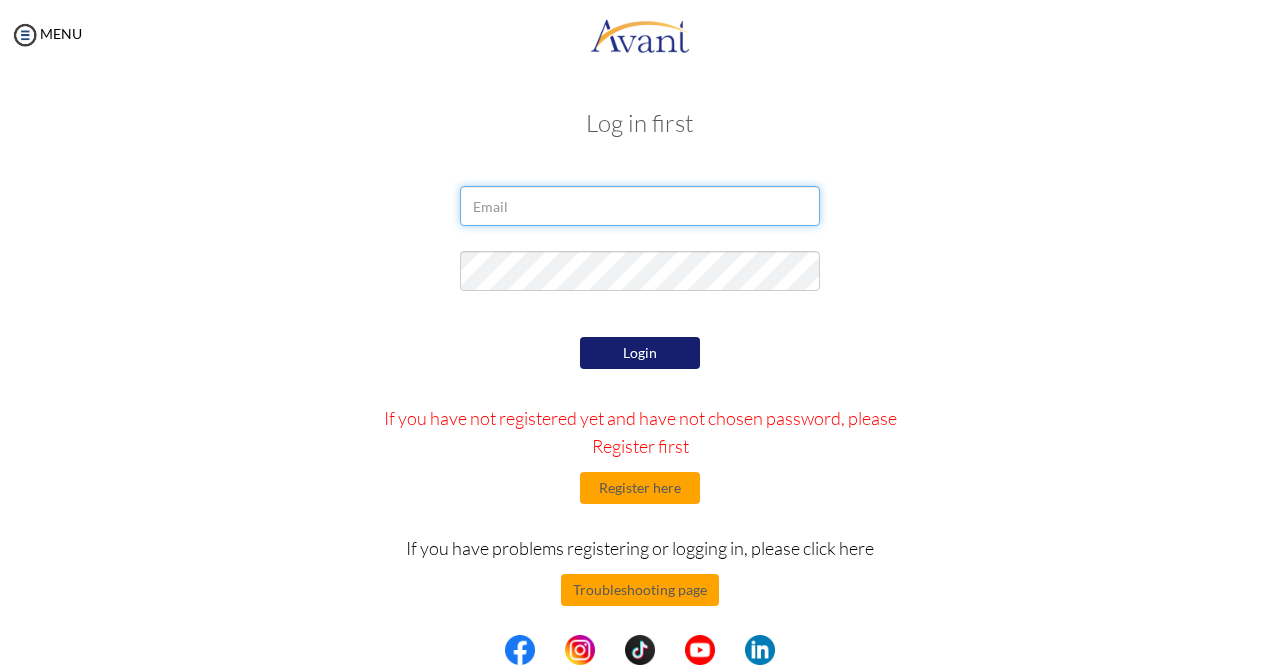 click at bounding box center [640, 206] 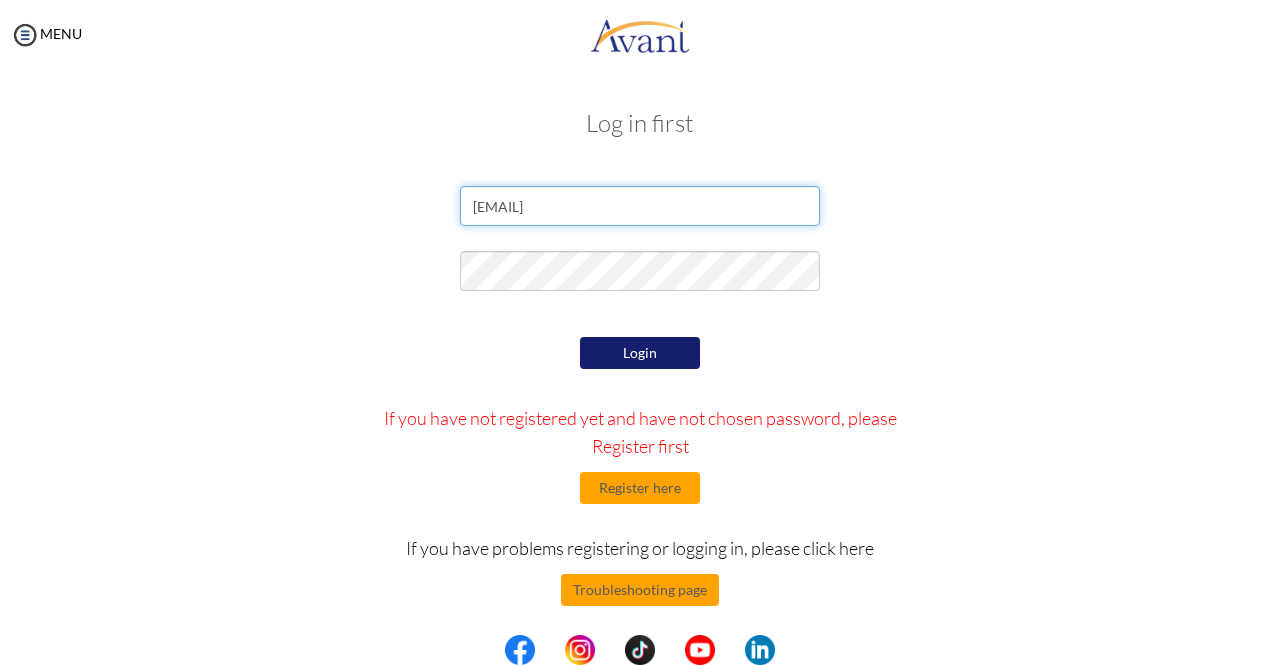 type on "[EMAIL]" 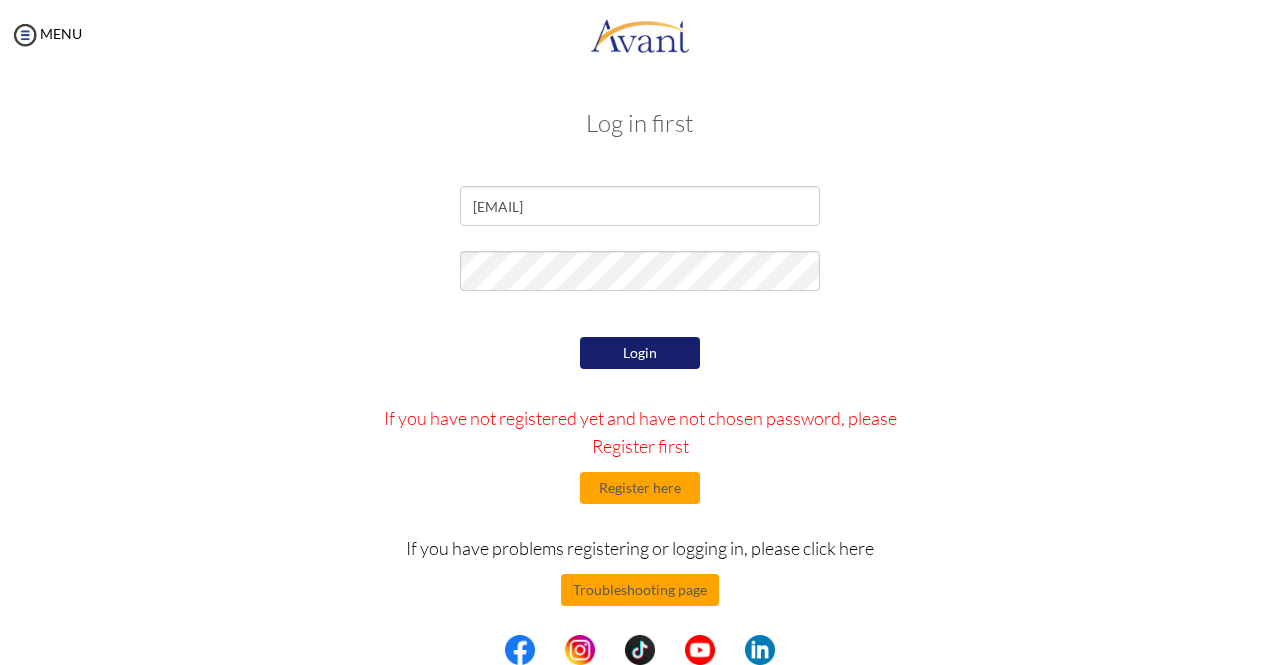 click on "Login" at bounding box center (640, 353) 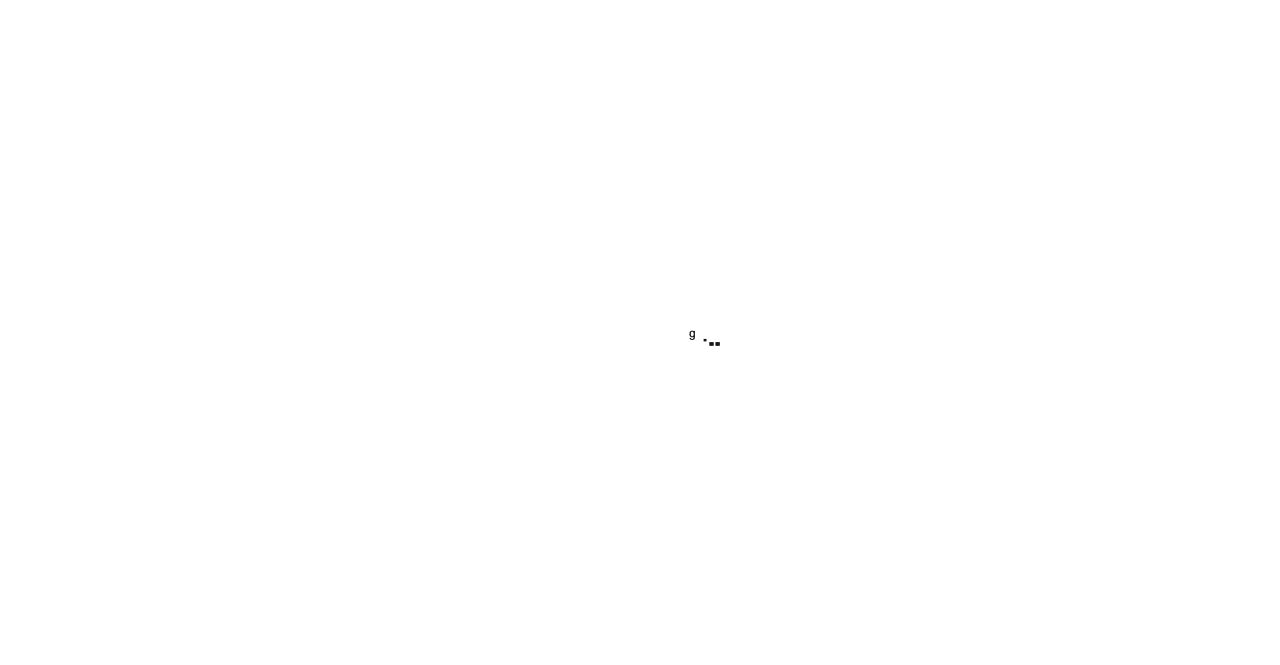 scroll, scrollTop: 0, scrollLeft: 0, axis: both 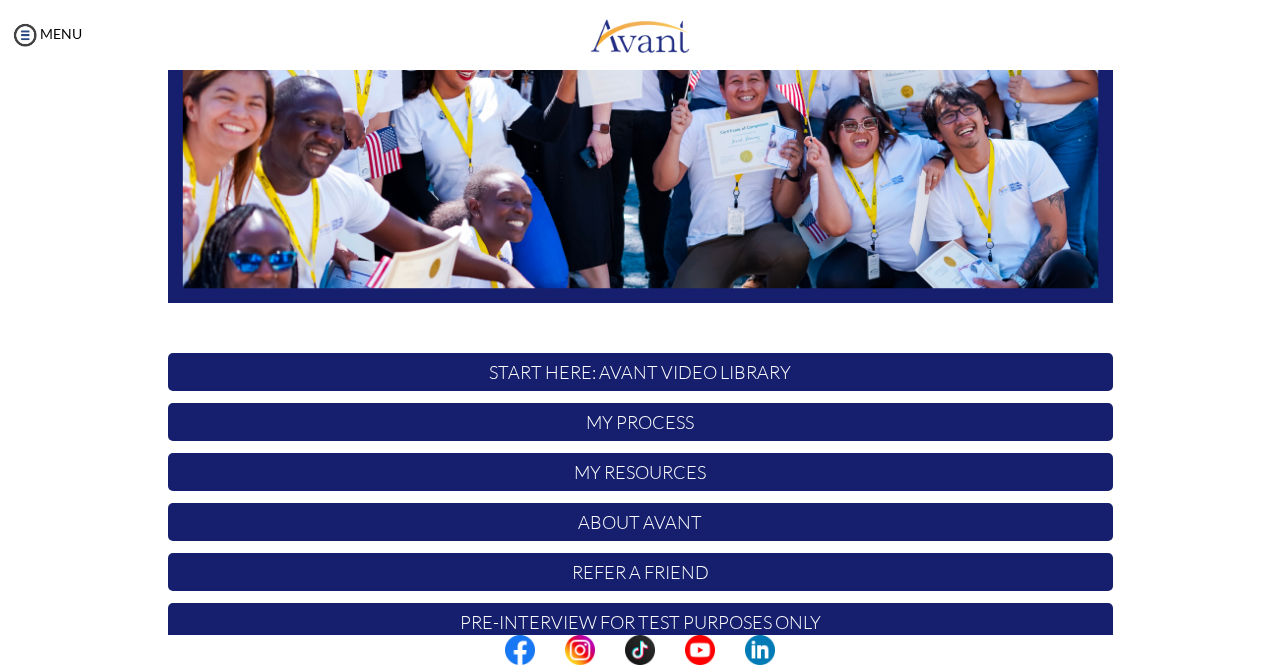 click on "START HERE: Avant Video Library" at bounding box center [640, 372] 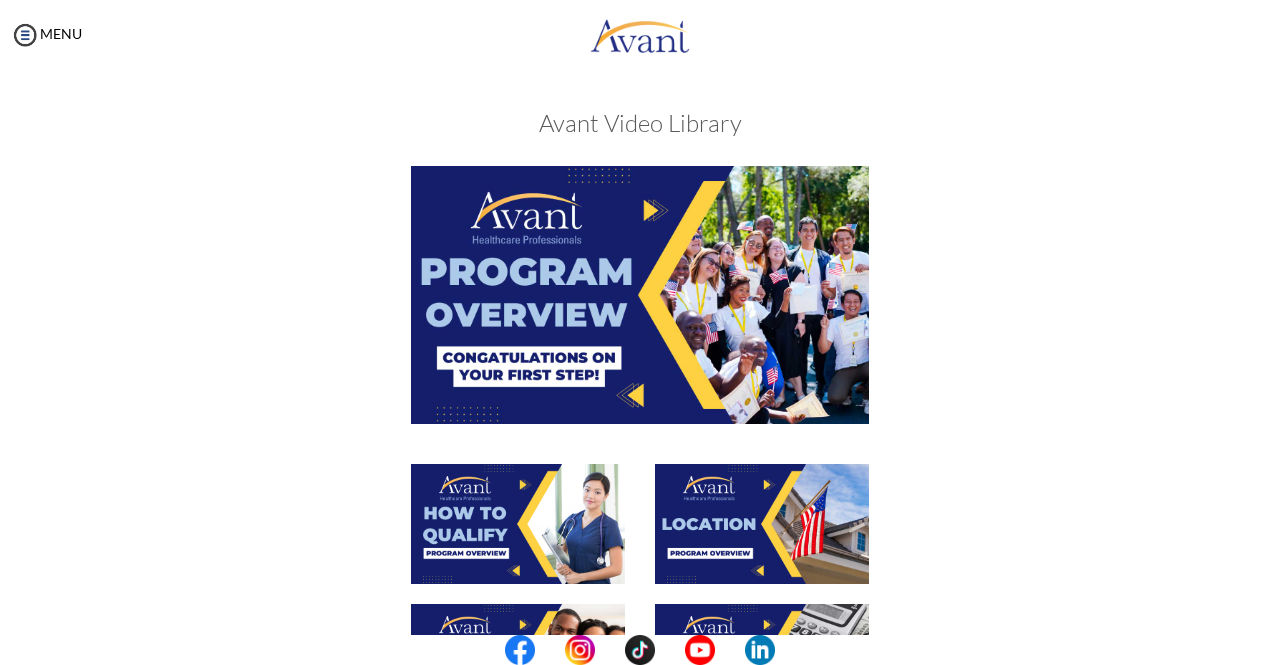 click at bounding box center [640, 294] 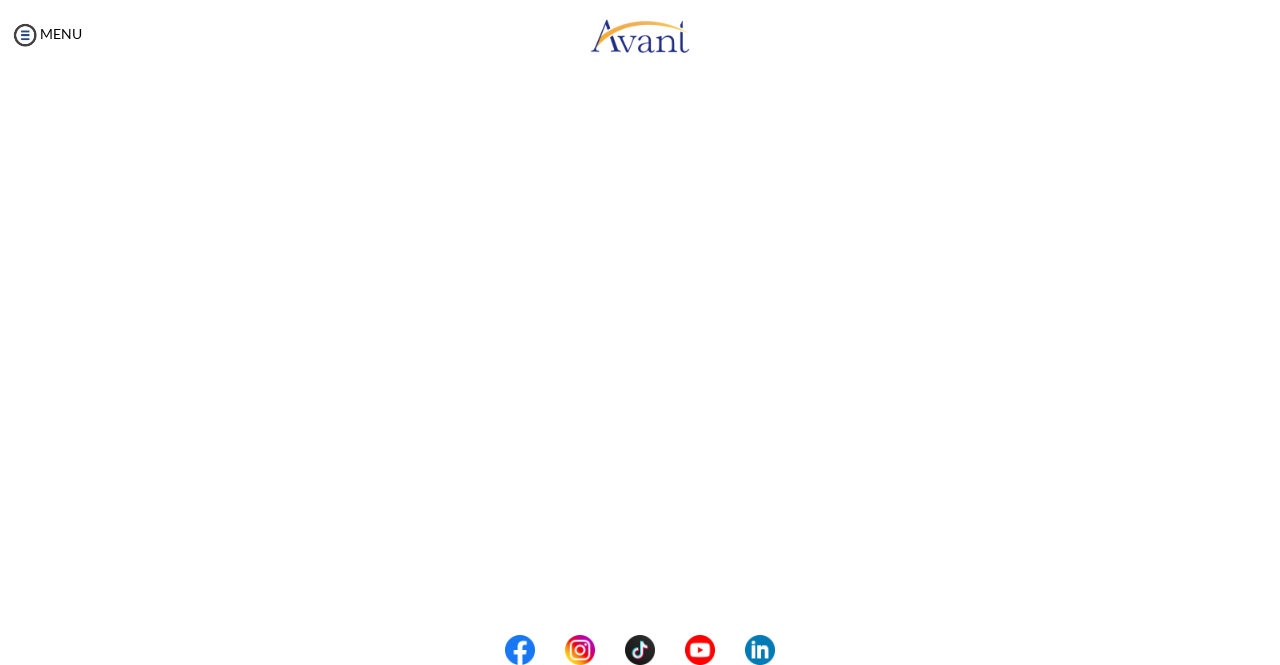 scroll, scrollTop: 318, scrollLeft: 0, axis: vertical 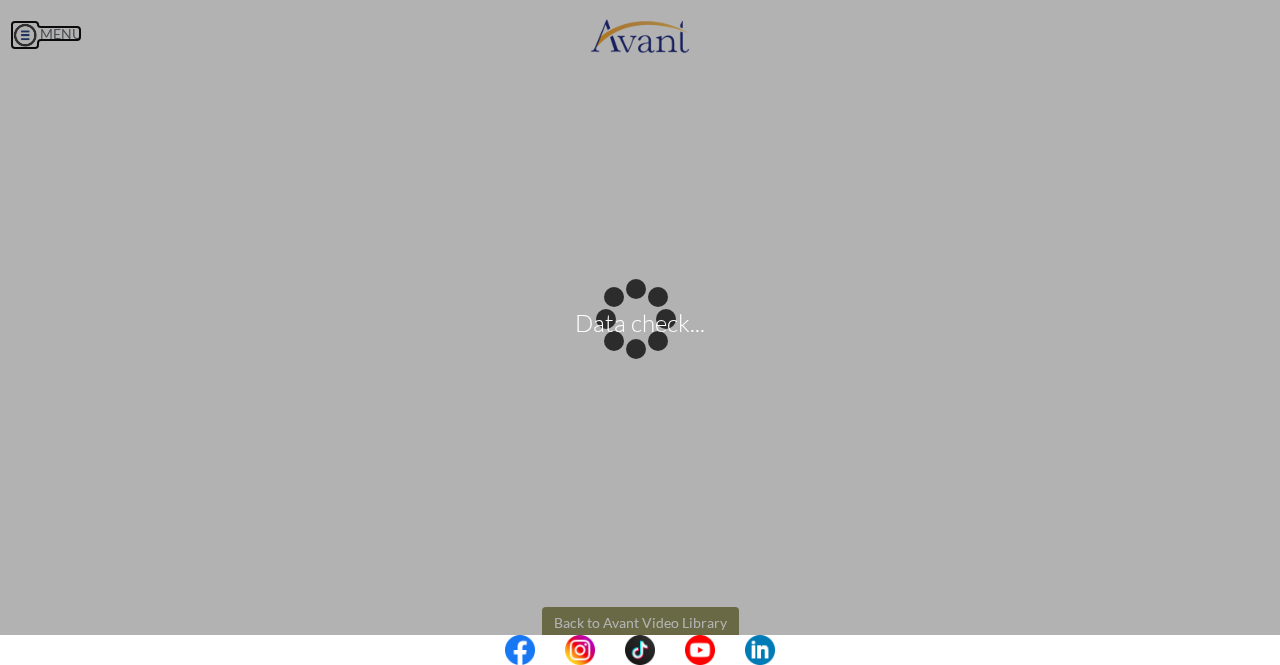 click on "Data check...
Maintenance break. Please come back in 2 hours.
MENU
My Status
What is the next step?
We would like you to watch the introductory video Begin with Avant
We would like you to watch the program video Watch Program Video
We would like you to complete English exam Take Language Test
We would like you to complete clinical assessment Take Clinical Test
We would like you to complete qualification survey Take Qualification Survey
We would like you to watch expectations video Watch Expectations Video
You will be contacted by recruiter to schedule a call.
Your application is being reviewed. Please check your email regularly.
Process Overview
Check off each step as you go to track your progress!" at bounding box center [640, 332] 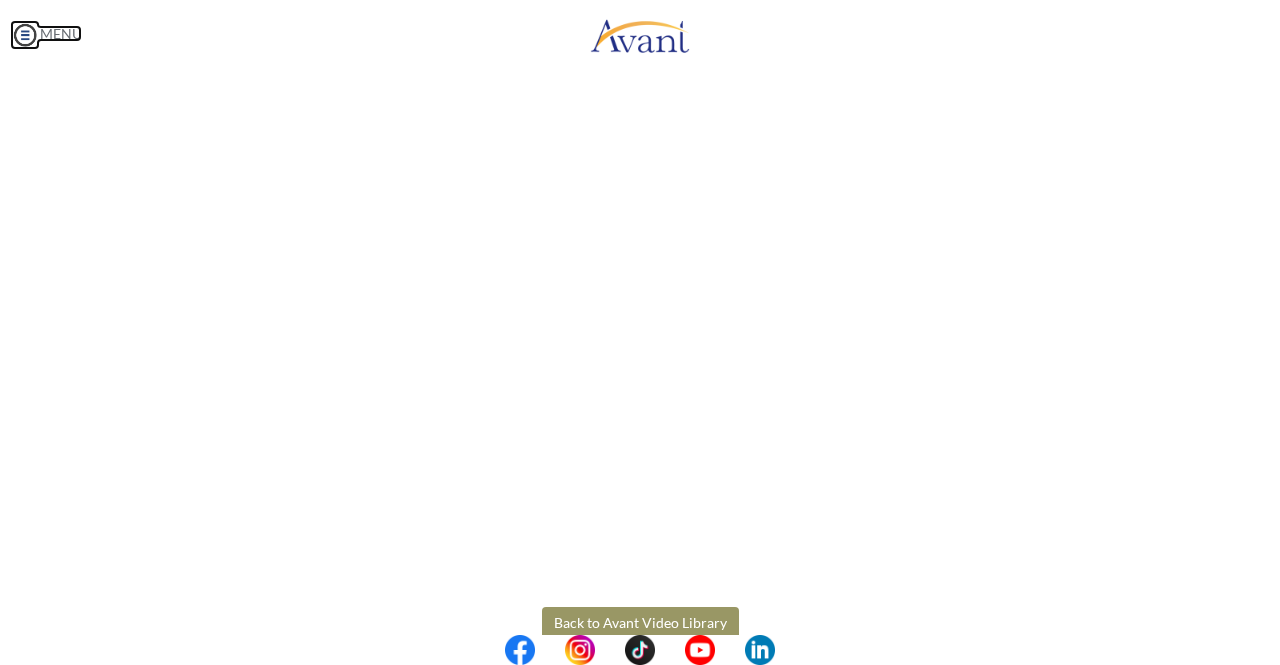 click at bounding box center [25, 35] 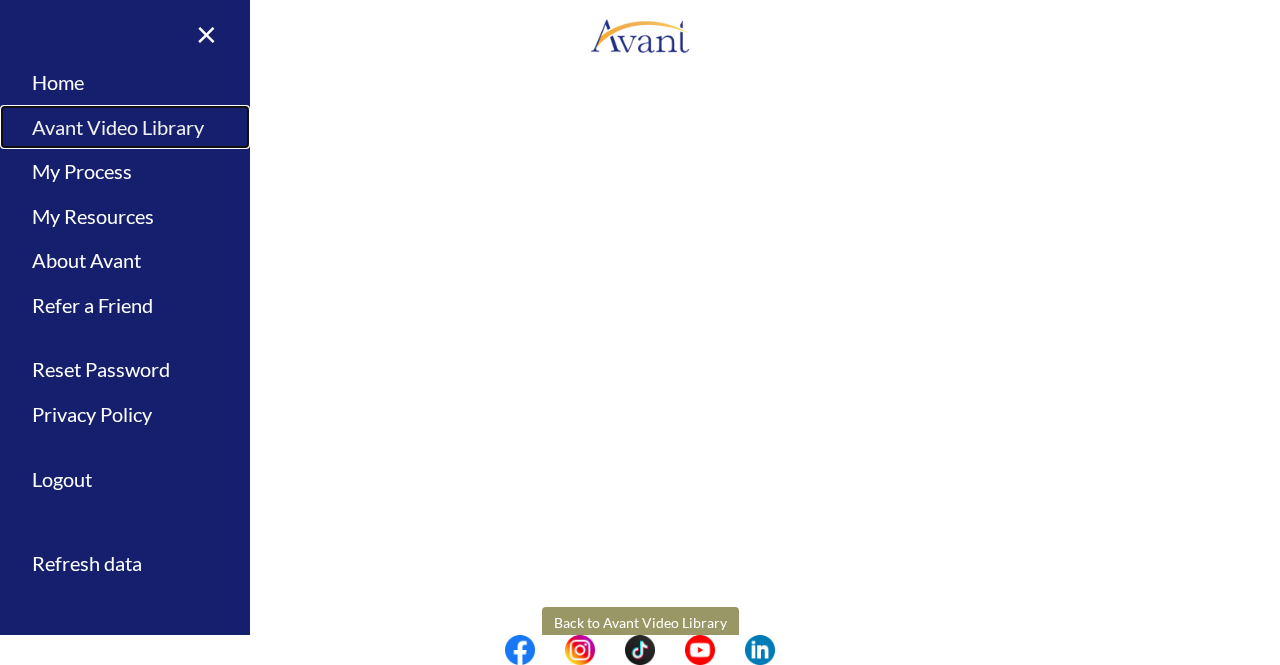click on "Avant Video Library" at bounding box center (125, 127) 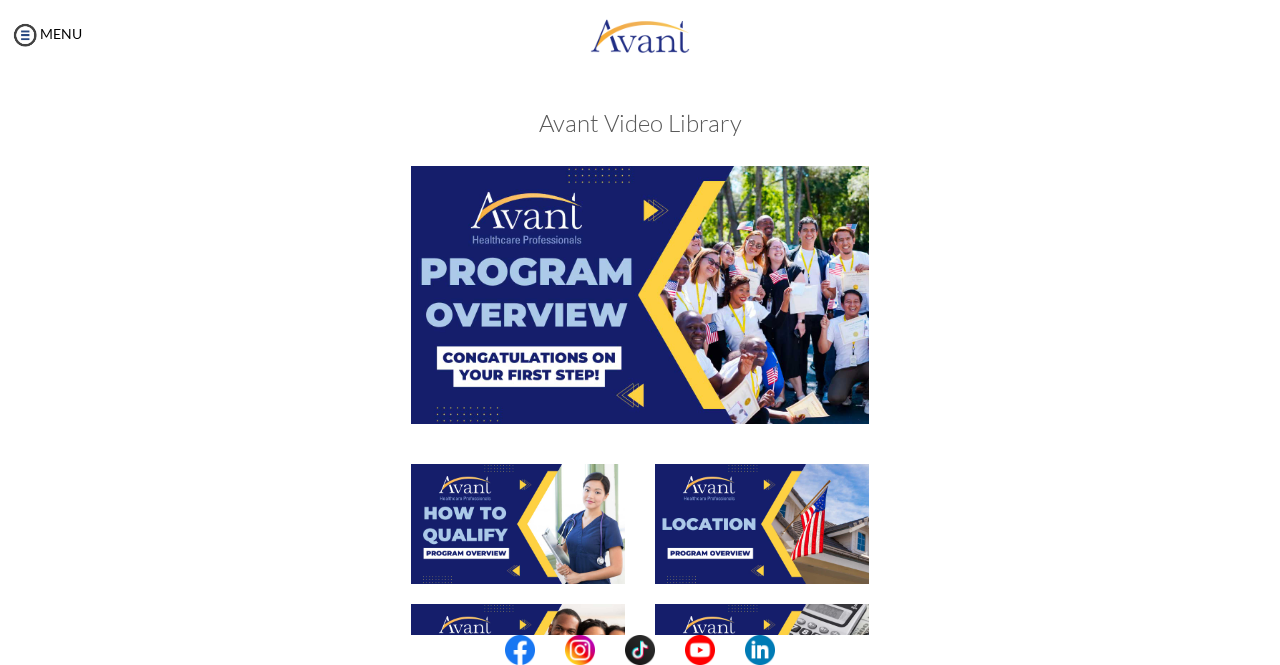 click at bounding box center [640, 314] 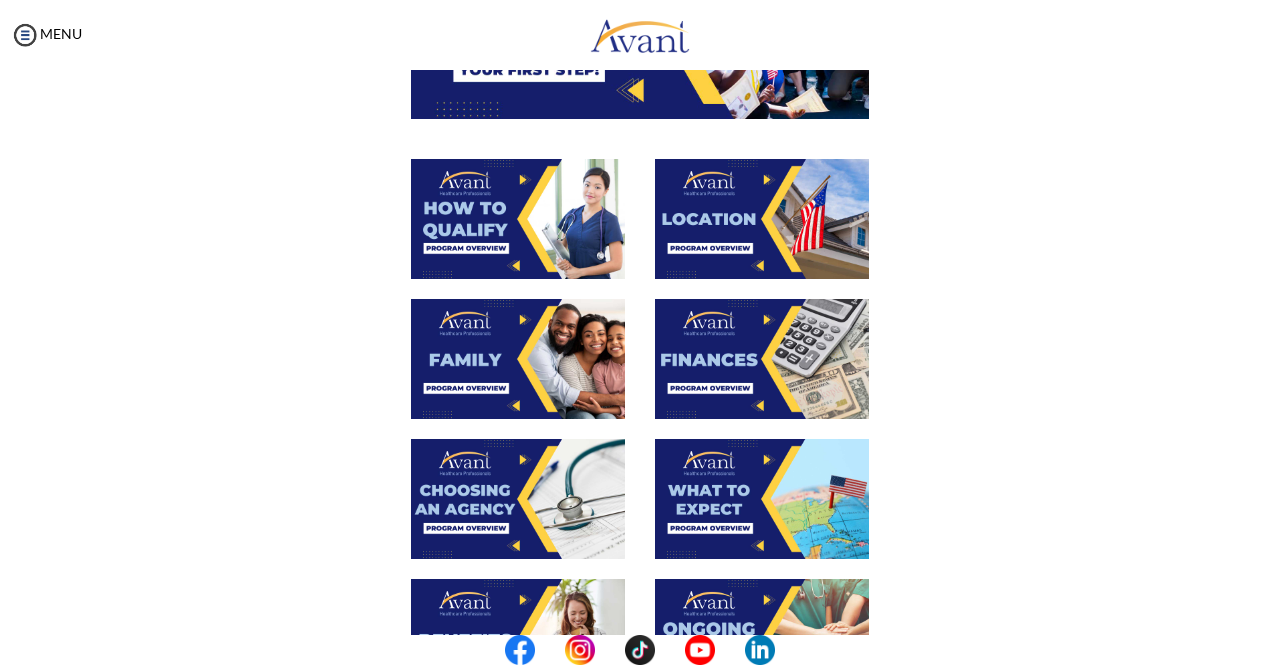 scroll, scrollTop: 309, scrollLeft: 0, axis: vertical 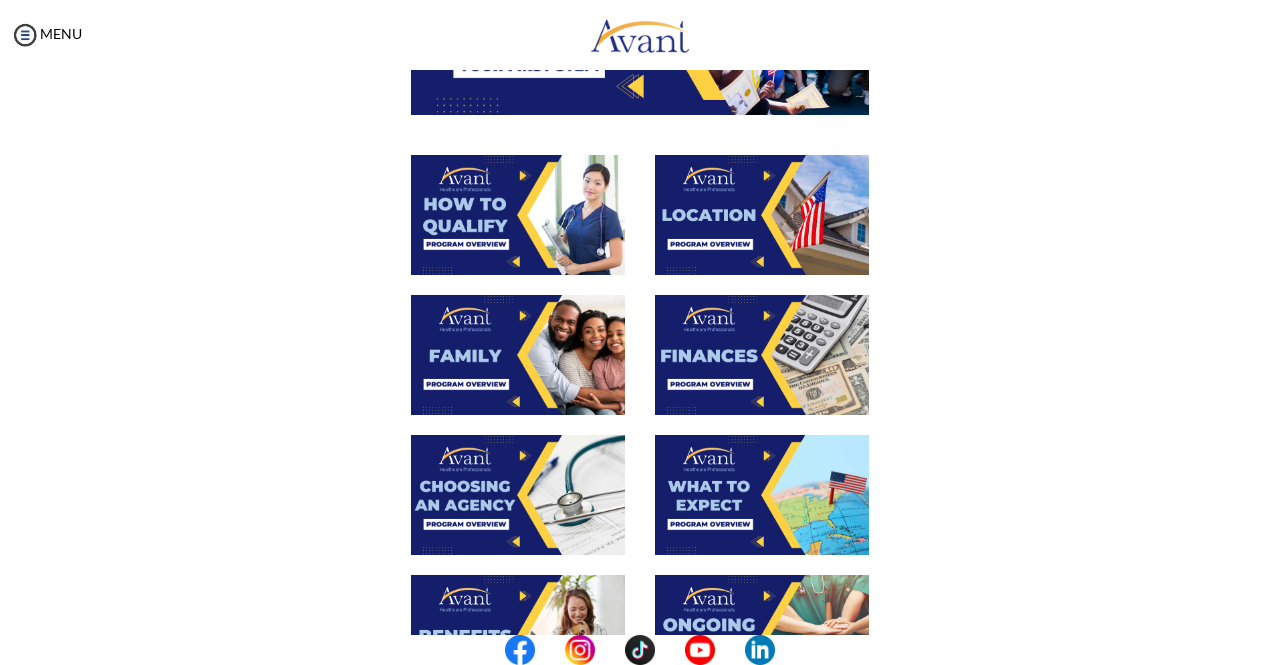click at bounding box center (518, 215) 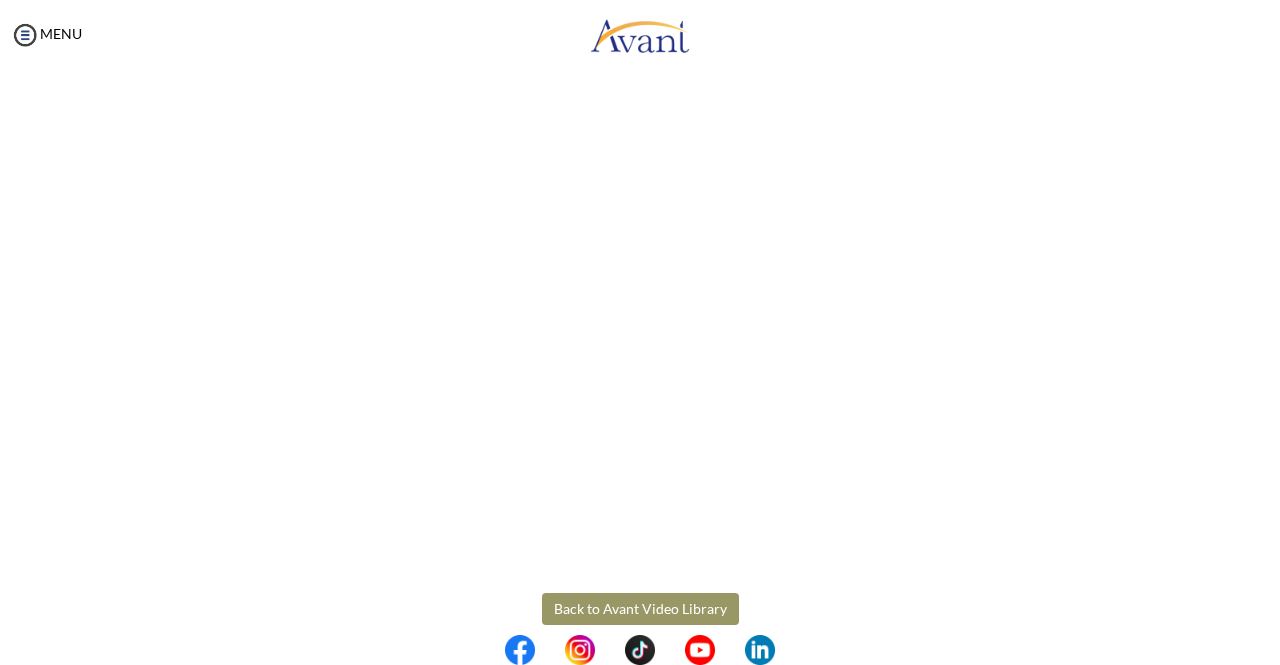 scroll, scrollTop: 306, scrollLeft: 0, axis: vertical 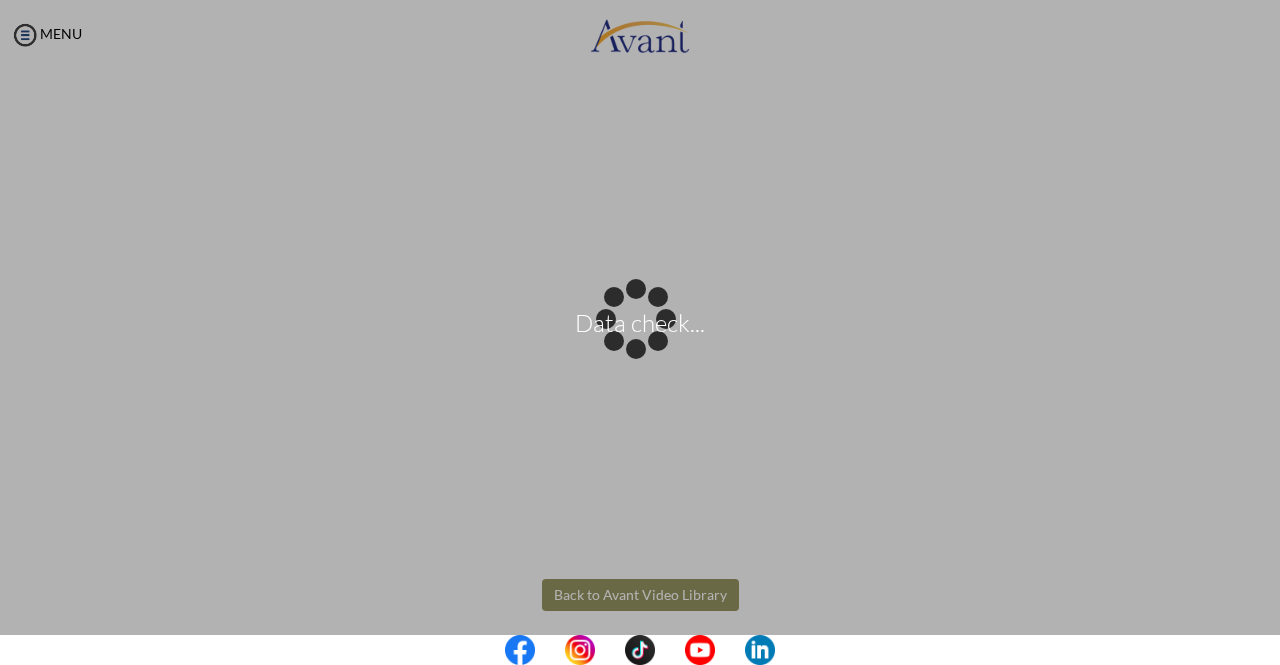click on "Data check...
Maintenance break. Please come back in 2 hours.
MENU
My Status
What is the next step?
We would like you to watch the introductory video Begin with Avant
We would like you to watch the program video Watch Program Video
We would like you to complete English exam Take Language Test
We would like you to complete clinical assessment Take Clinical Test
We would like you to complete qualification survey Take Qualification Survey
We would like you to watch expectations video Watch Expectations Video
You will be contacted by recruiter to schedule a call.
Your application is being reviewed. Please check your email regularly.
Process Overview
Check off each step as you go to track your progress!" at bounding box center (640, 332) 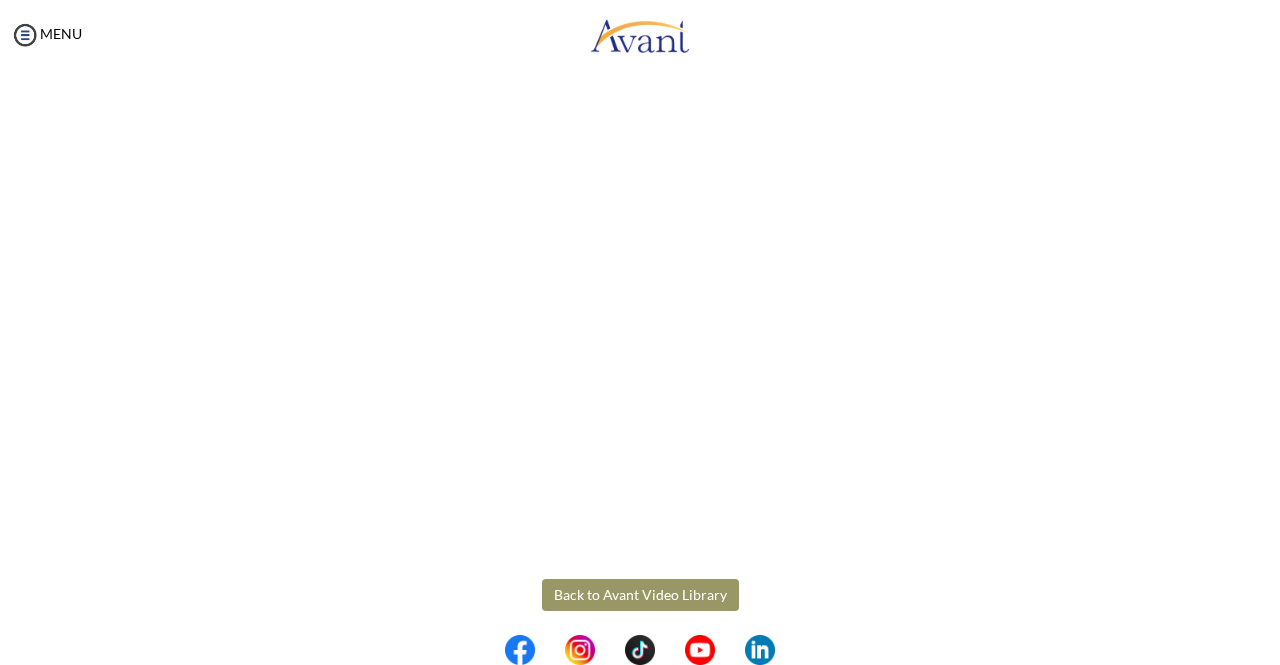 click on "Back to Avant Video Library" at bounding box center (640, 595) 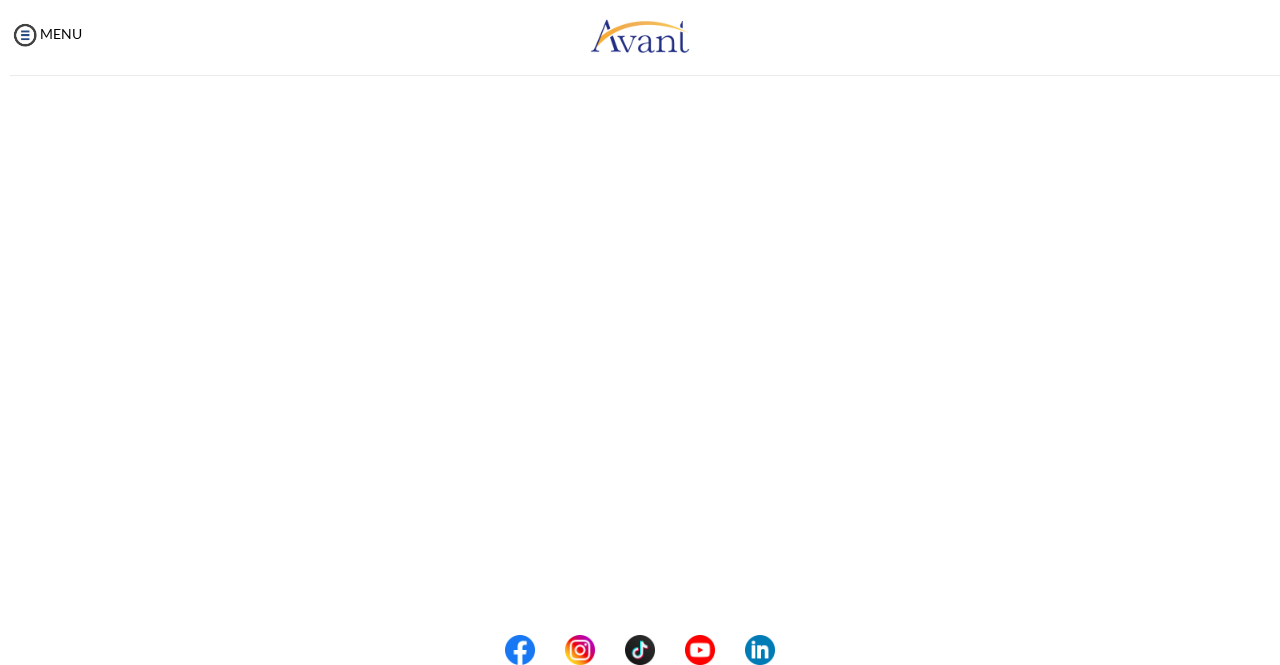 scroll, scrollTop: 318, scrollLeft: 0, axis: vertical 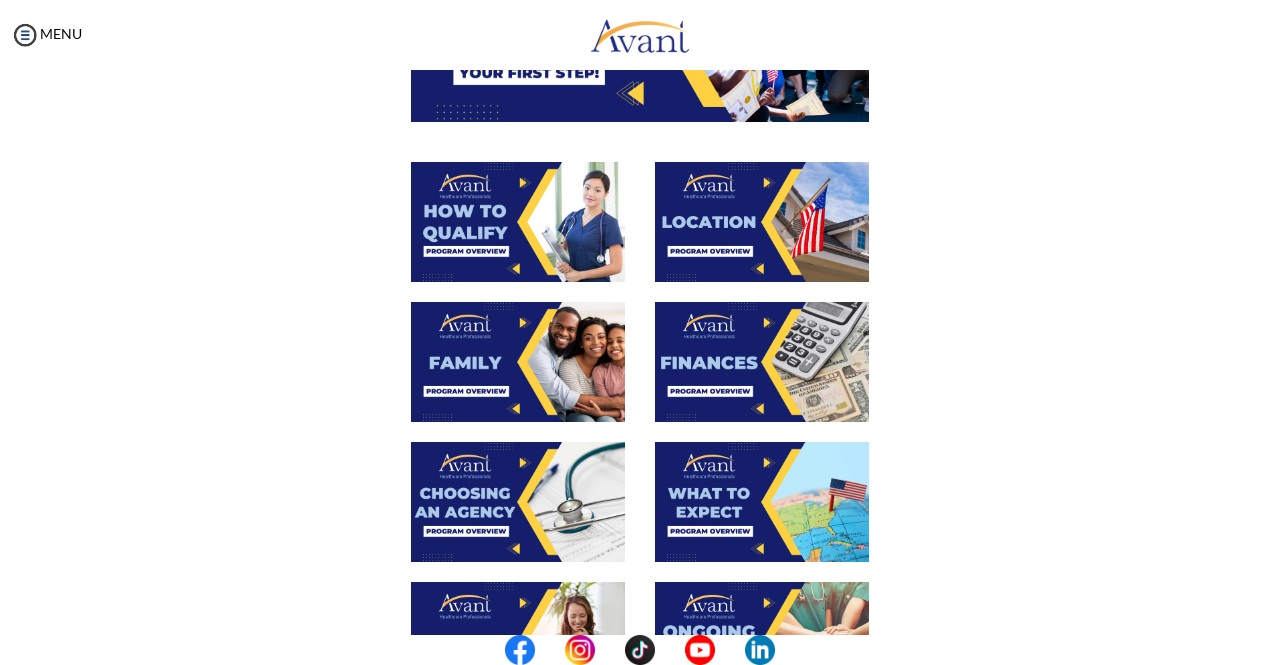 click at bounding box center (762, 222) 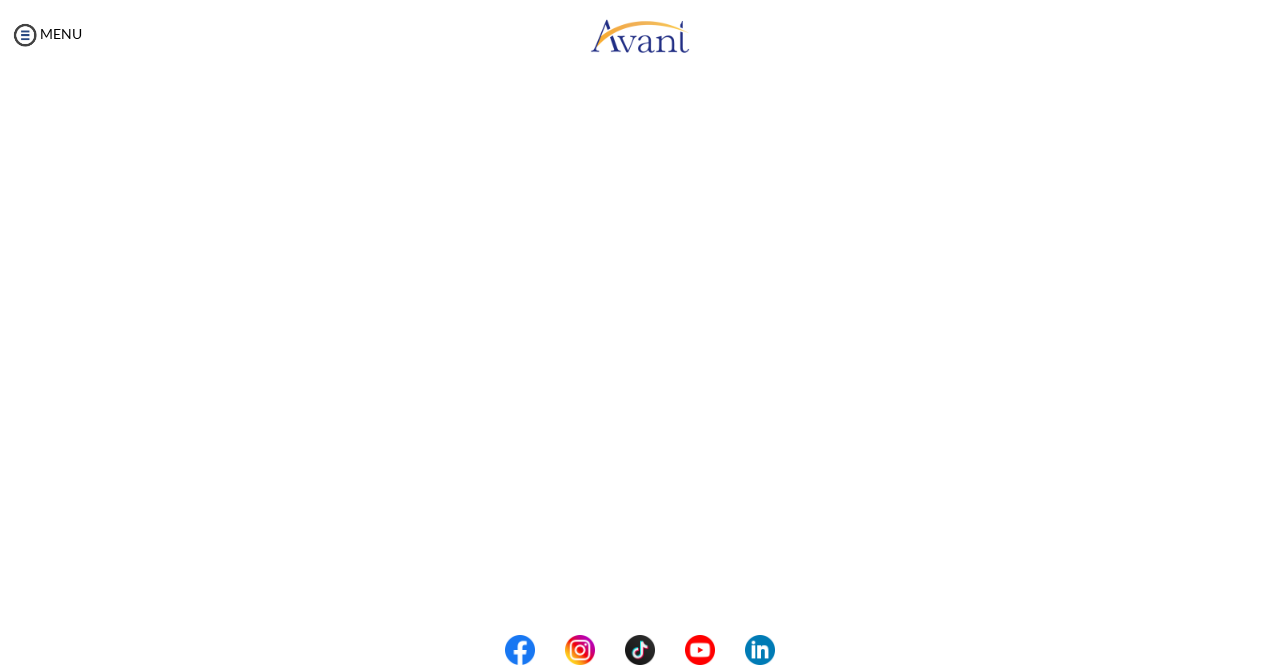scroll, scrollTop: 219, scrollLeft: 0, axis: vertical 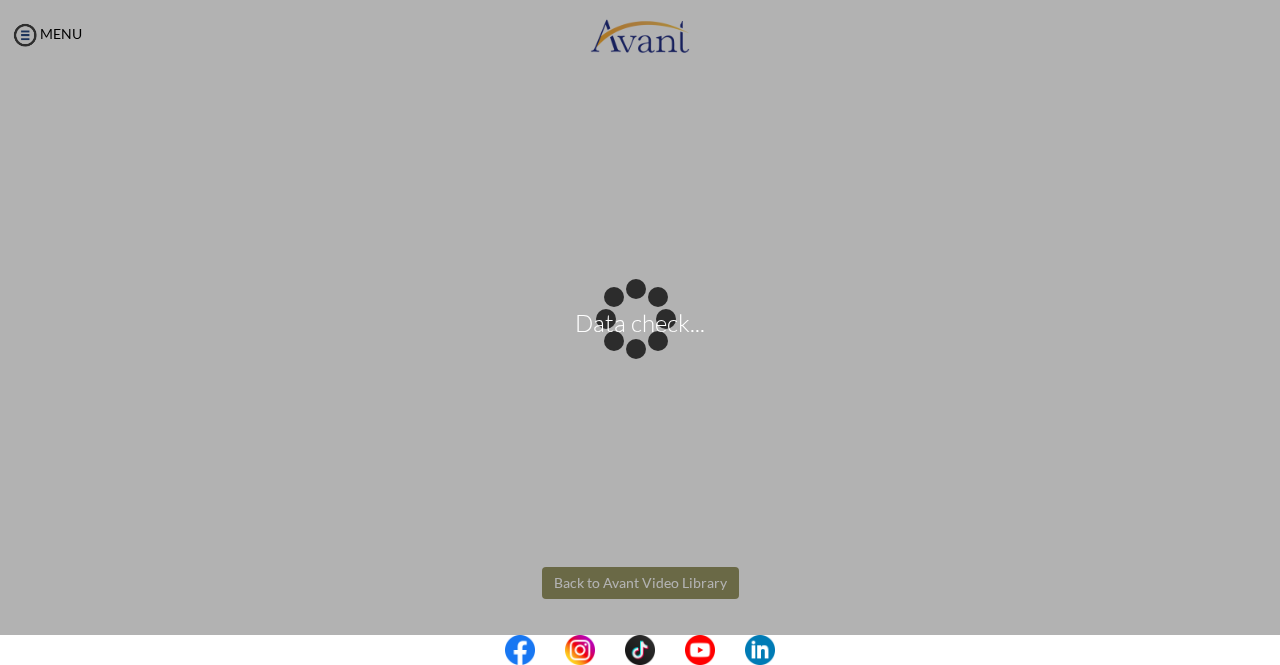 click on "Data check...
Maintenance break. Please come back in 2 hours.
MENU
My Status
What is the next step?
We would like you to watch the introductory video Begin with Avant
We would like you to watch the program video Watch Program Video
We would like you to complete English exam Take Language Test
We would like you to complete clinical assessment Take Clinical Test
We would like you to complete qualification survey Take Qualification Survey
We would like you to watch expectations video Watch Expectations Video
You will be contacted by recruiter to schedule a call.
Your application is being reviewed. Please check your email regularly.
Process Overview
Check off each step as you go to track your progress!" at bounding box center (640, 332) 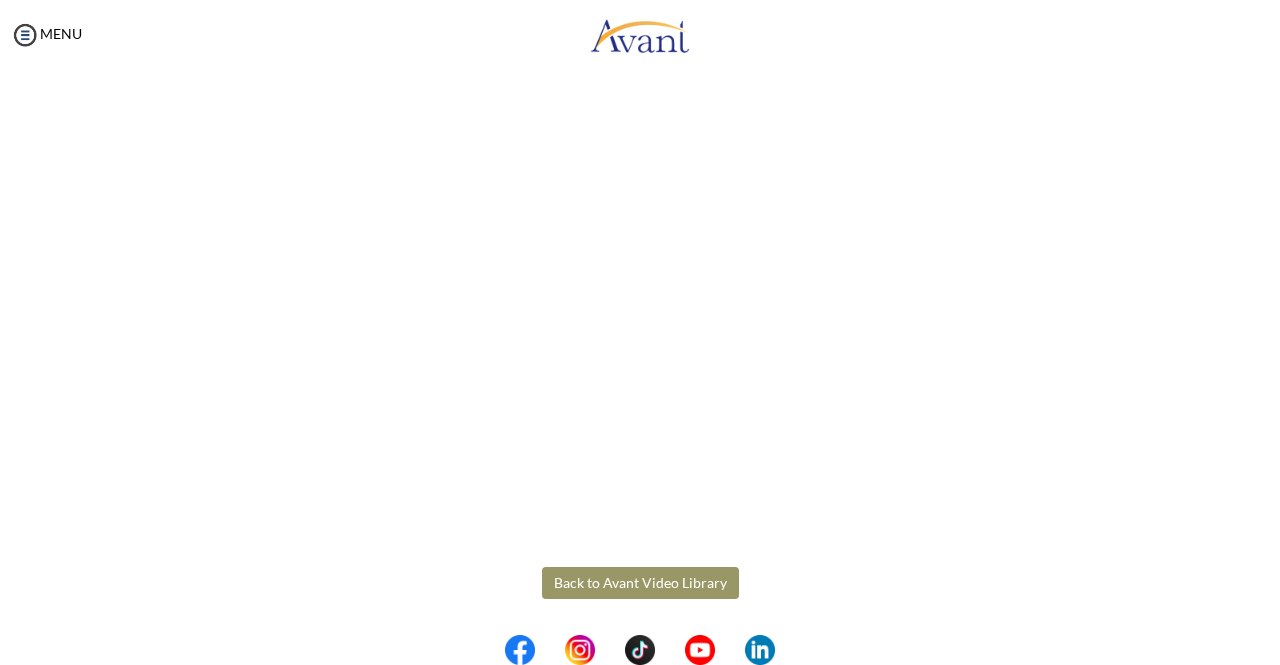 click on "Back to Avant Video Library" at bounding box center (640, 583) 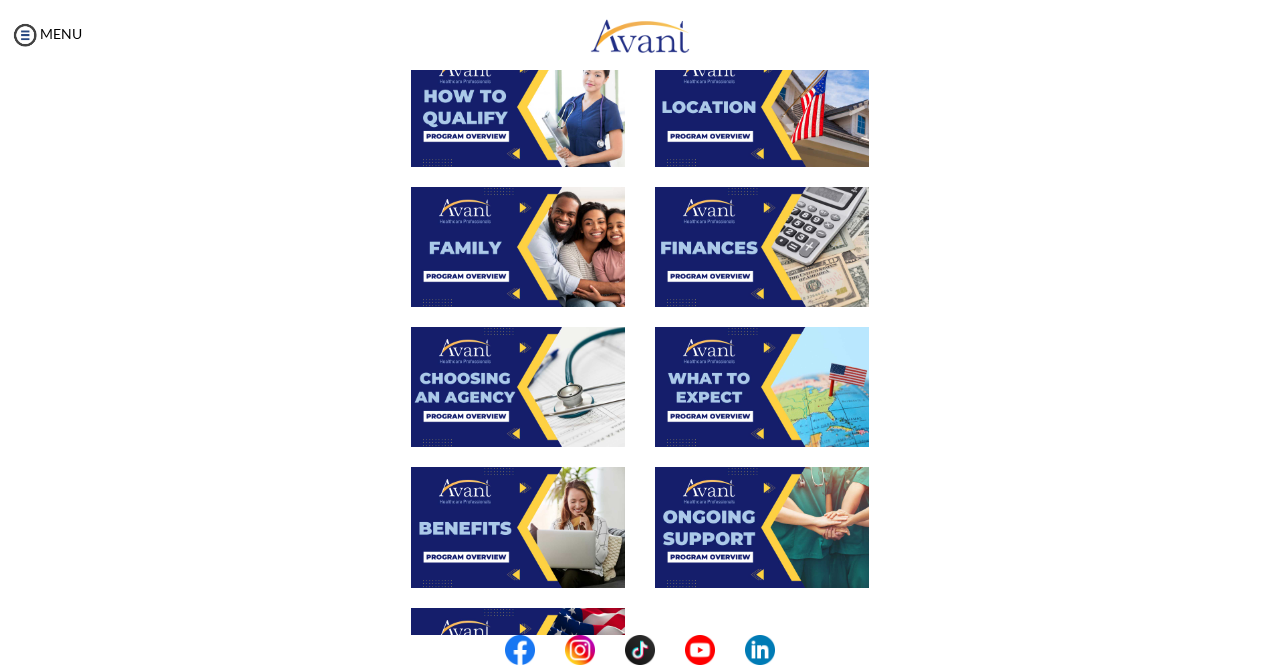 scroll, scrollTop: 418, scrollLeft: 0, axis: vertical 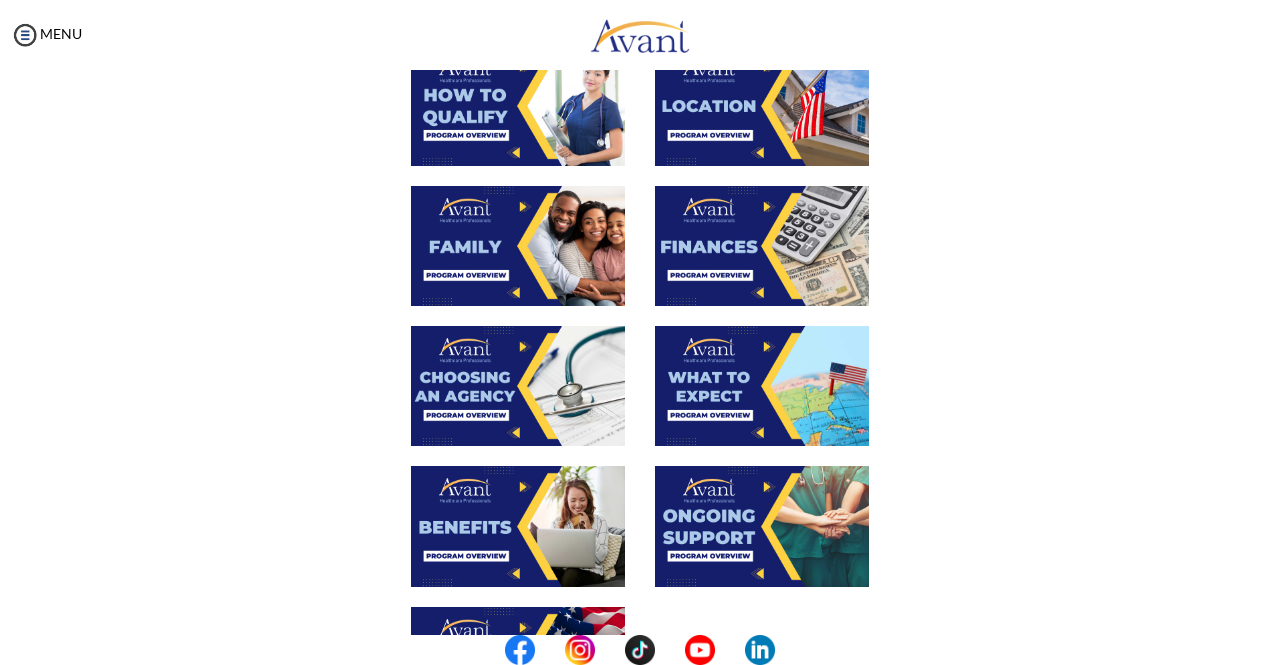 click at bounding box center [762, 246] 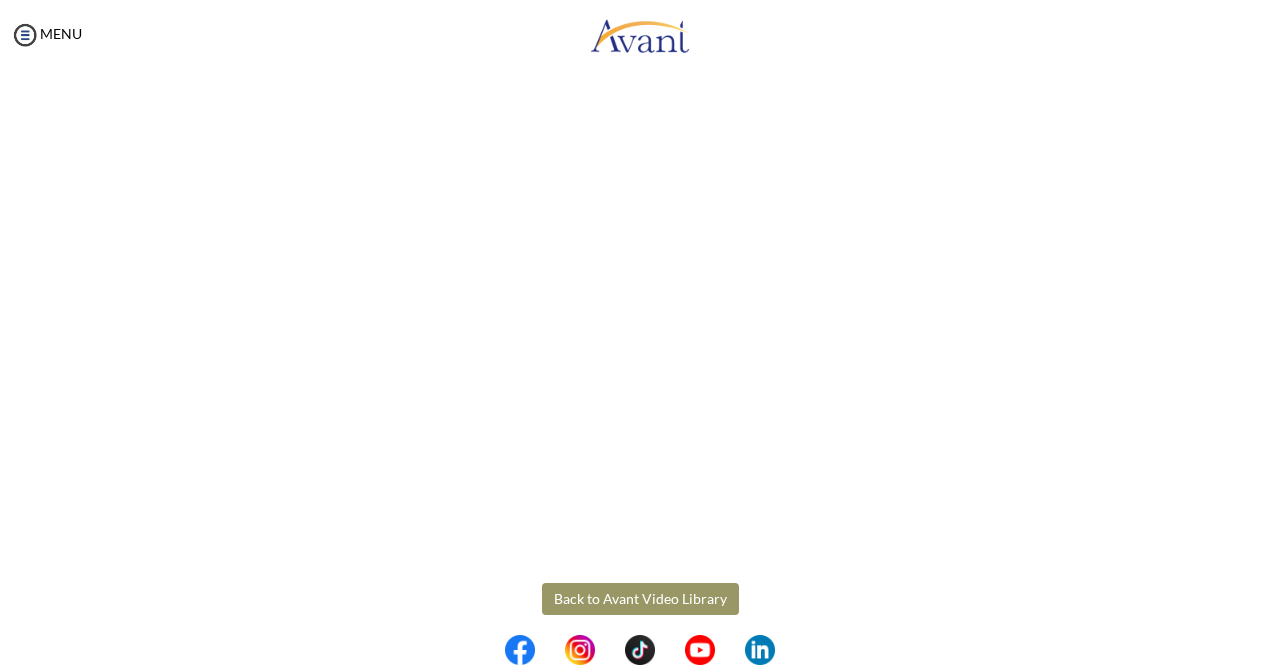 scroll, scrollTop: 304, scrollLeft: 0, axis: vertical 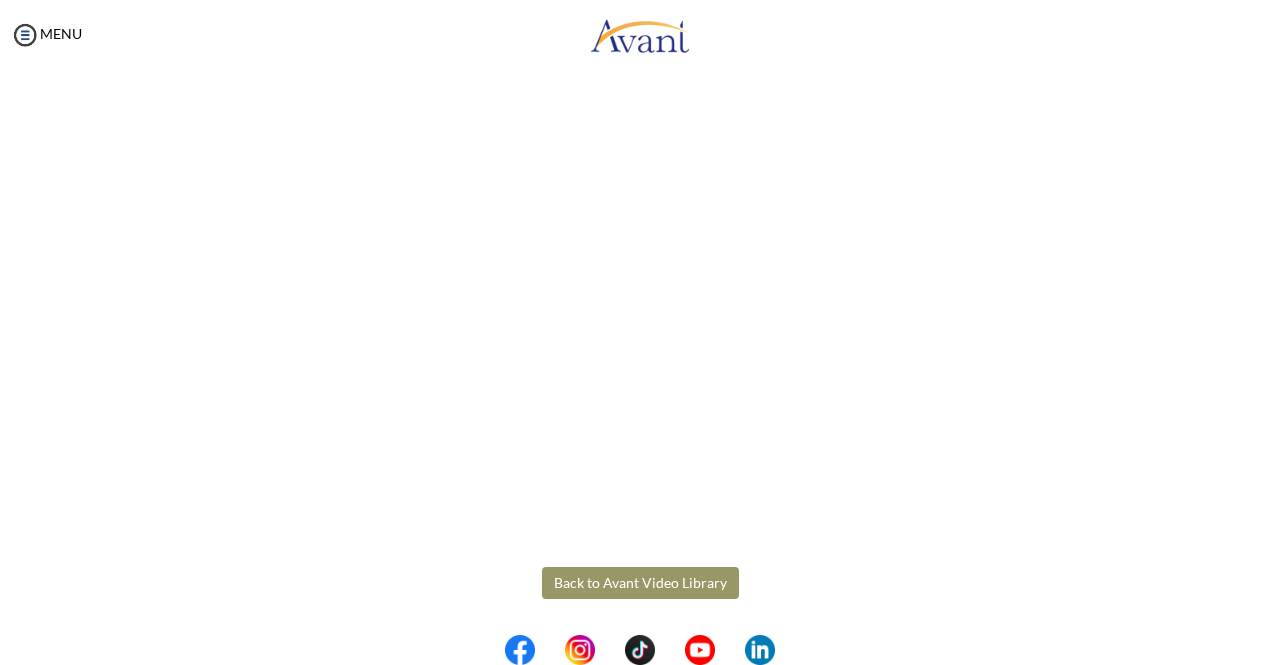 click on "Maintenance break. Please come back in 2 hours.
MENU
My Status
What is the next step?
We would like you to watch the introductory video Begin with Avant
We would like you to watch the program video Watch Program Video
We would like you to complete English exam Take Language Test
We would like you to complete clinical assessment Take Clinical Test
We would like you to complete qualification survey Take Qualification Survey
We would like you to watch expectations video Watch Expectations Video
You will be contacted by recruiter to schedule a call.
Your application is being reviewed. Please check your email regularly.
Process Overview
Check off each step as you go to track your progress!
1" at bounding box center [640, 332] 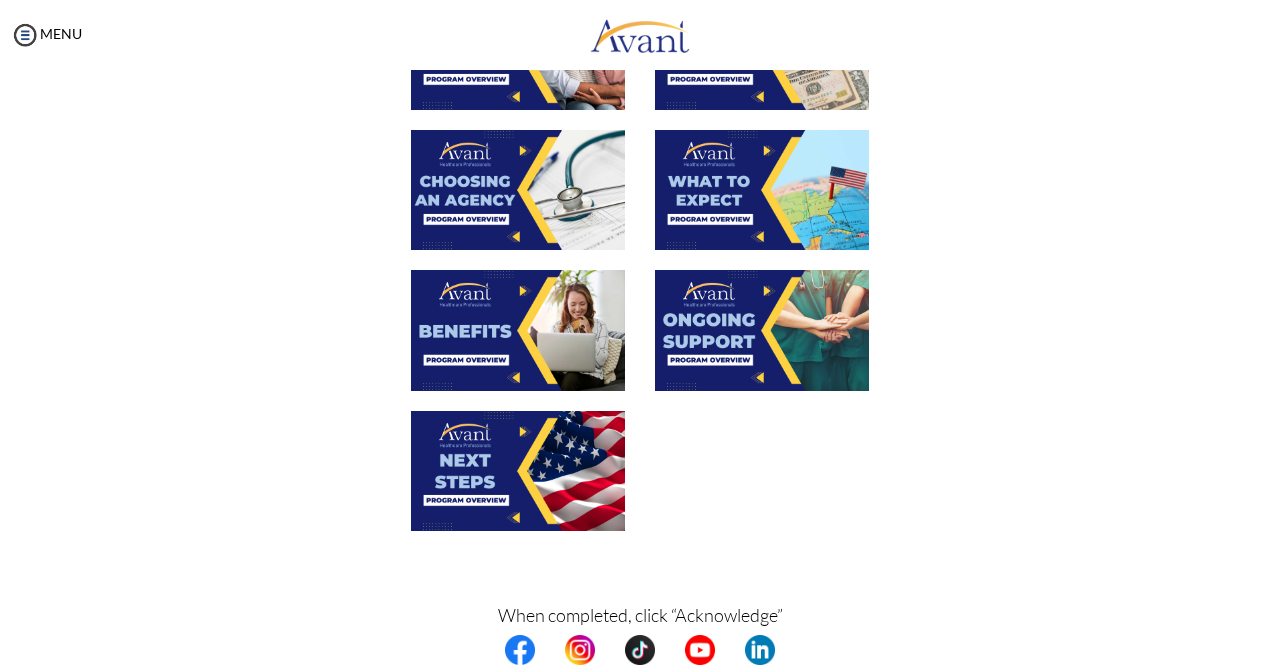 scroll, scrollTop: 616, scrollLeft: 0, axis: vertical 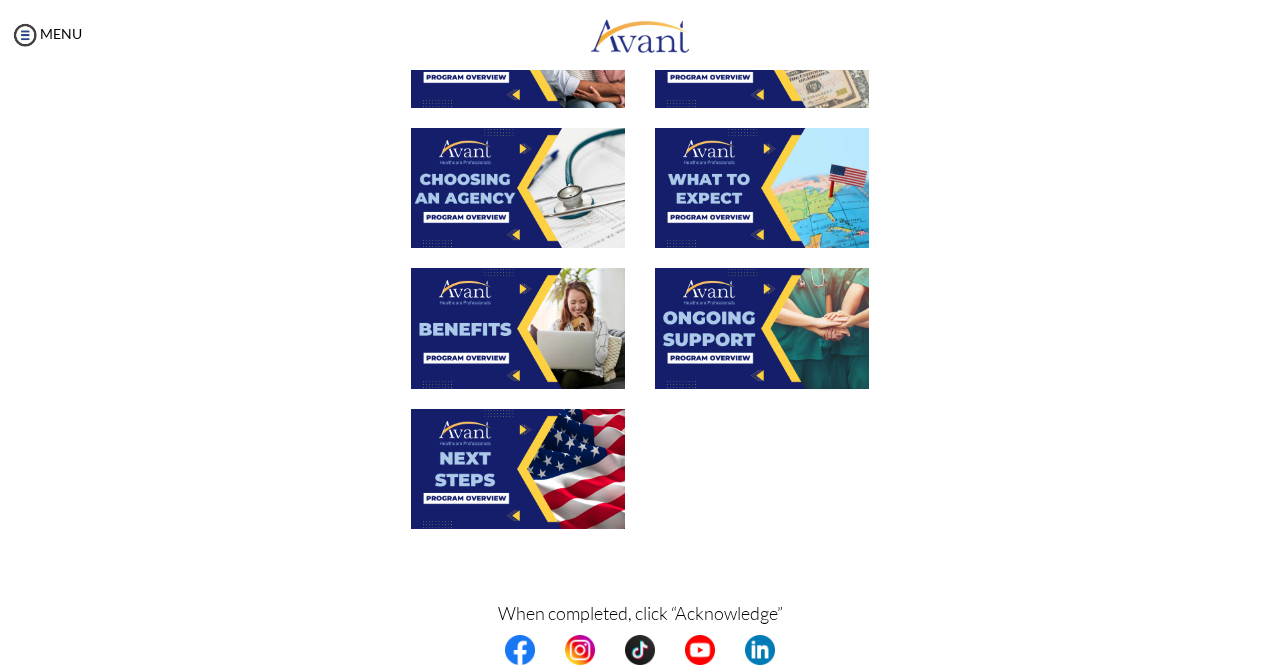 click at bounding box center (518, 469) 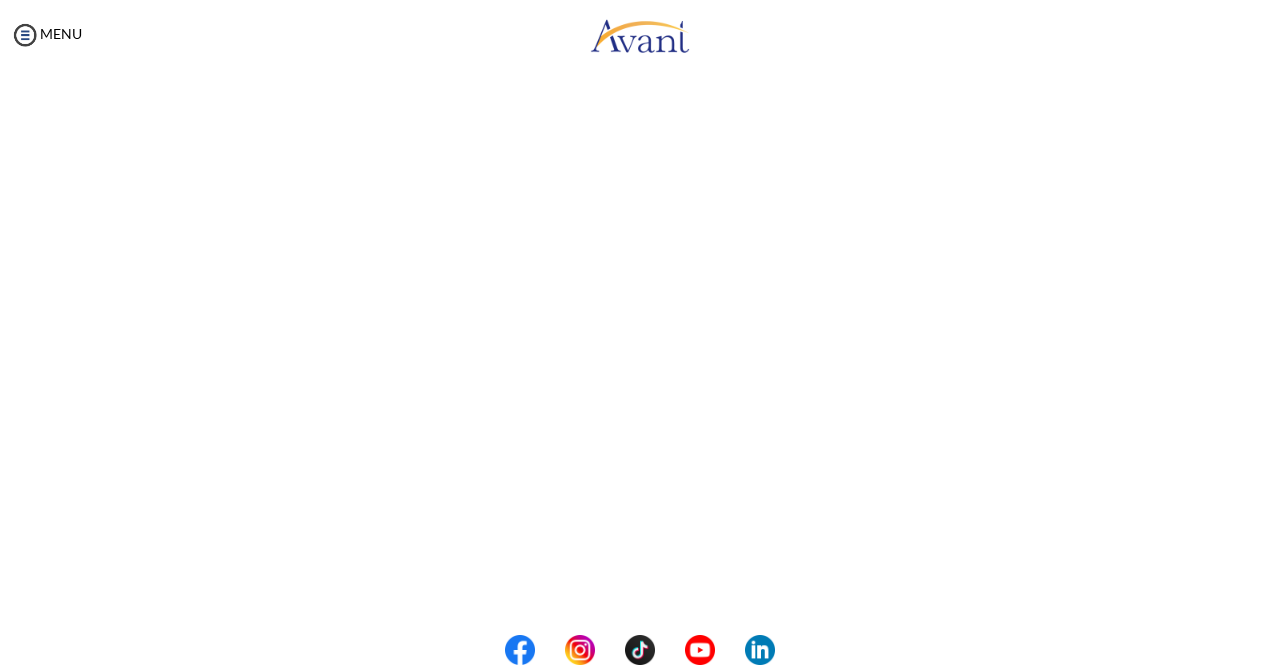scroll, scrollTop: 466, scrollLeft: 0, axis: vertical 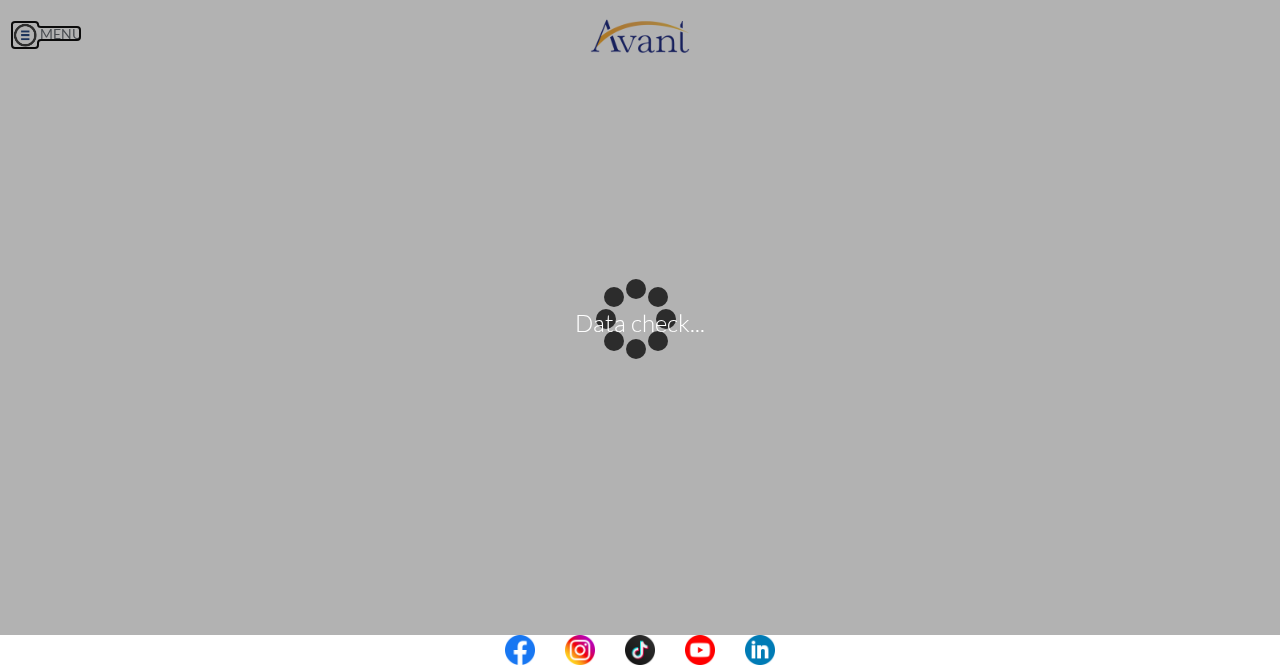 click on "Data check...
Maintenance break. Please come back in 2 hours.
MENU
My Status
What is the next step?
We would like you to watch the introductory video Begin with Avant
We would like you to watch the program video Watch Program Video
We would like you to complete English exam Take Language Test
We would like you to complete clinical assessment Take Clinical Test
We would like you to complete qualification survey Take Qualification Survey
We would like you to watch expectations video Watch Expectations Video
You will be contacted by recruiter to schedule a call.
Your application is being reviewed. Please check your email regularly.
Process Overview
Check off each step as you go to track your progress!" at bounding box center (640, 332) 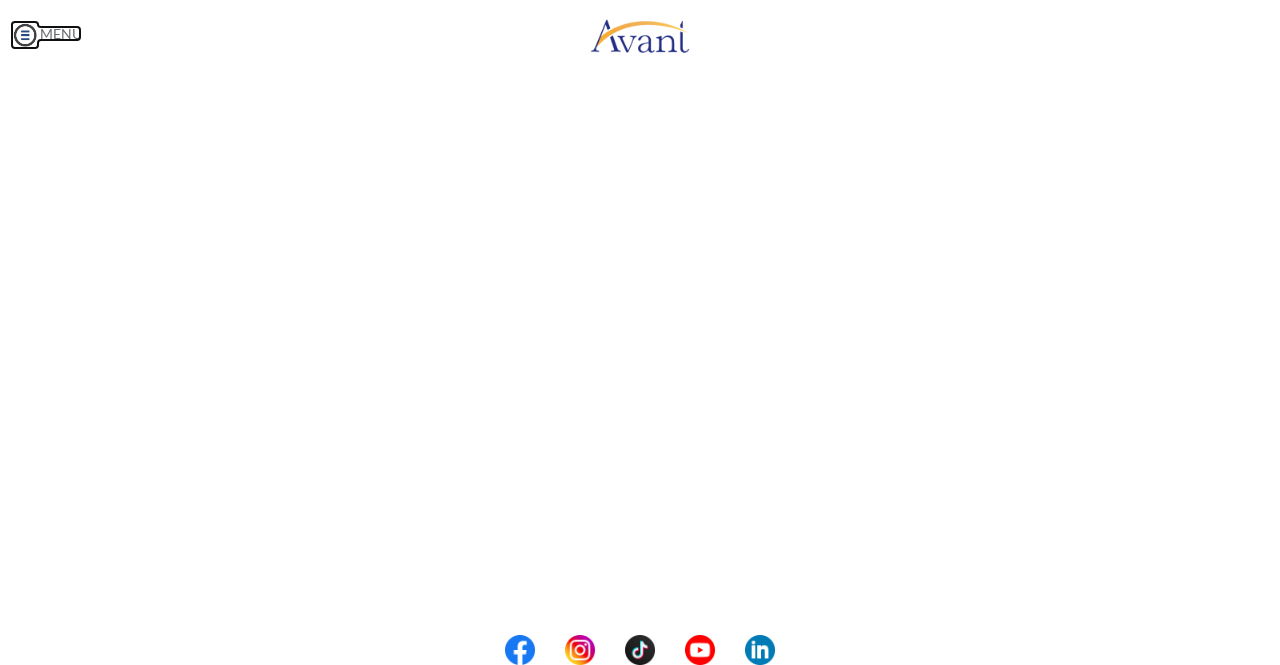 click at bounding box center [25, 35] 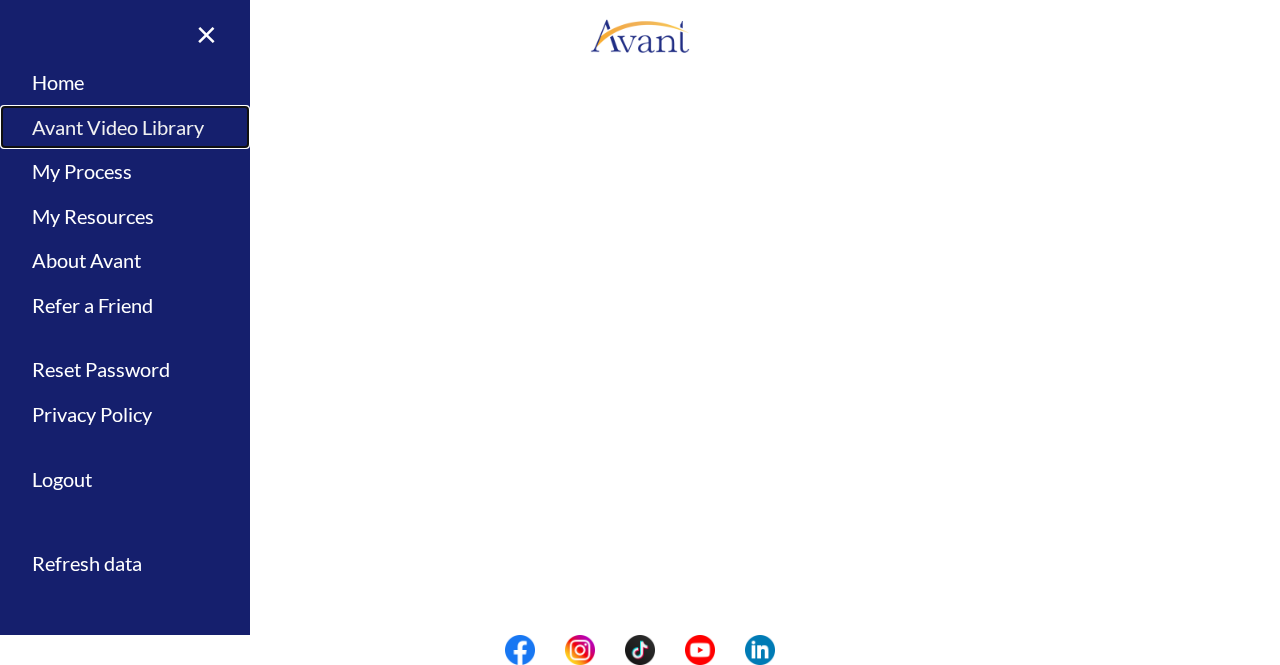 click on "Avant Video Library" at bounding box center [125, 127] 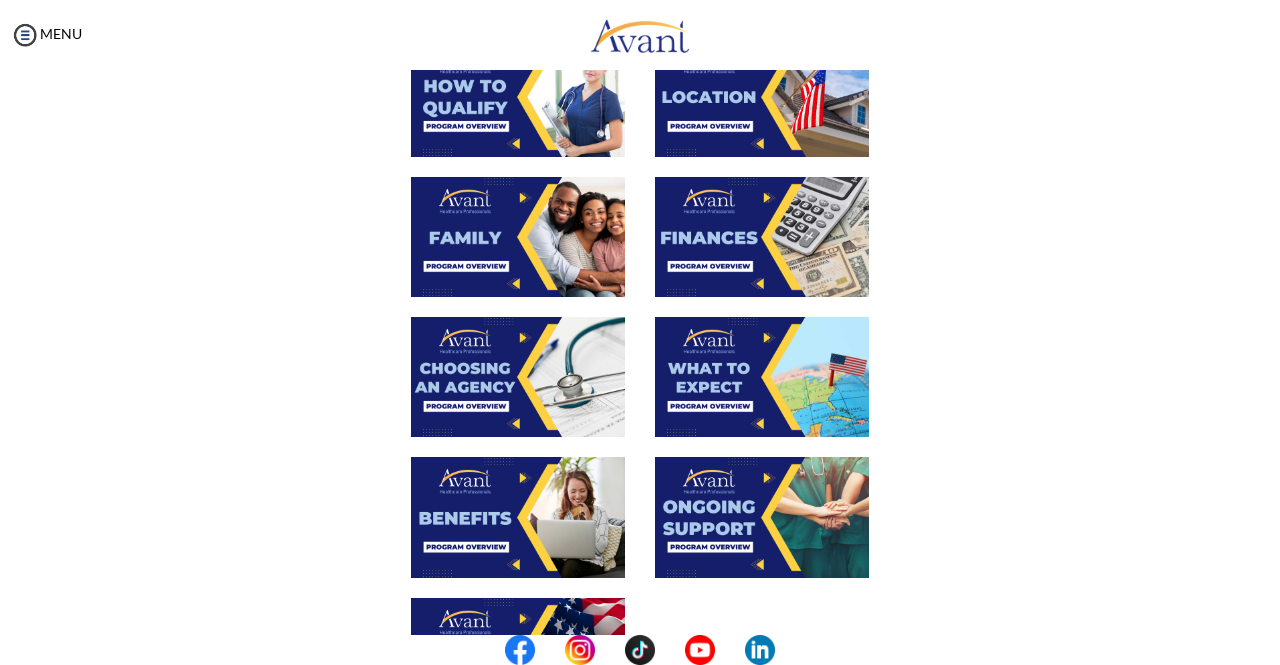 scroll, scrollTop: 434, scrollLeft: 0, axis: vertical 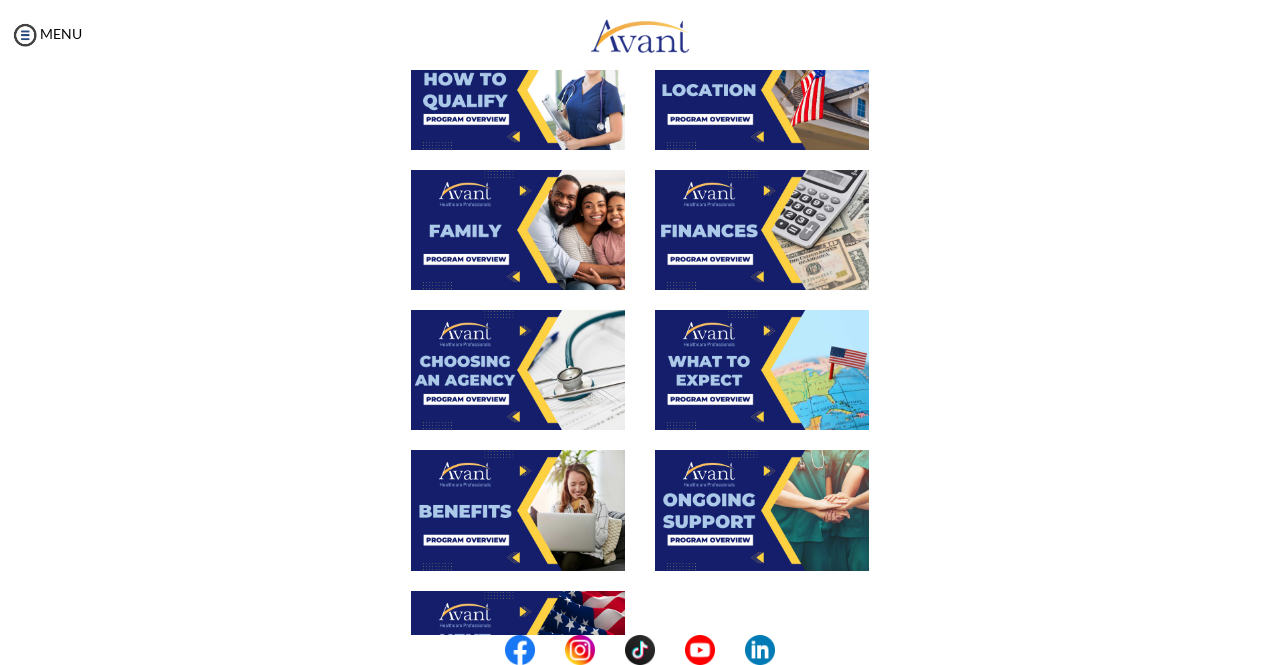 click at bounding box center [762, 370] 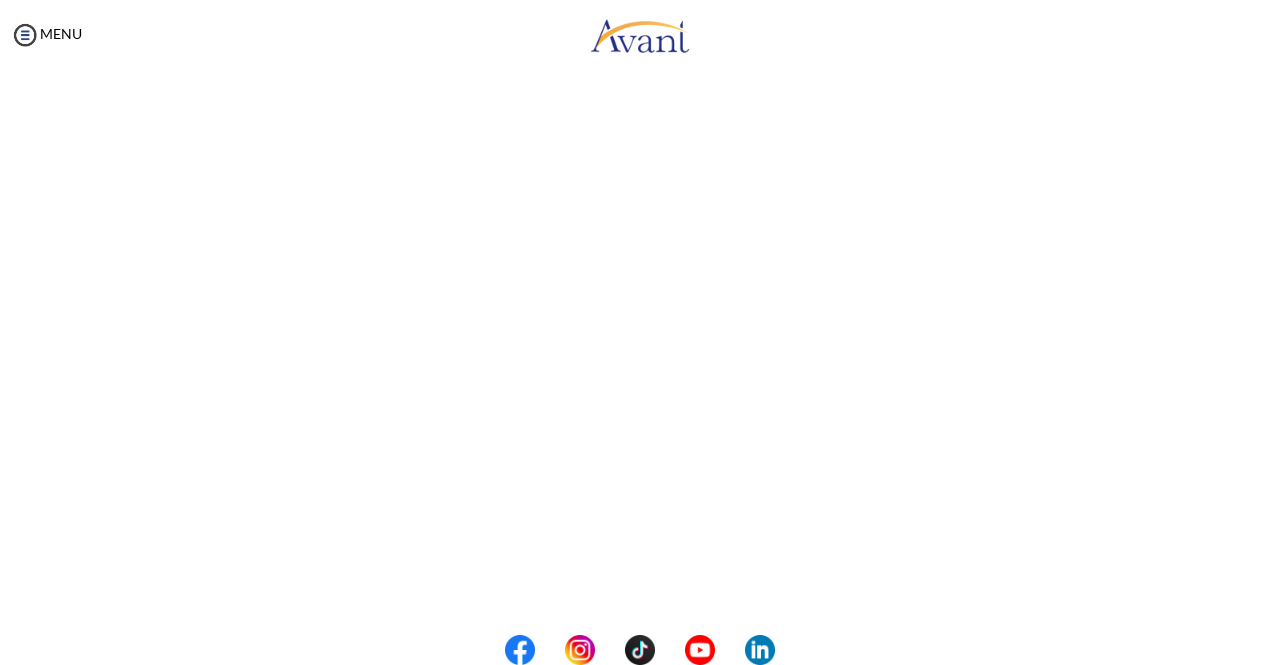 scroll, scrollTop: 462, scrollLeft: 0, axis: vertical 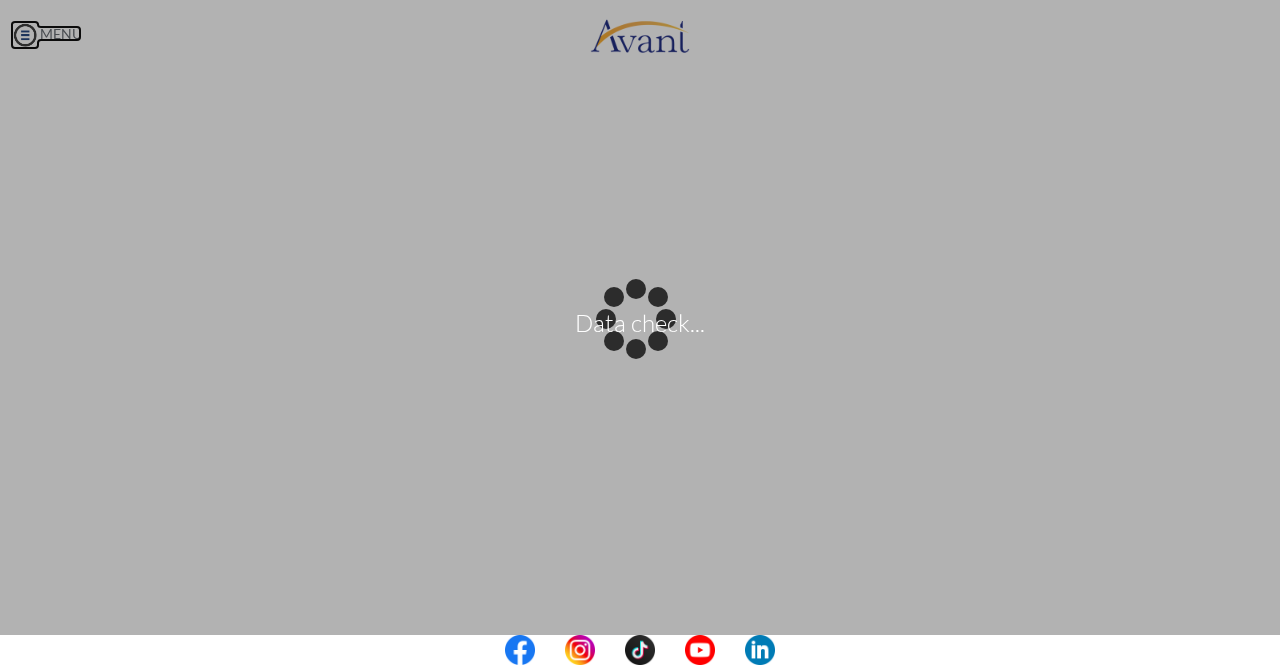 click on "Data check...
Maintenance break. Please come back in 2 hours.
MENU
My Status
What is the next step?
We would like you to watch the introductory video Begin with Avant
We would like you to watch the program video Watch Program Video
We would like you to complete English exam Take Language Test
We would like you to complete clinical assessment Take Clinical Test
We would like you to complete qualification survey Take Qualification Survey
We would like you to watch expectations video Watch Expectations Video
You will be contacted by recruiter to schedule a call.
Your application is being reviewed. Please check your email regularly.
Process Overview
Check off each step as you go to track your progress!" at bounding box center (640, 332) 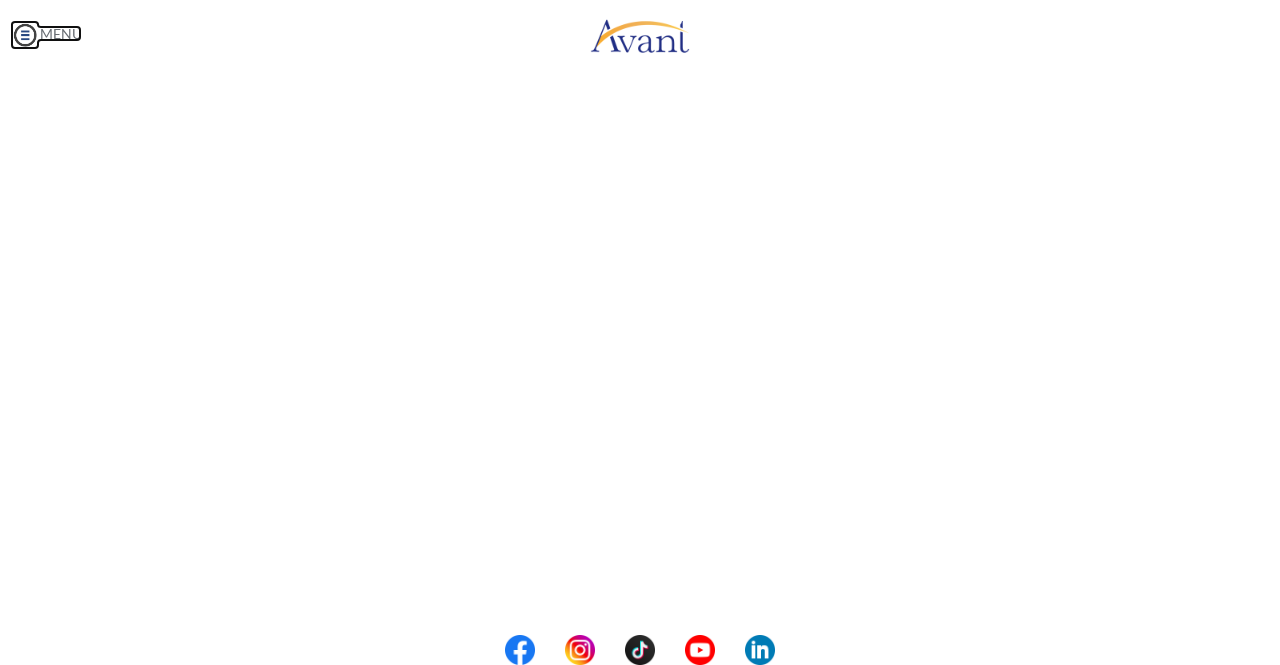 click at bounding box center (25, 35) 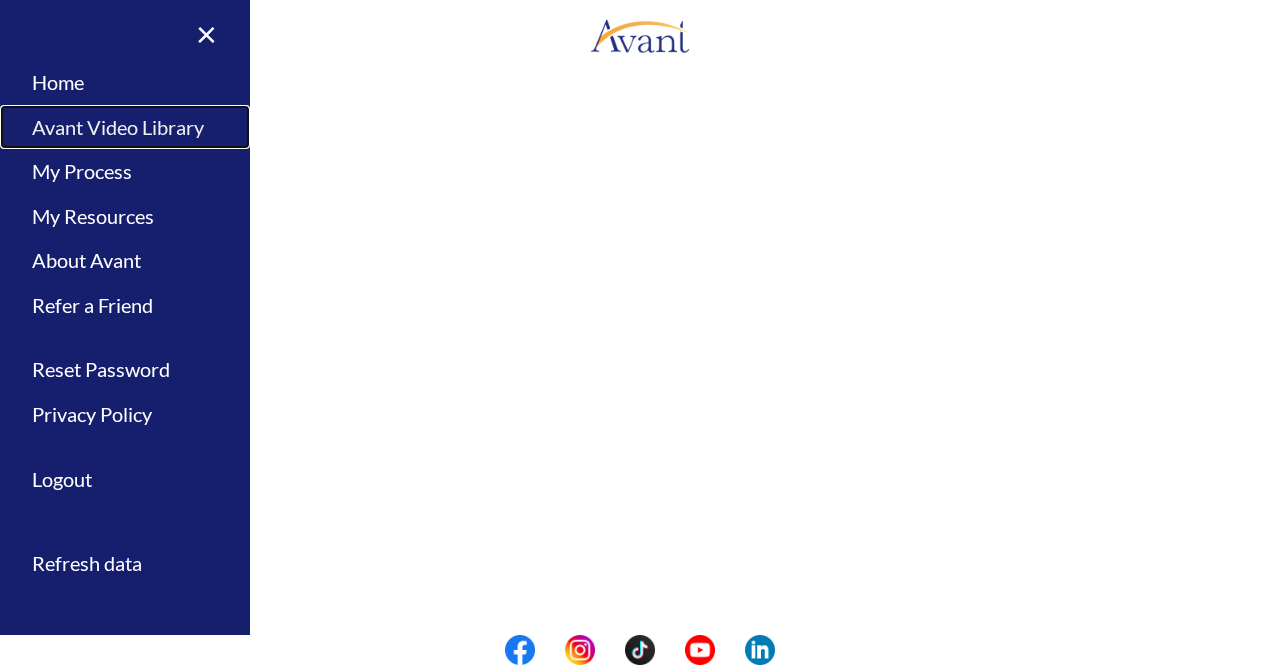 click on "Avant Video Library" at bounding box center [125, 127] 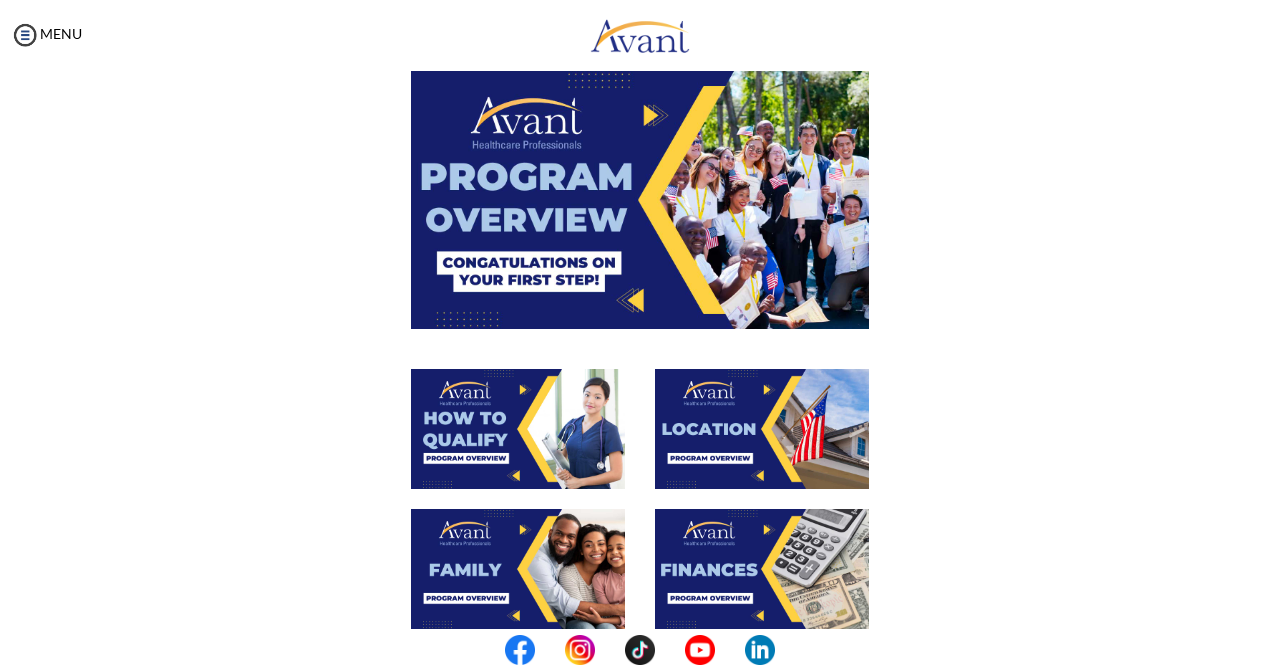 scroll, scrollTop: 94, scrollLeft: 0, axis: vertical 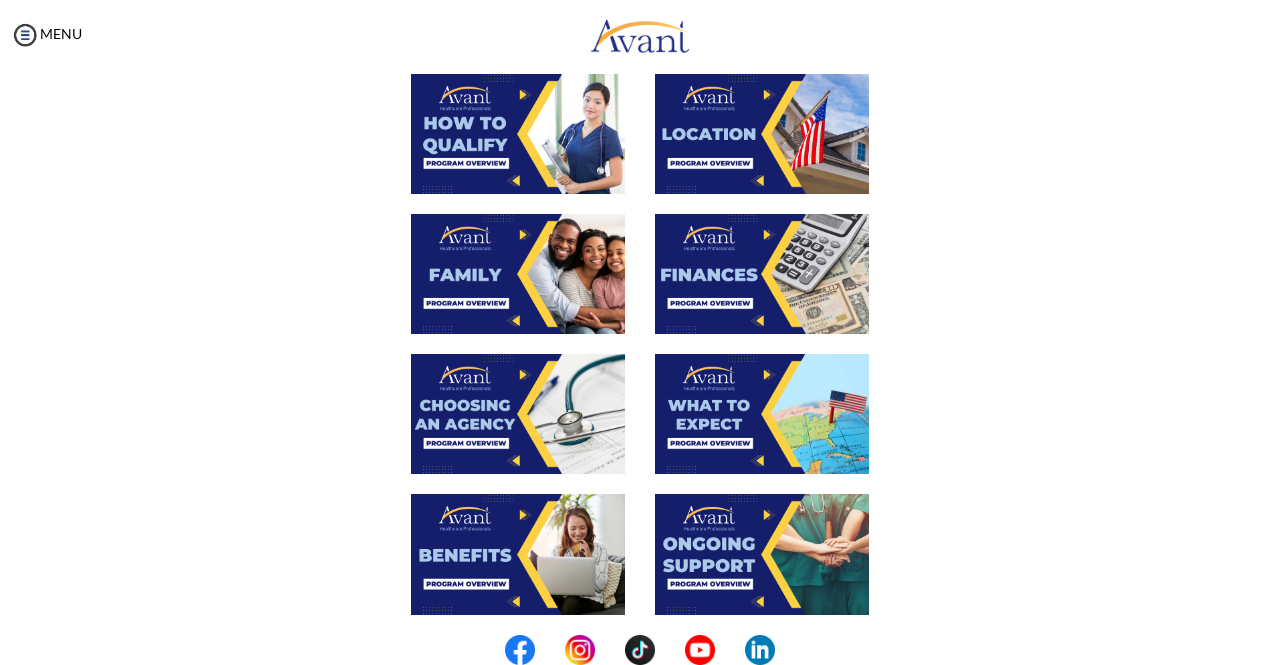 click at bounding box center [518, 414] 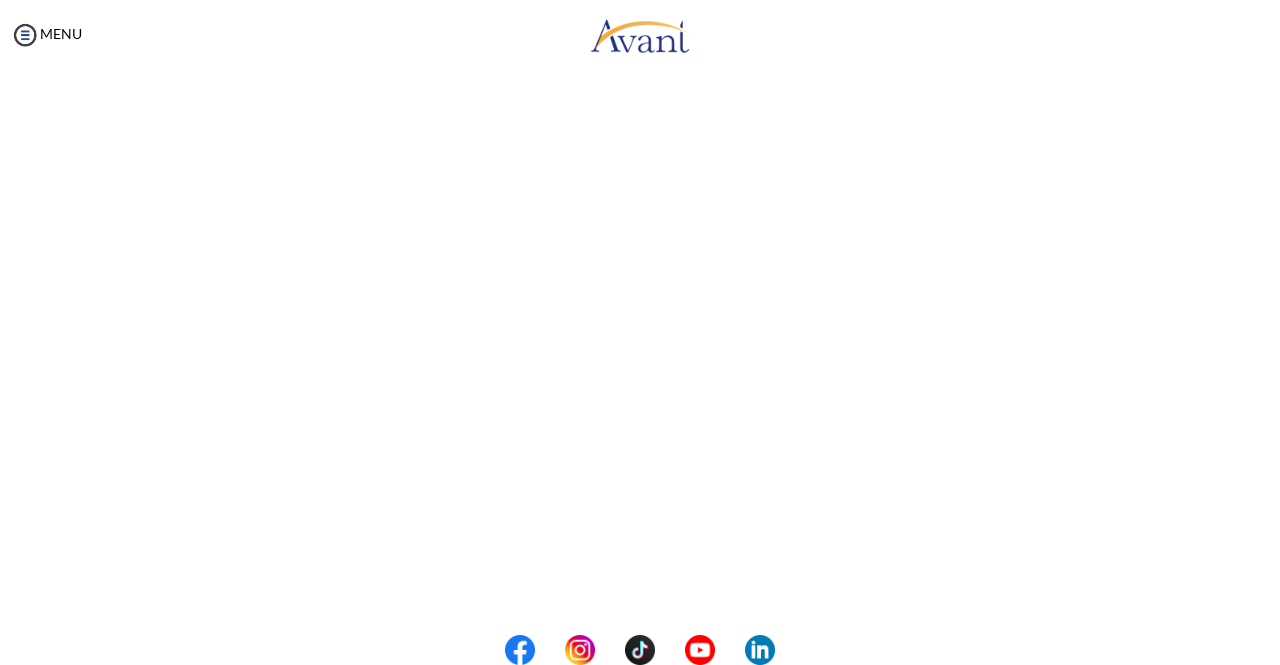 scroll, scrollTop: 340, scrollLeft: 0, axis: vertical 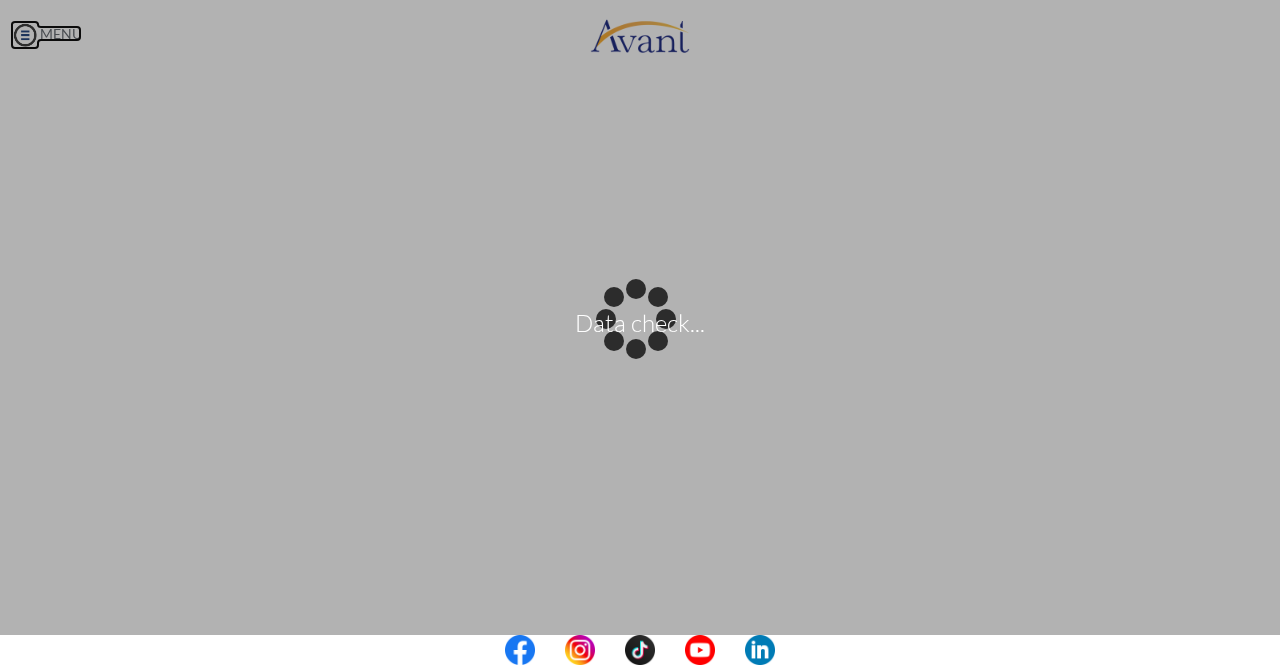 click on "Data check...
Maintenance break. Please come back in 2 hours.
MENU
My Status
What is the next step?
We would like you to watch the introductory video Begin with Avant
We would like you to watch the program video Watch Program Video
We would like you to complete English exam Take Language Test
We would like you to complete clinical assessment Take Clinical Test
We would like you to complete qualification survey Take Qualification Survey
We would like you to watch expectations video Watch Expectations Video
You will be contacted by recruiter to schedule a call.
Your application is being reviewed. Please check your email regularly.
Process Overview
Check off each step as you go to track your progress!" at bounding box center [640, 332] 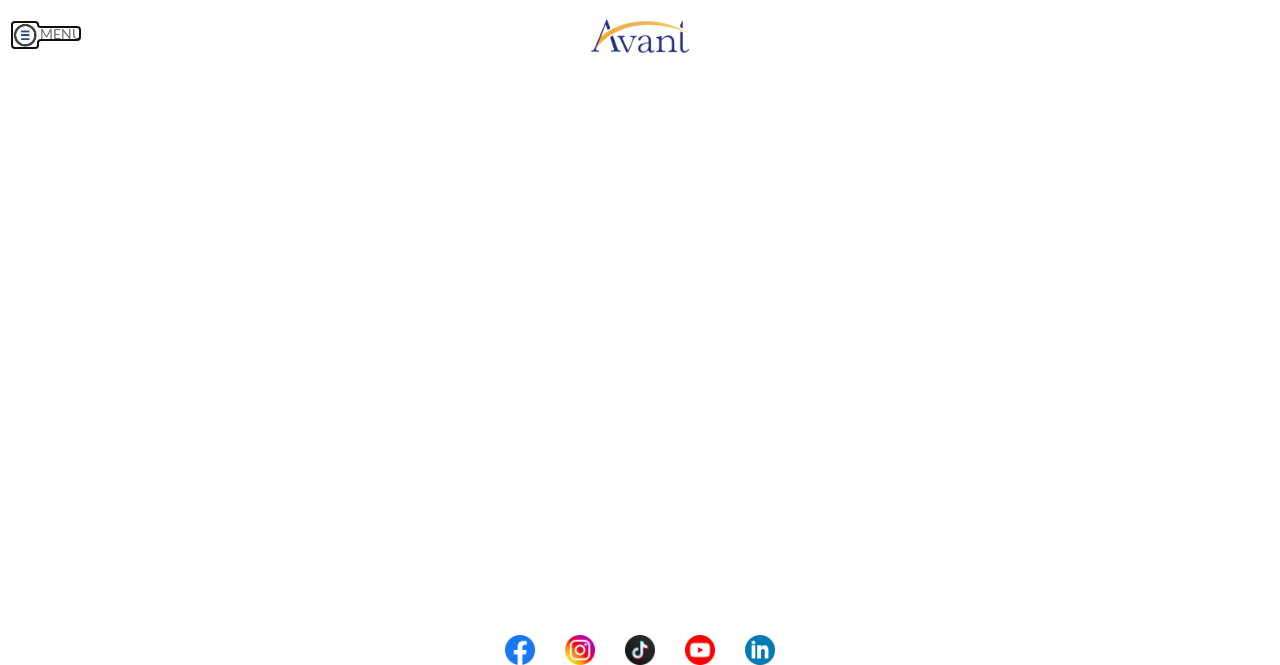 click at bounding box center (25, 35) 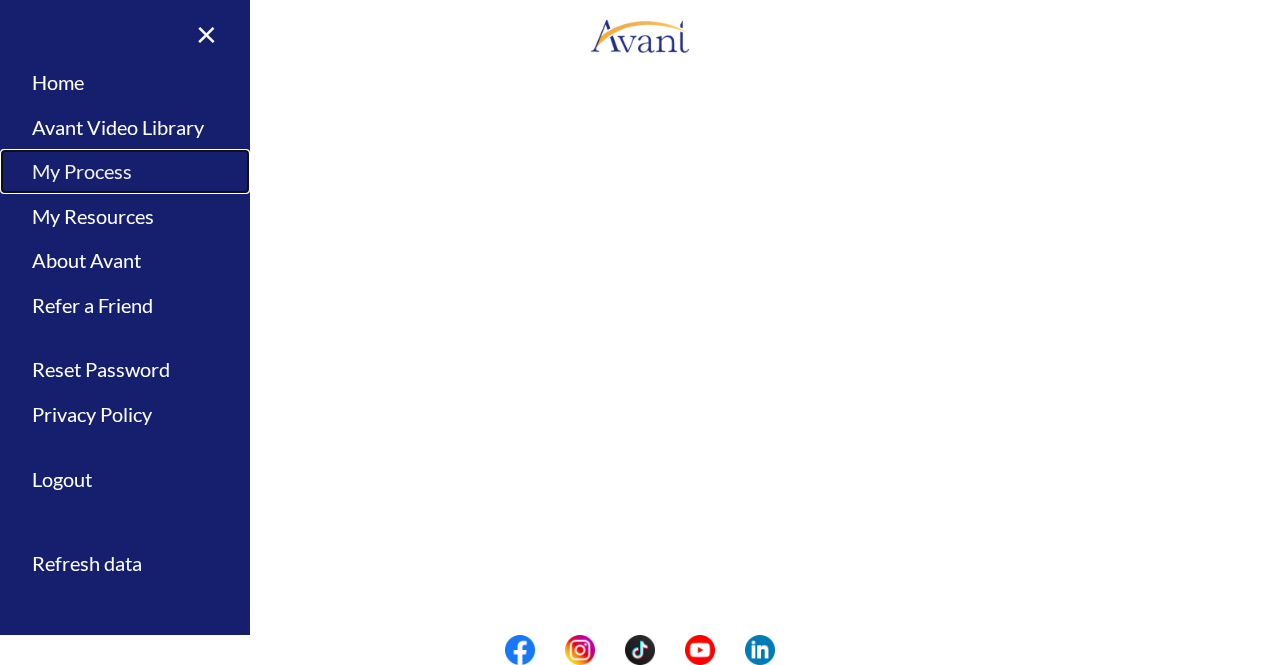 click on "My Process" at bounding box center (125, 171) 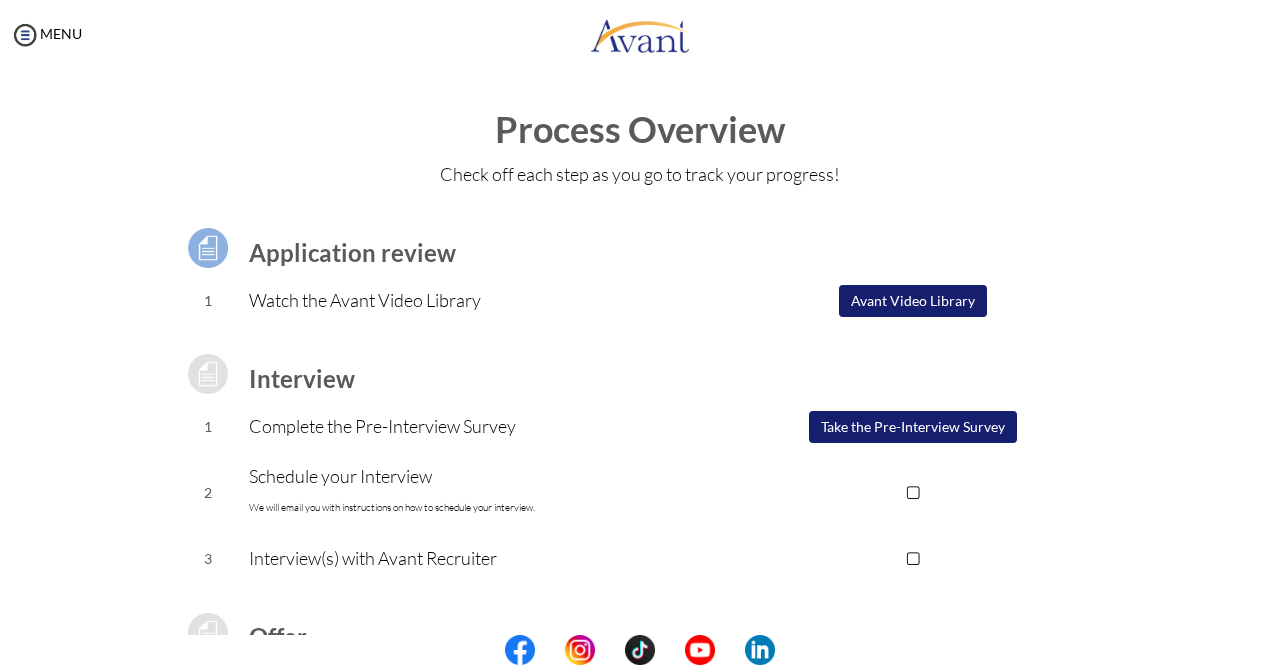 click on "Avant Video Library" at bounding box center (913, 301) 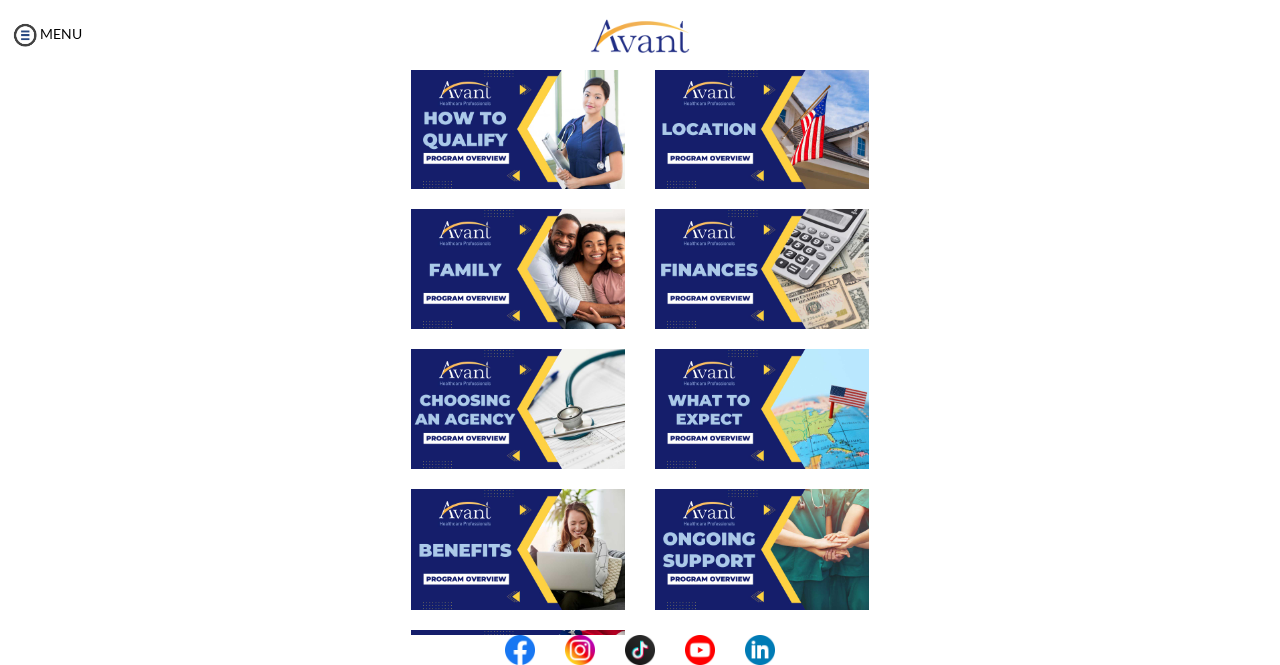 scroll, scrollTop: 396, scrollLeft: 0, axis: vertical 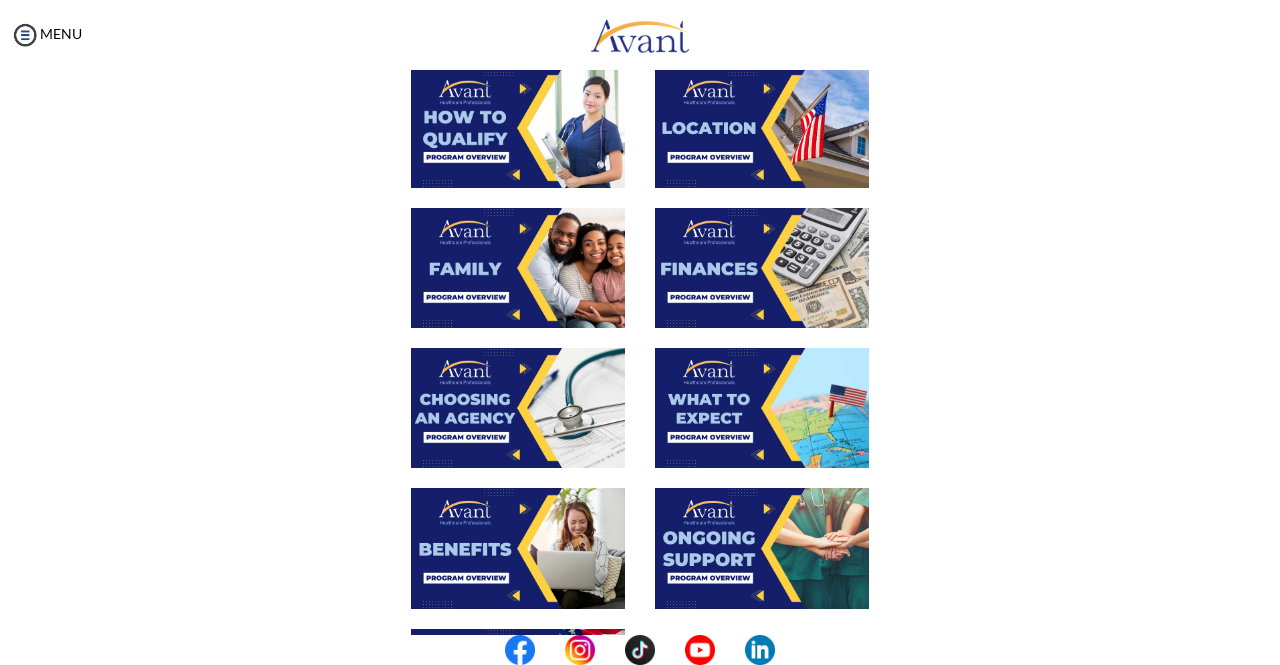 click at bounding box center (518, 548) 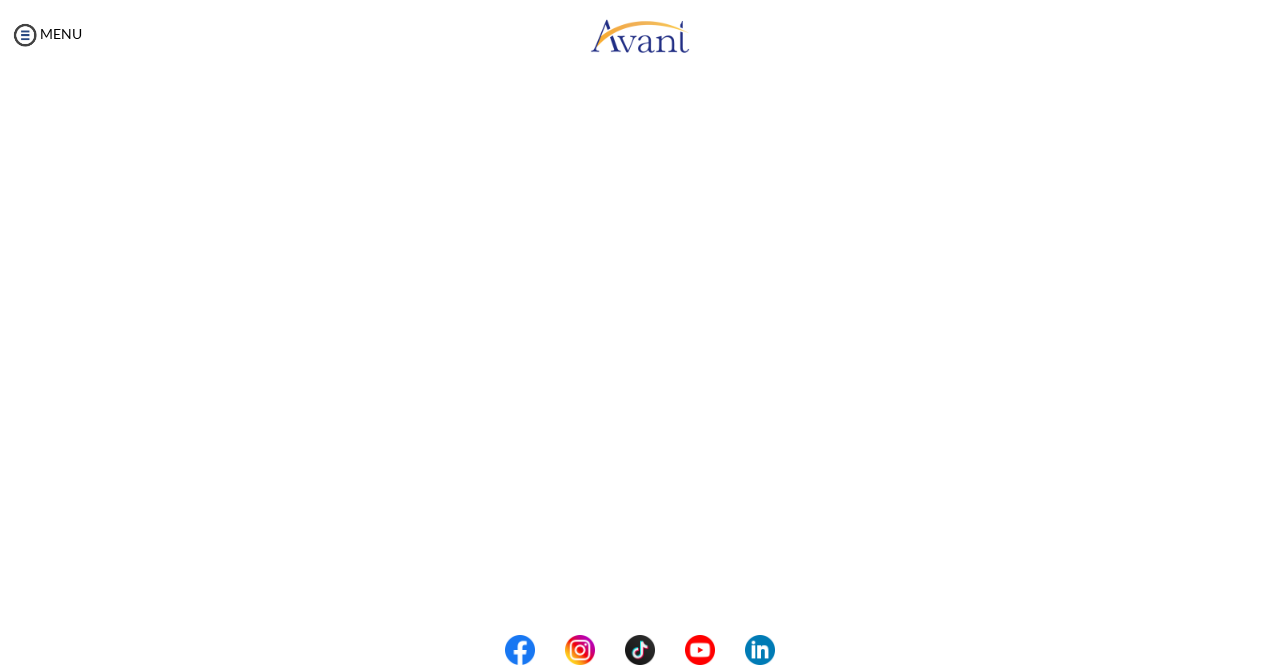 scroll, scrollTop: 376, scrollLeft: 0, axis: vertical 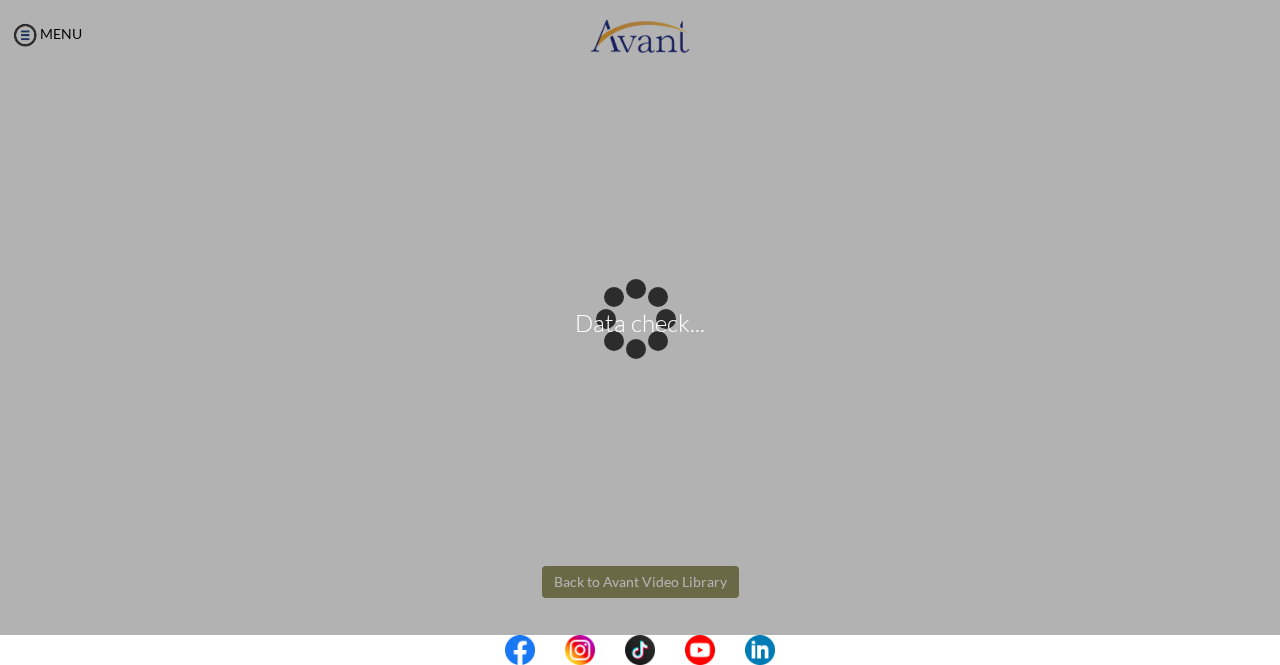 click on "Data check...
Maintenance break. Please come back in 2 hours.
MENU
My Status
What is the next step?
We would like you to watch the introductory video Begin with Avant
We would like you to watch the program video Watch Program Video
We would like you to complete English exam Take Language Test
We would like you to complete clinical assessment Take Clinical Test
We would like you to complete qualification survey Take Qualification Survey
We would like you to watch expectations video Watch Expectations Video
You will be contacted by recruiter to schedule a call.
Your application is being reviewed. Please check your email regularly.
Process Overview
Check off each step as you go to track your progress!" at bounding box center [640, 332] 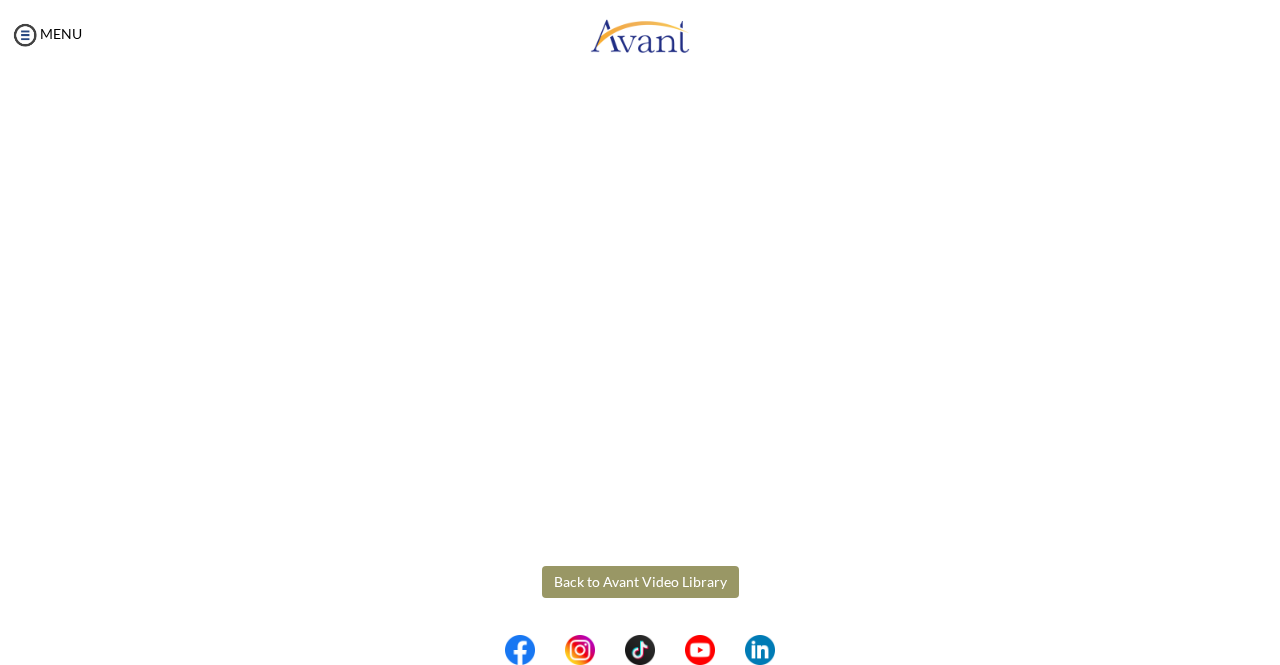 click on "Back to Avant Video Library" at bounding box center (640, 582) 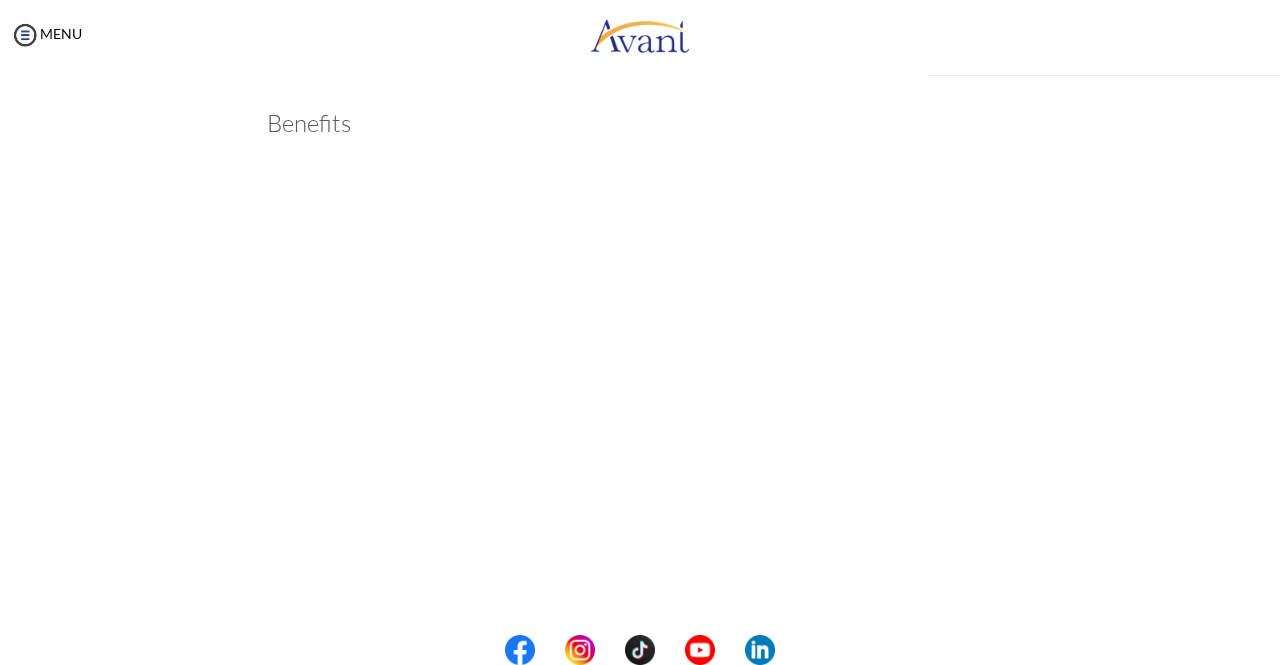 scroll, scrollTop: 532, scrollLeft: 0, axis: vertical 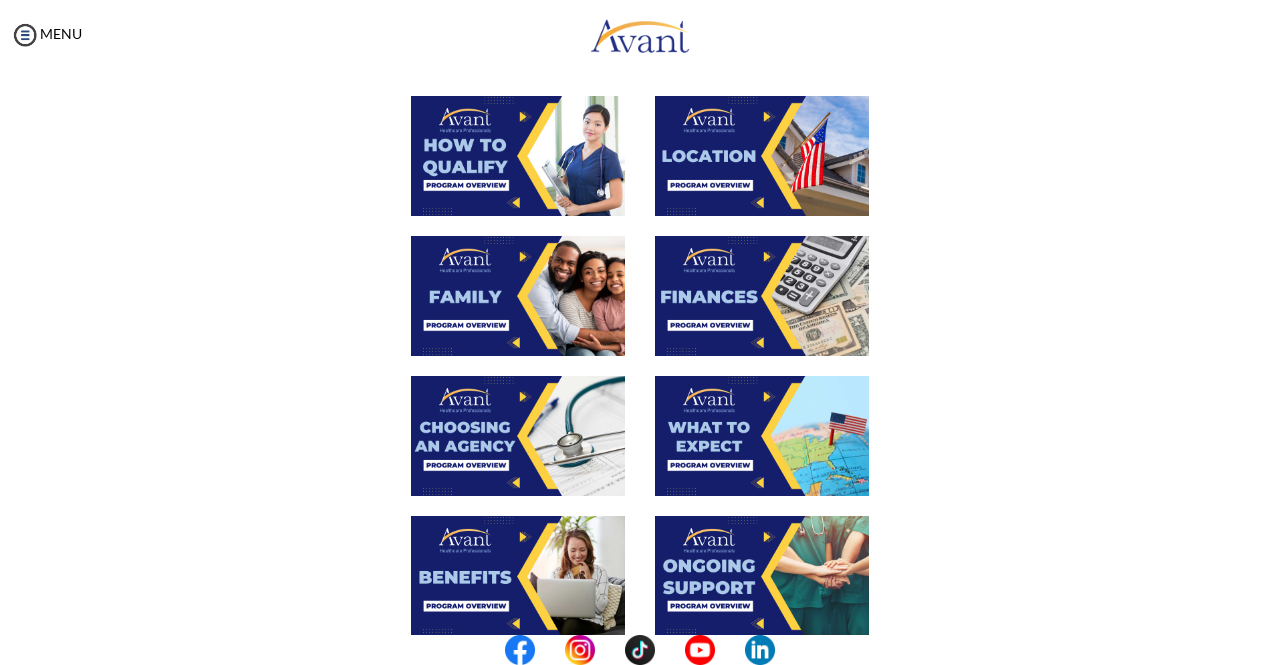 click at bounding box center (518, 296) 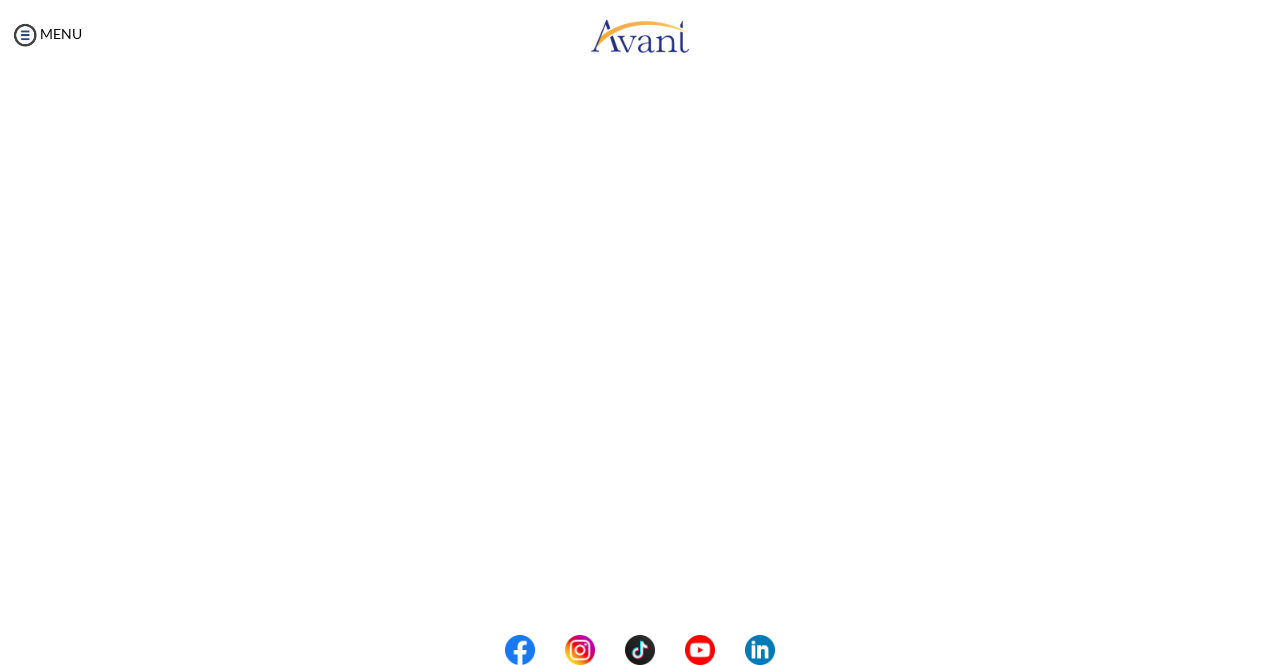 scroll, scrollTop: 386, scrollLeft: 0, axis: vertical 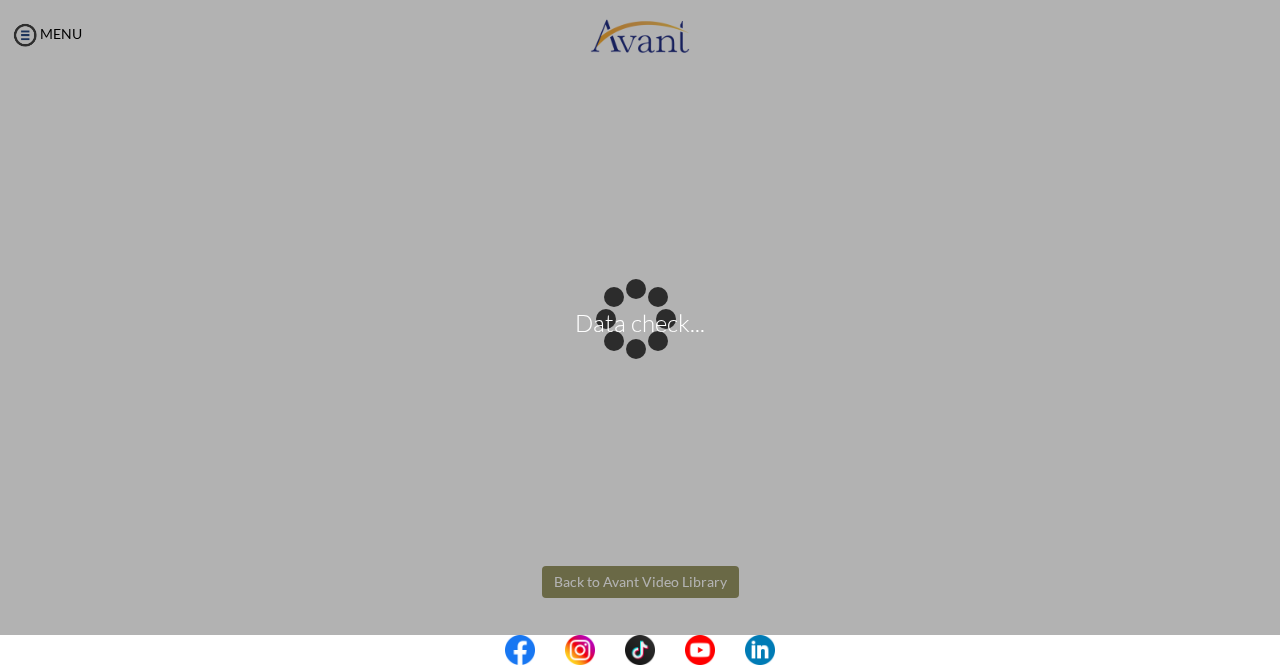 click on "Data check...
Maintenance break. Please come back in 2 hours.
MENU
My Status
What is the next step?
We would like you to watch the introductory video Begin with Avant
We would like you to watch the program video Watch Program Video
We would like you to complete English exam Take Language Test
We would like you to complete clinical assessment Take Clinical Test
We would like you to complete qualification survey Take Qualification Survey
We would like you to watch expectations video Watch Expectations Video
You will be contacted by recruiter to schedule a call.
Your application is being reviewed. Please check your email regularly.
Process Overview
Check off each step as you go to track your progress!" at bounding box center (640, 332) 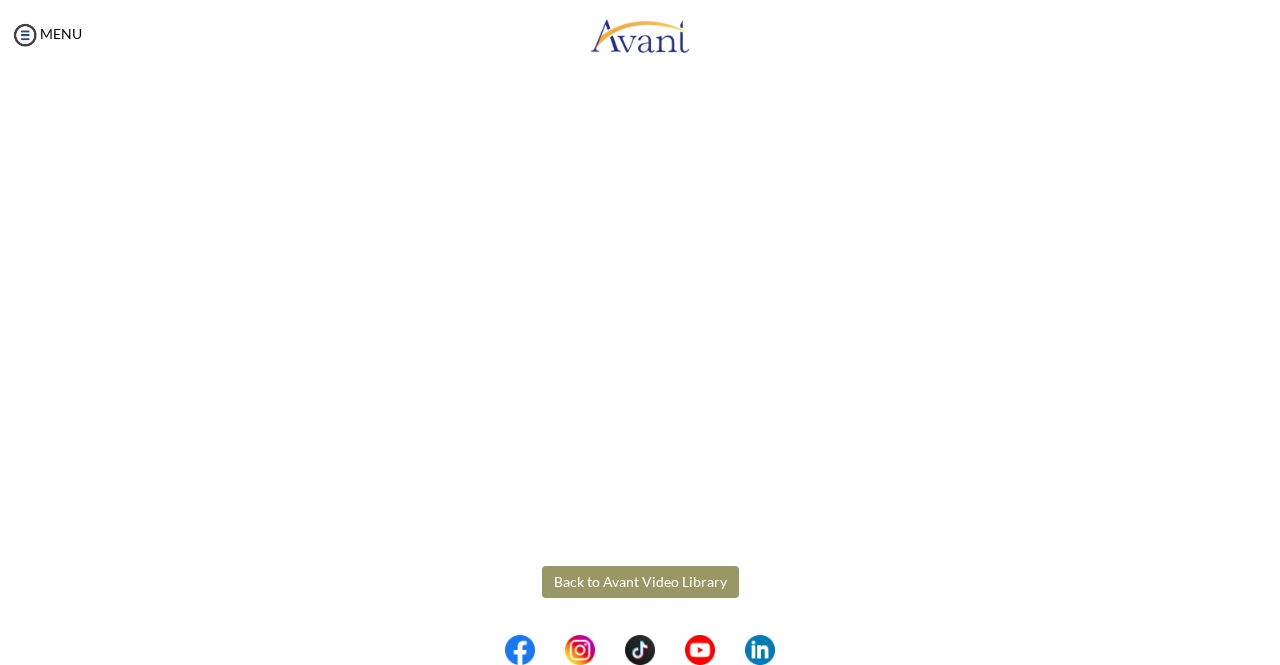click on "Back to Avant Video Library" at bounding box center [640, 582] 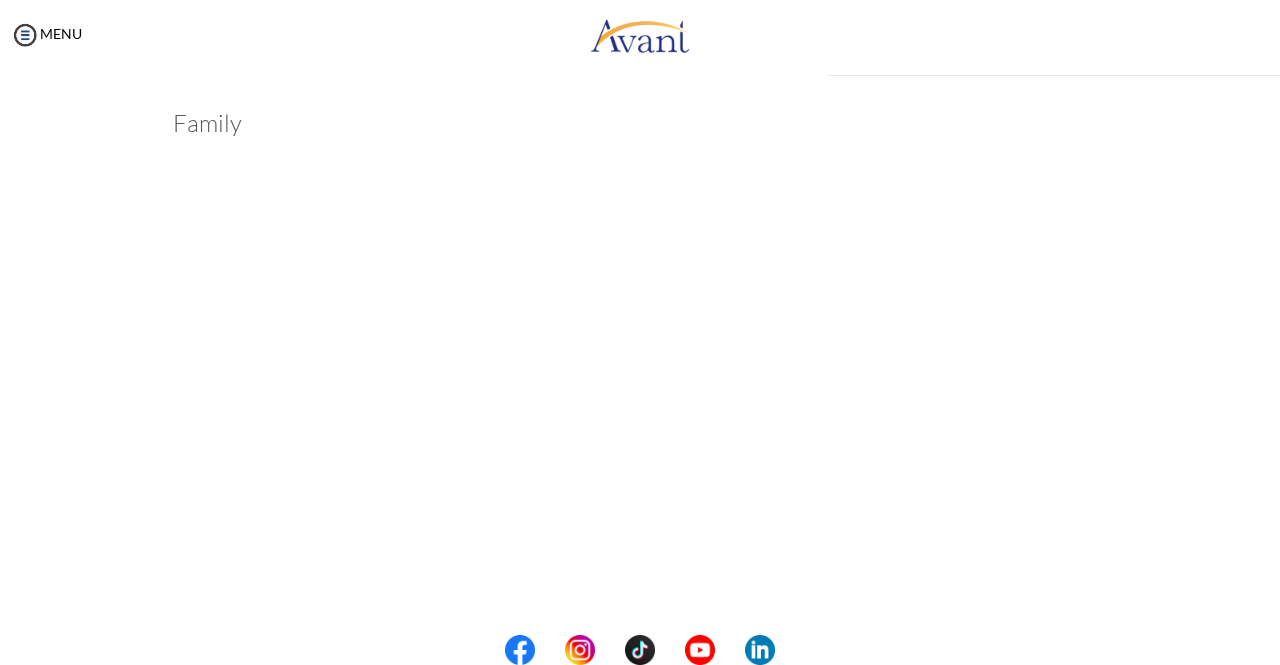 scroll, scrollTop: 532, scrollLeft: 0, axis: vertical 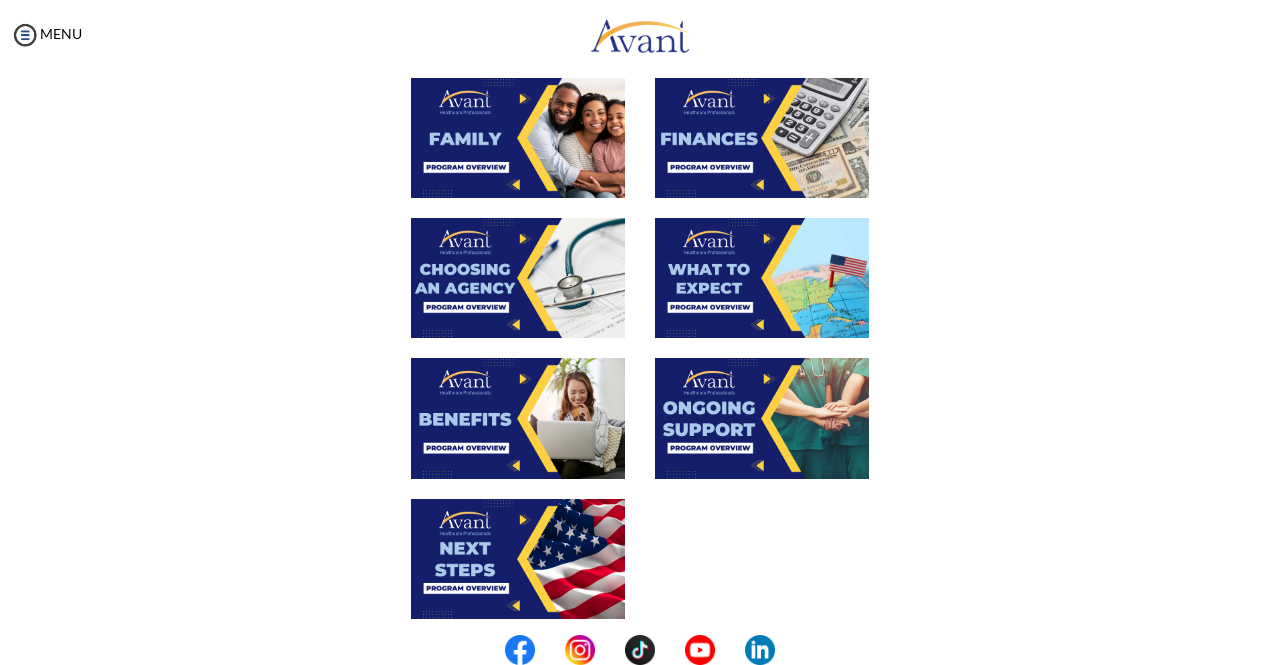 click at bounding box center [762, 418] 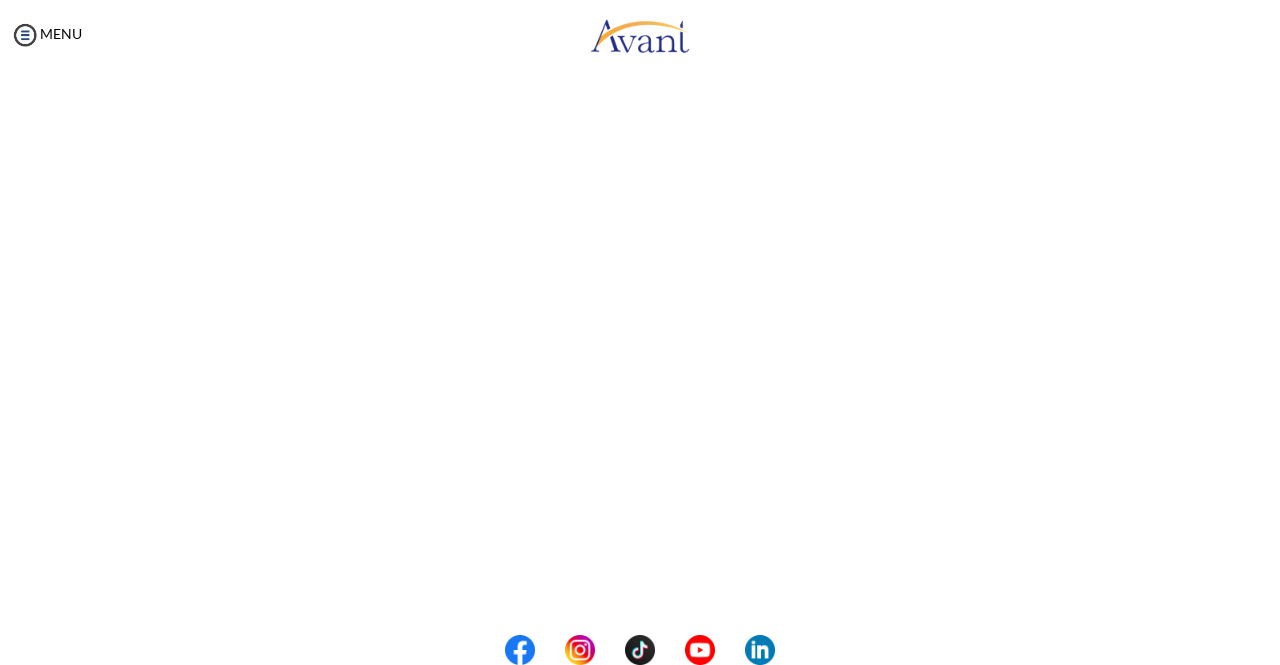 scroll, scrollTop: 344, scrollLeft: 0, axis: vertical 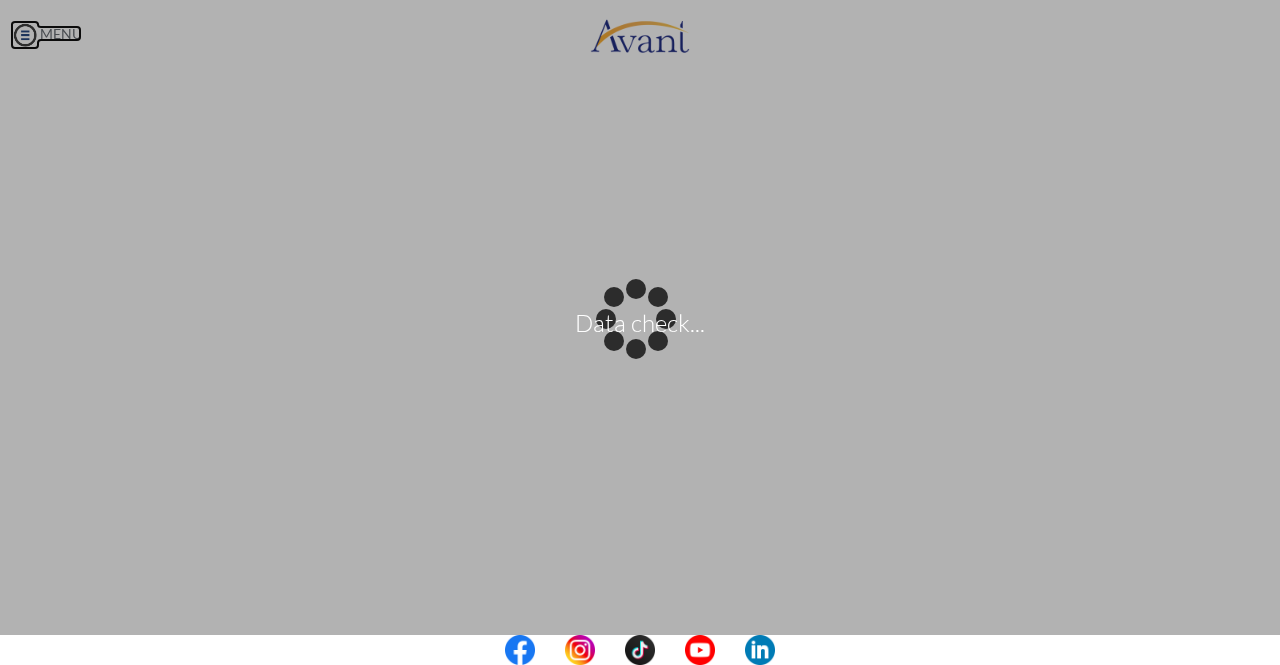 click on "Data check...
Maintenance break. Please come back in 2 hours.
MENU
My Status
What is the next step?
We would like you to watch the introductory video Begin with Avant
We would like you to watch the program video Watch Program Video
We would like you to complete English exam Take Language Test
We would like you to complete clinical assessment Take Clinical Test
We would like you to complete qualification survey Take Qualification Survey
We would like you to watch expectations video Watch Expectations Video
You will be contacted by recruiter to schedule a call.
Your application is being reviewed. Please check your email regularly.
Process Overview
Check off each step as you go to track your progress!" at bounding box center [640, 332] 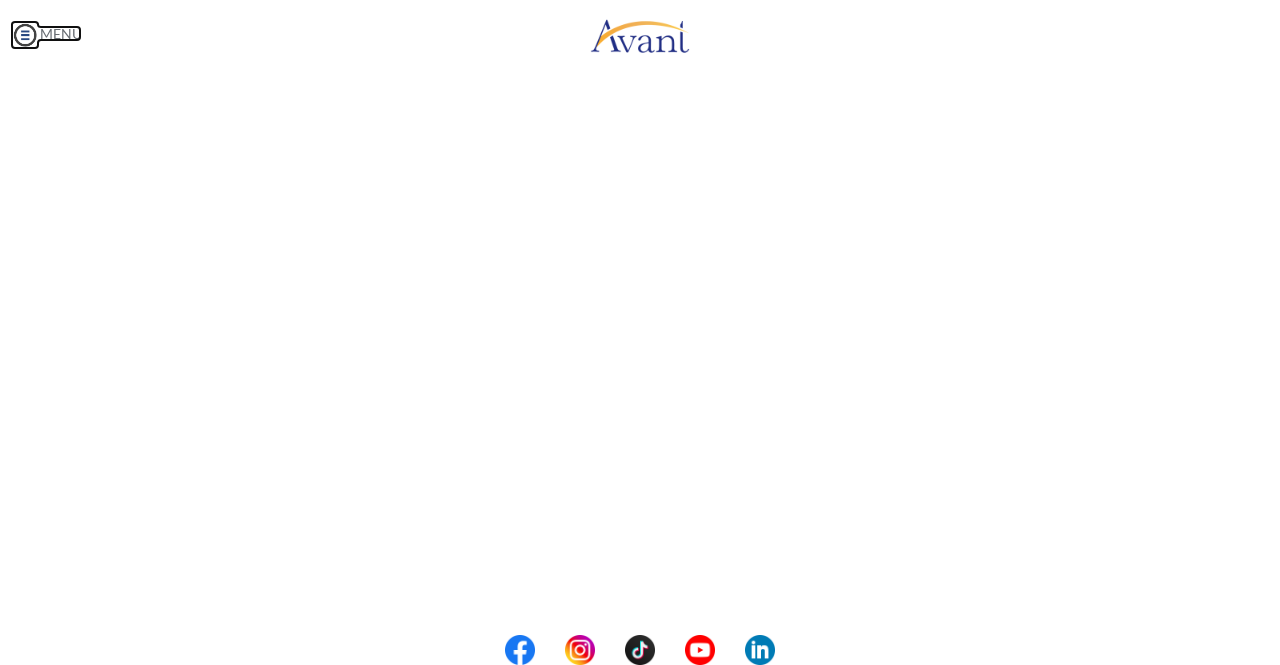 click at bounding box center [25, 35] 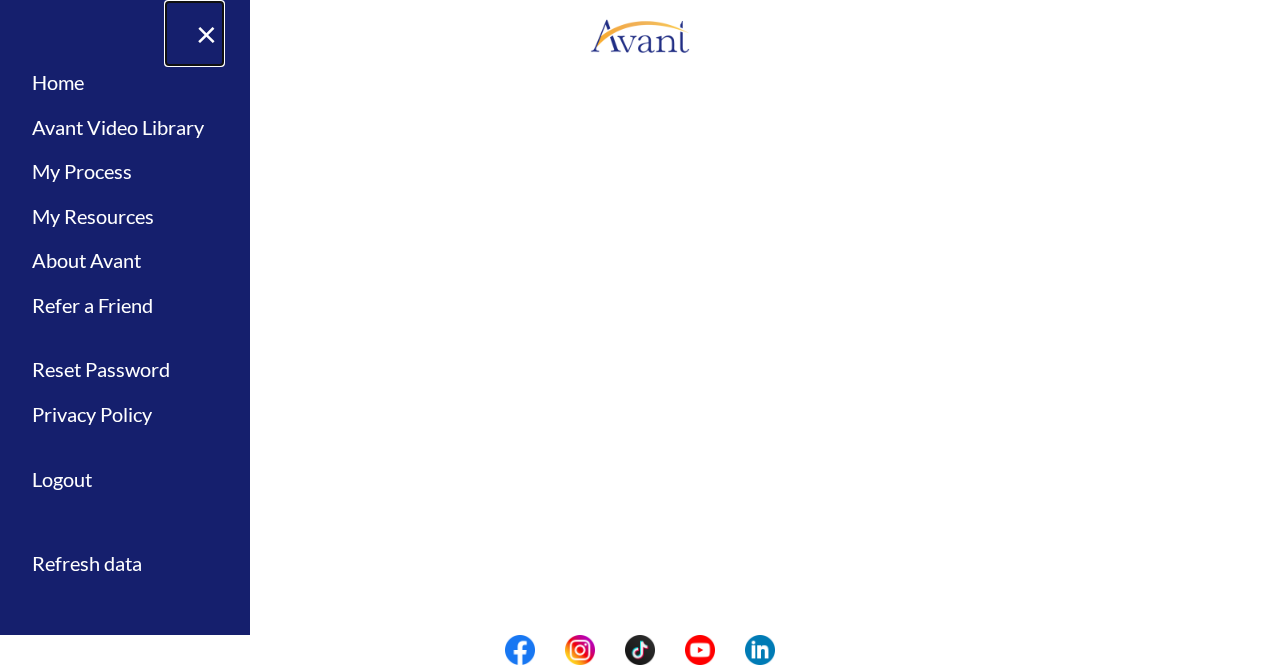 click on "×
Home
Avant Video Library
My Process
My Resources
About Avant
Refer a Friend
Reset Password
Privacy Policy
Logout
Register
Login
Refresh data" at bounding box center [125, 332] 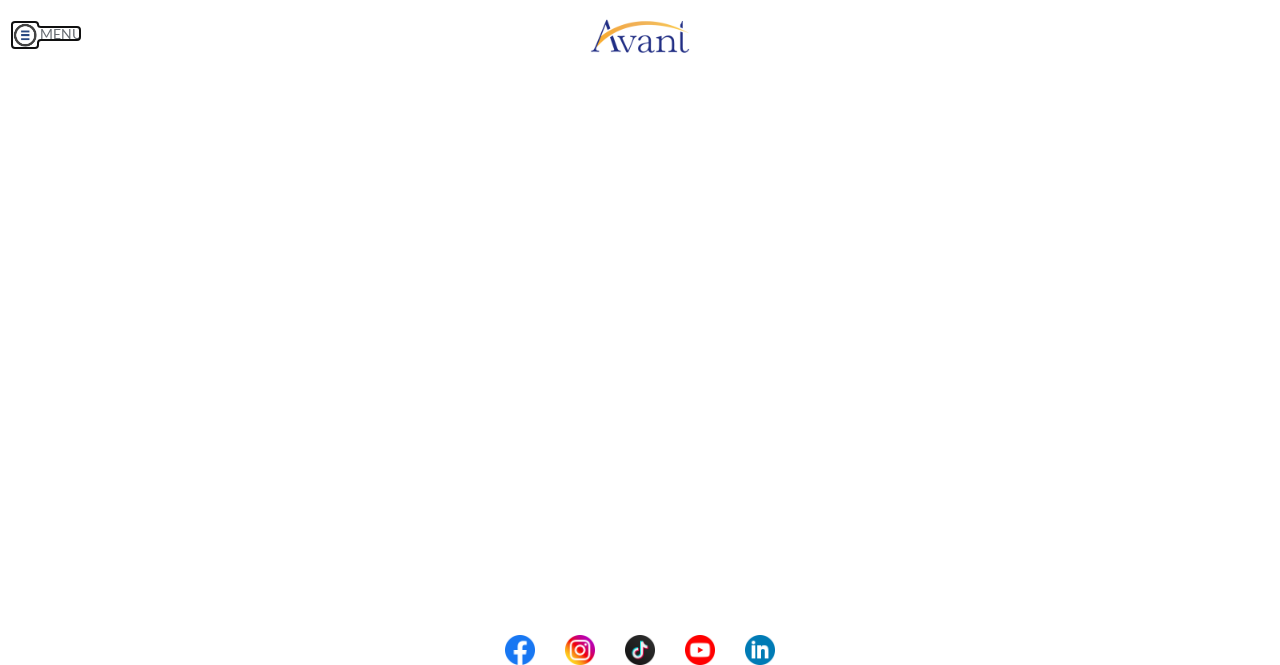 click at bounding box center [25, 35] 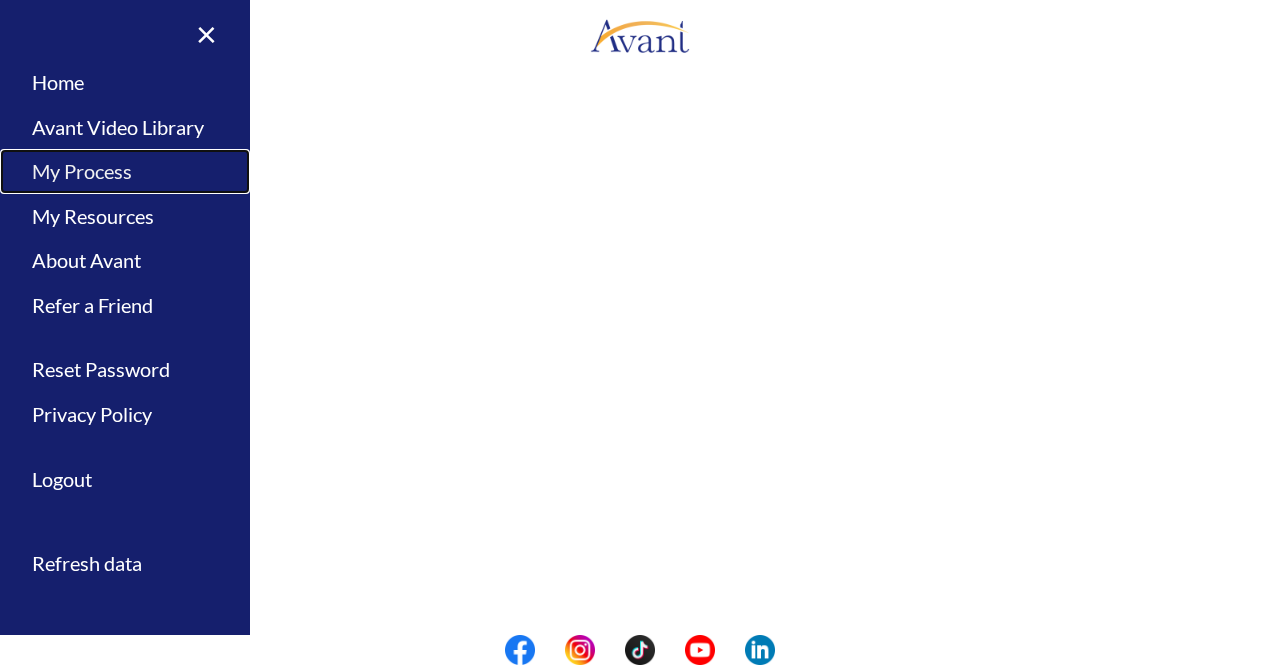 click on "My Process" at bounding box center (125, 171) 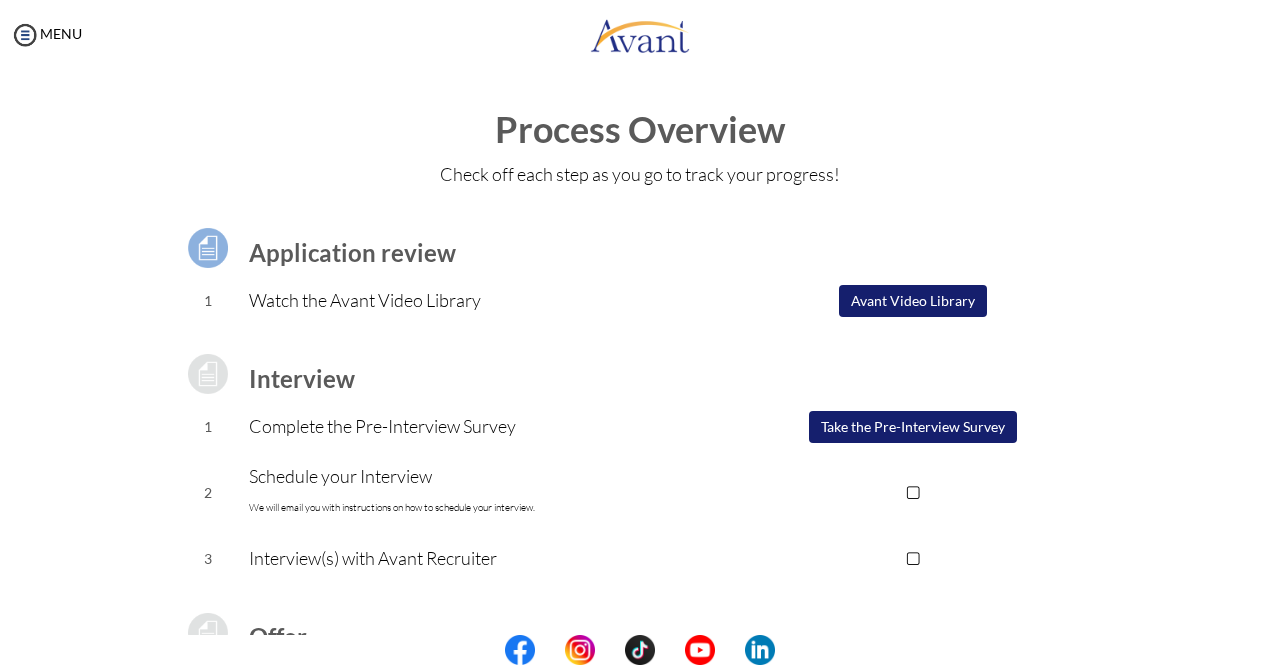 click on "Take the Pre-Interview Survey" at bounding box center (913, 427) 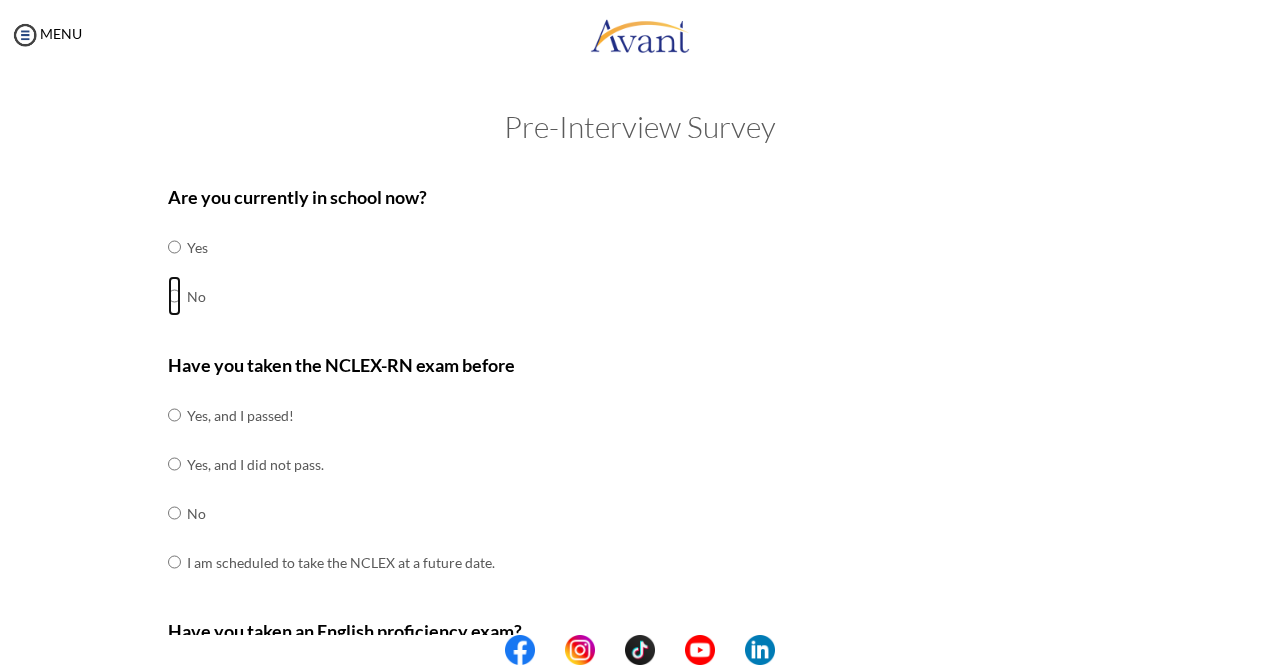 click at bounding box center (174, 247) 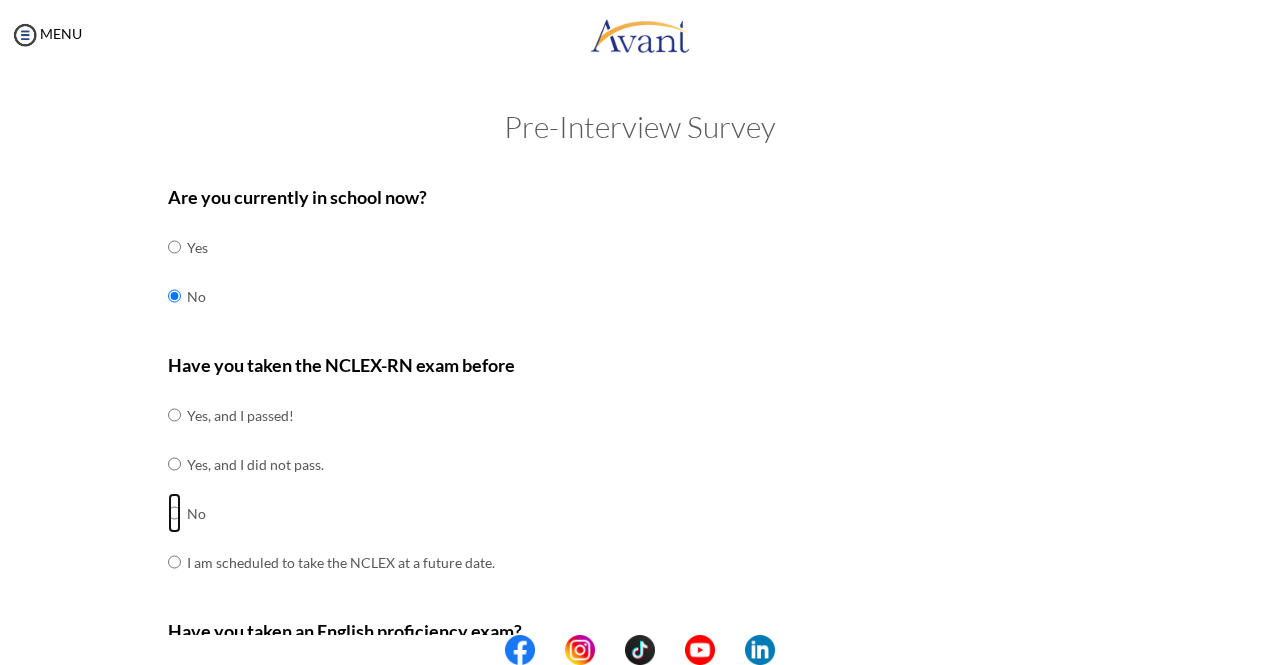 click at bounding box center (174, 415) 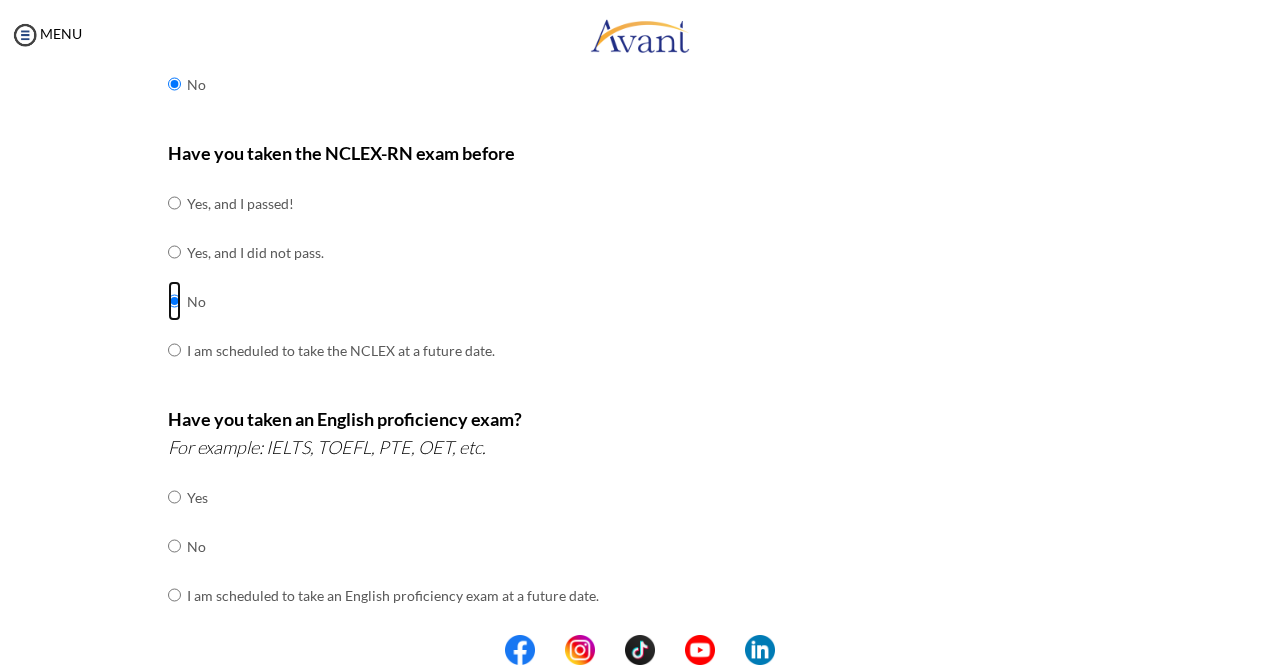 scroll, scrollTop: 0, scrollLeft: 0, axis: both 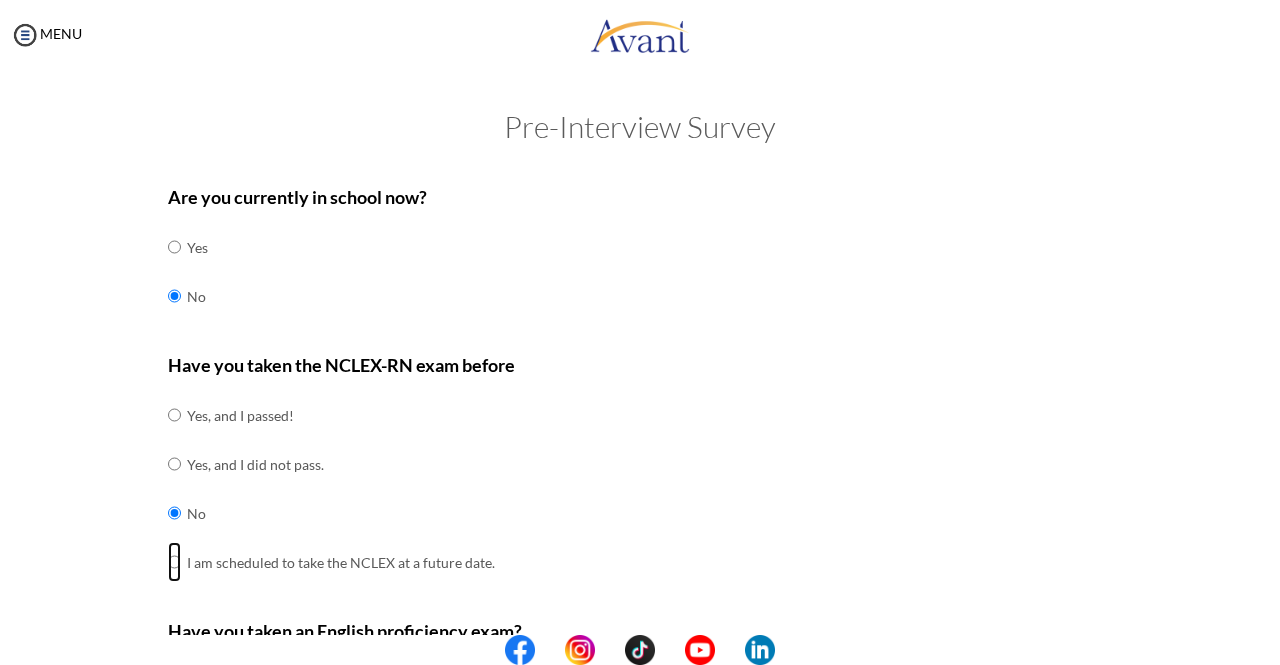 click at bounding box center (174, 415) 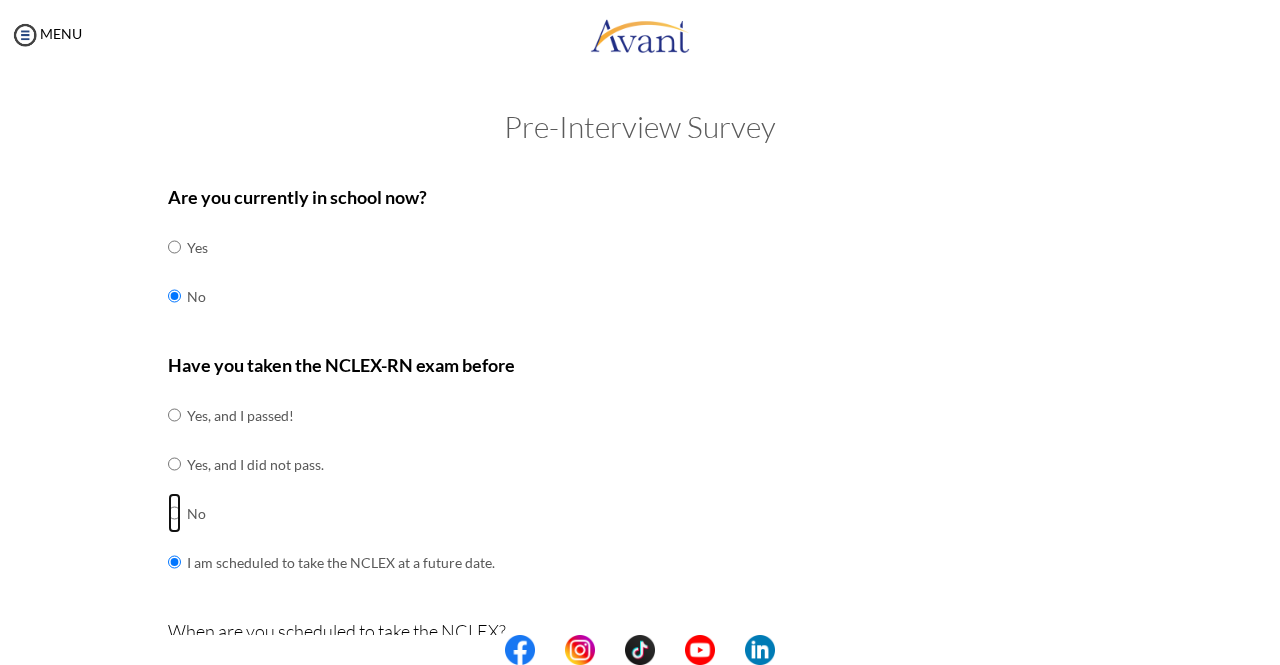 click at bounding box center [174, 415] 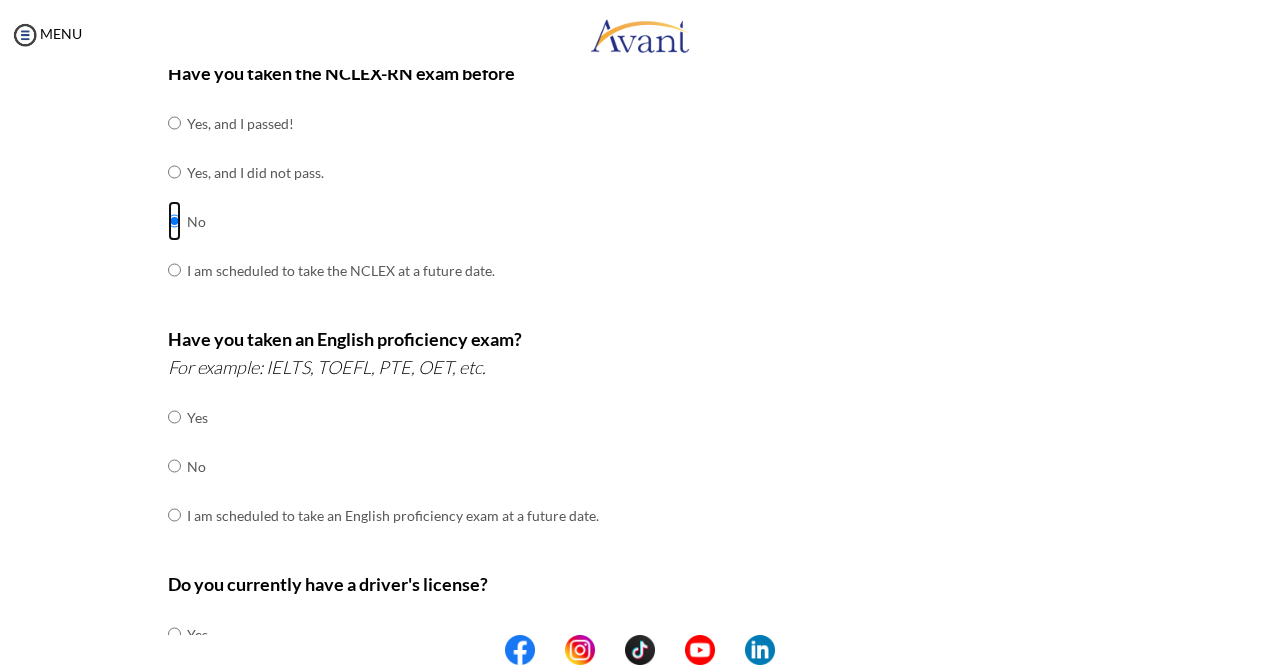 scroll, scrollTop: 308, scrollLeft: 0, axis: vertical 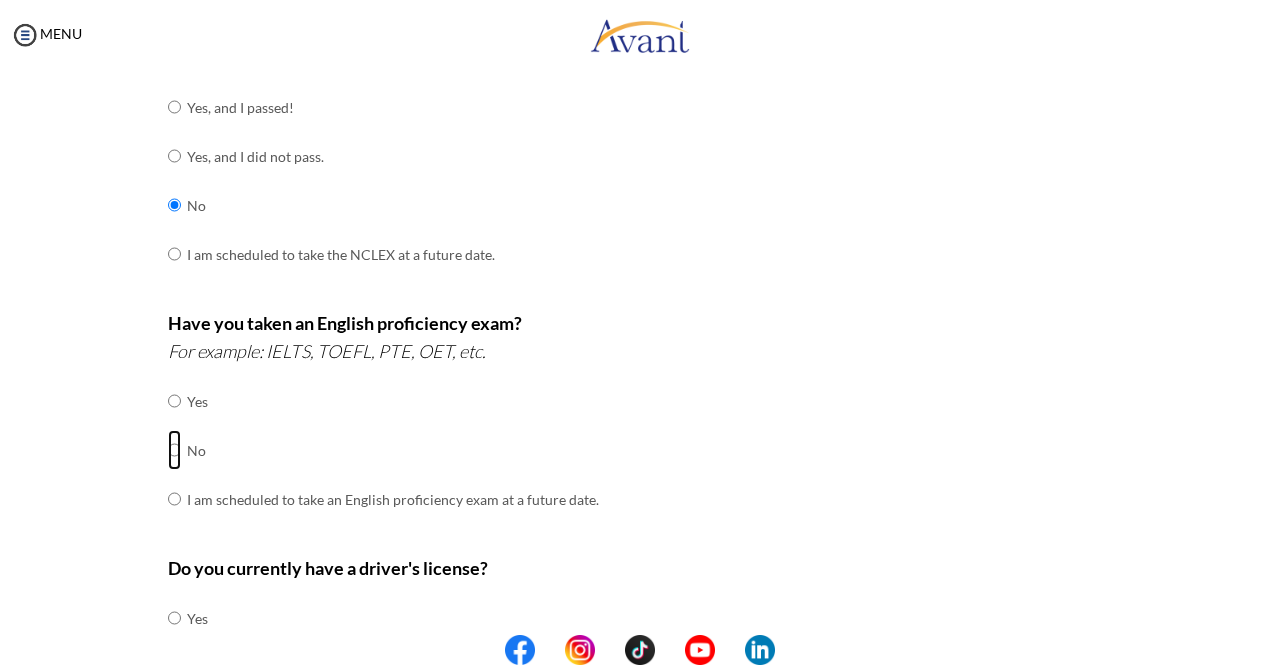 click at bounding box center (174, 401) 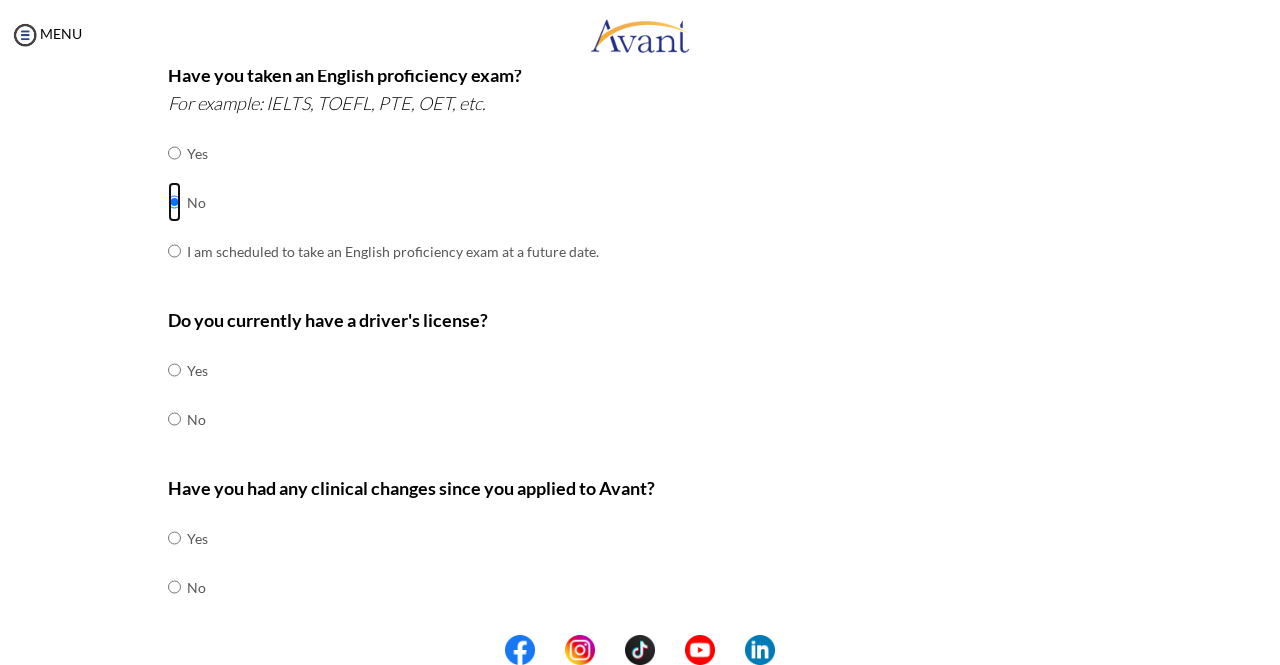 scroll, scrollTop: 556, scrollLeft: 0, axis: vertical 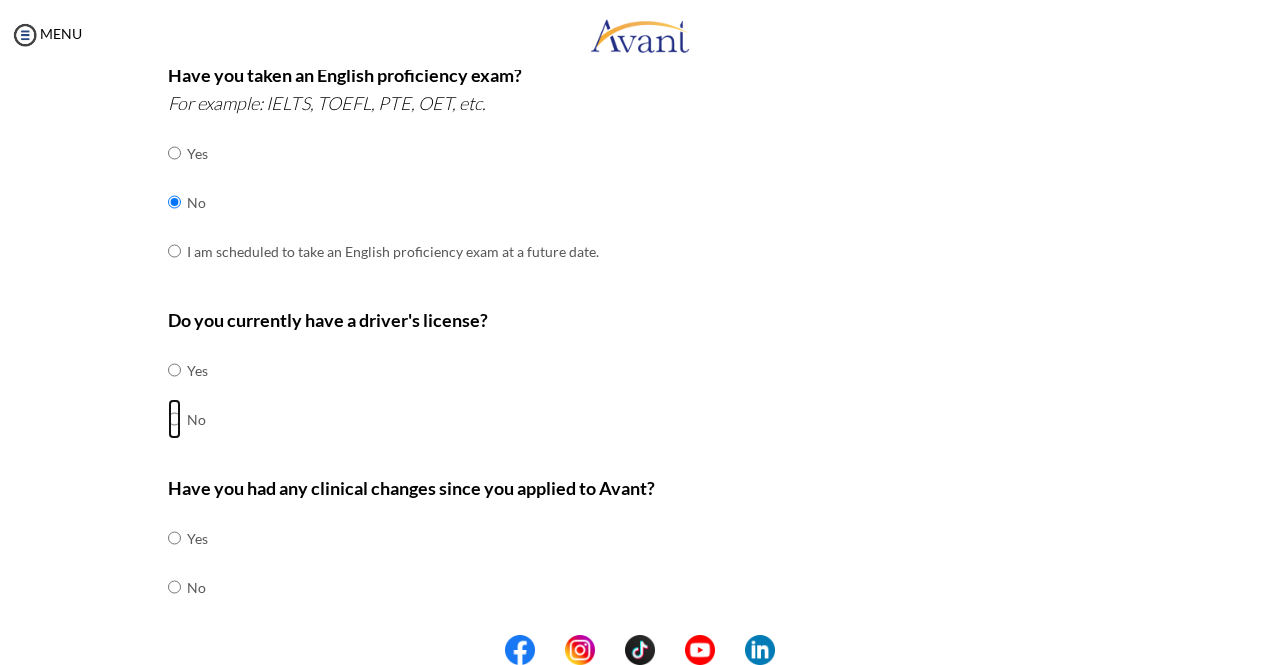 click at bounding box center (174, 370) 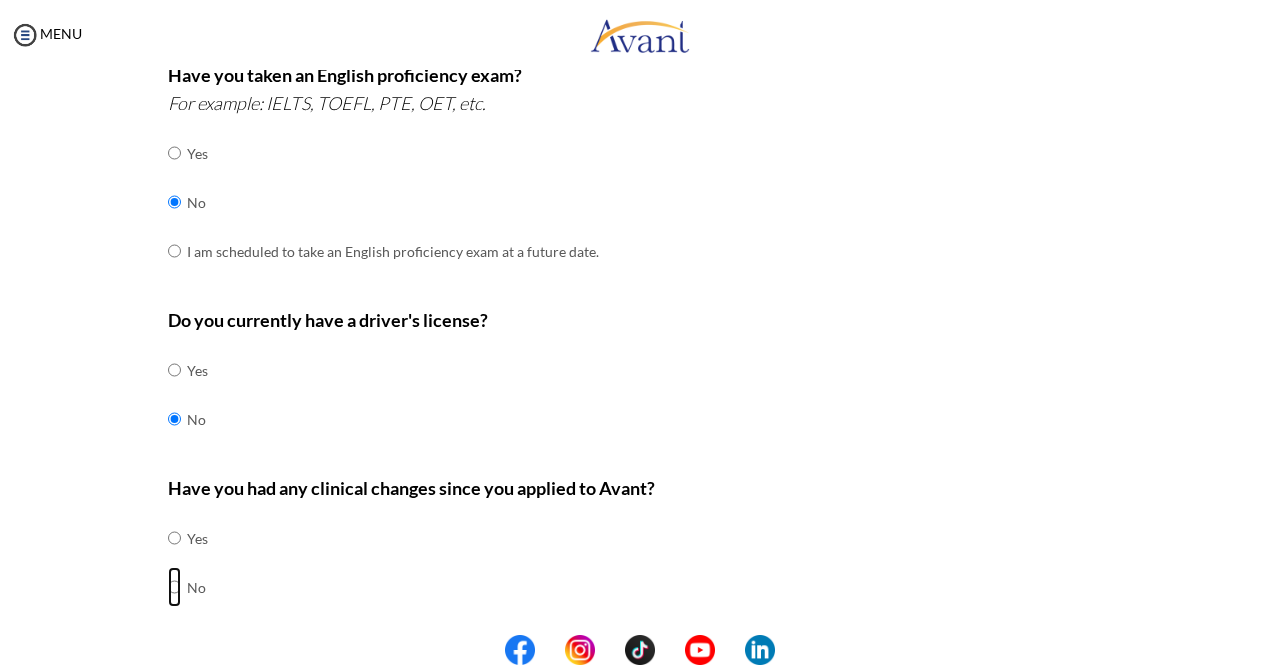 click at bounding box center [174, 538] 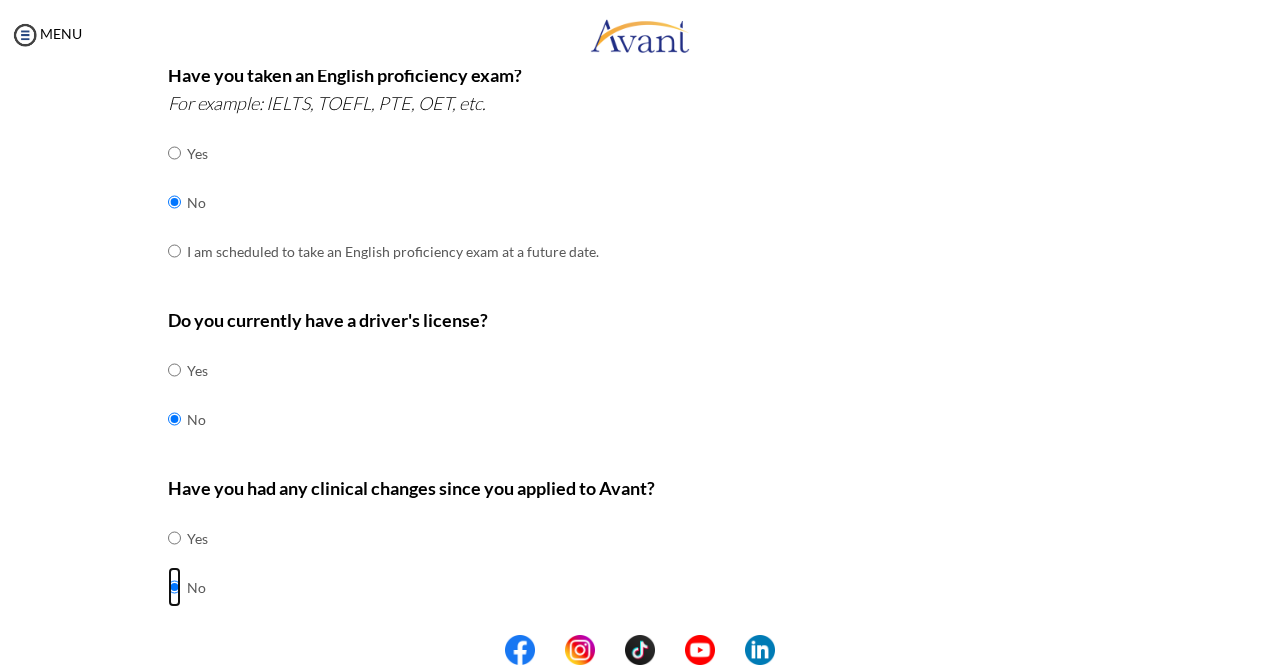 scroll, scrollTop: 610, scrollLeft: 0, axis: vertical 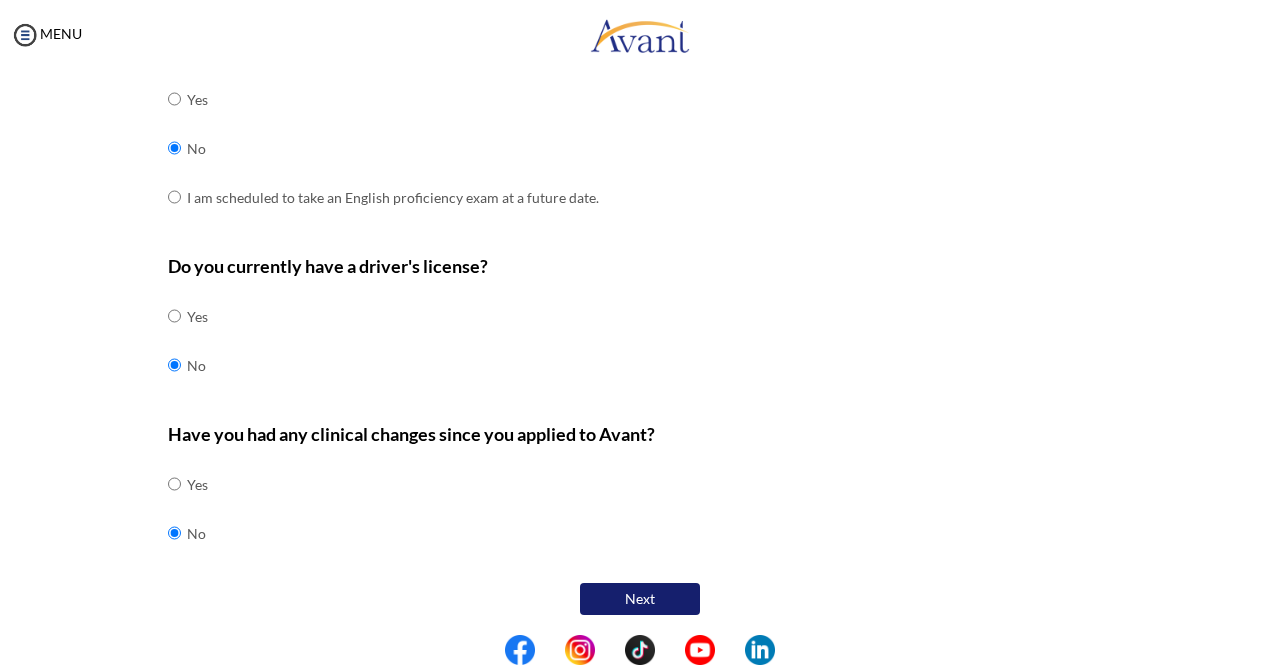 click on "Next" at bounding box center (640, 599) 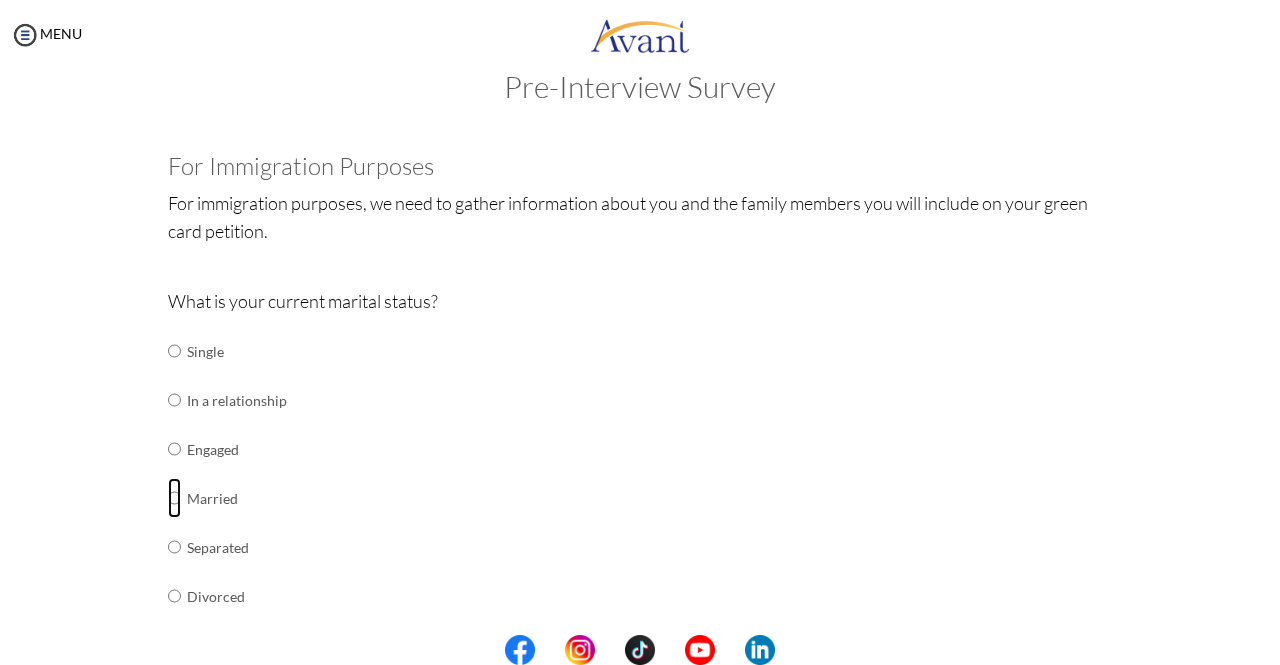 click at bounding box center [174, 351] 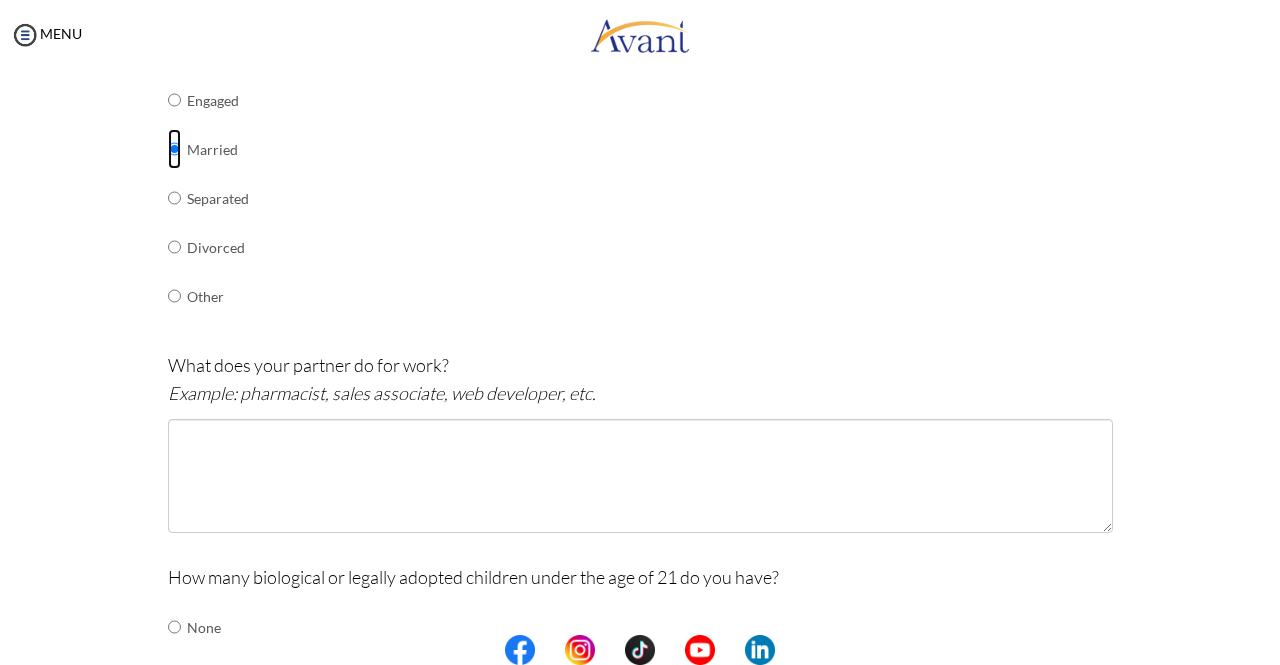 scroll, scrollTop: 399, scrollLeft: 0, axis: vertical 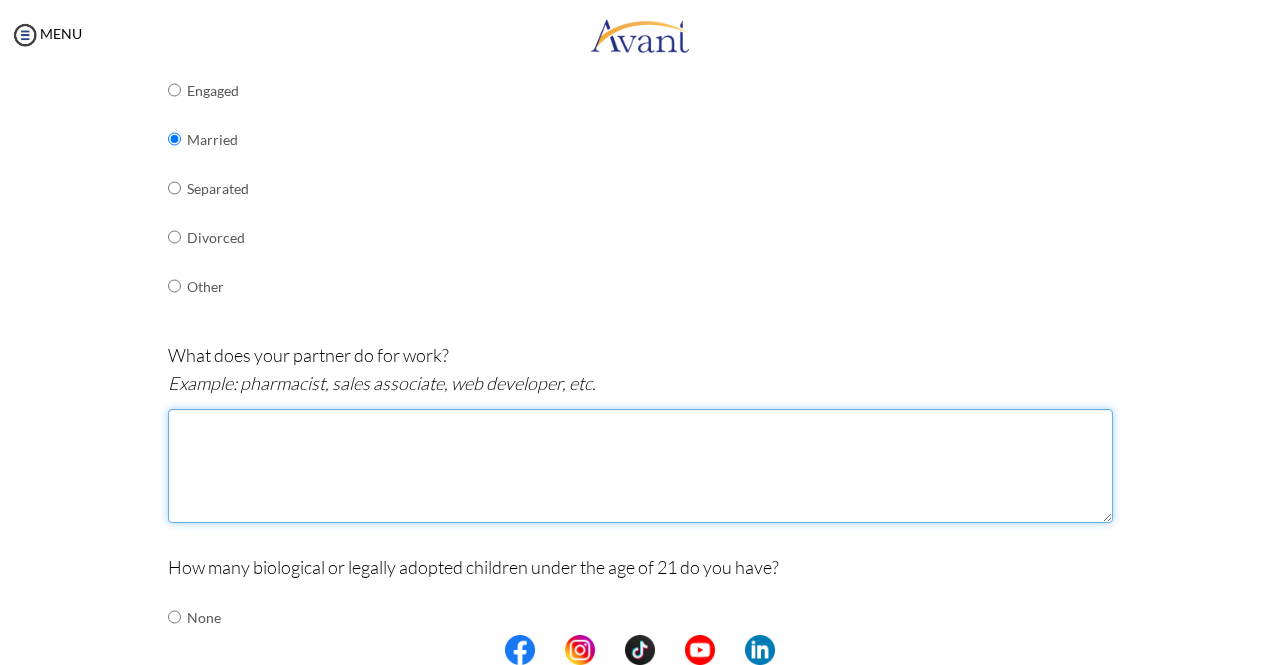 click at bounding box center [640, 466] 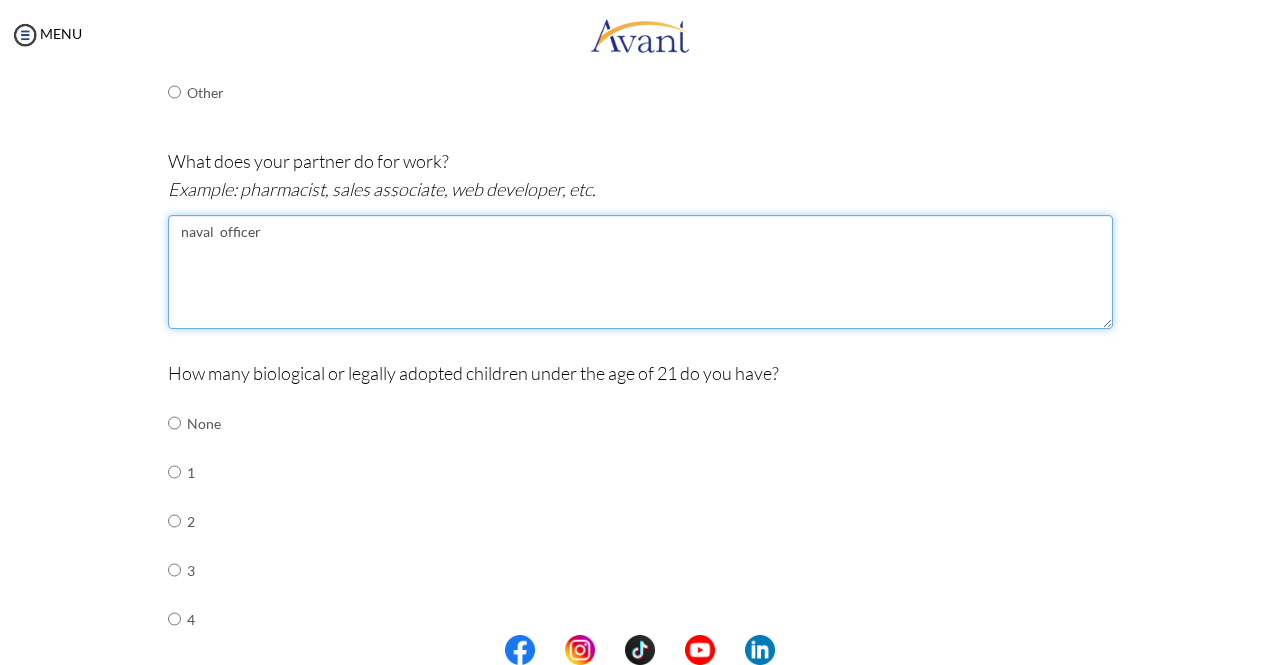 scroll, scrollTop: 595, scrollLeft: 0, axis: vertical 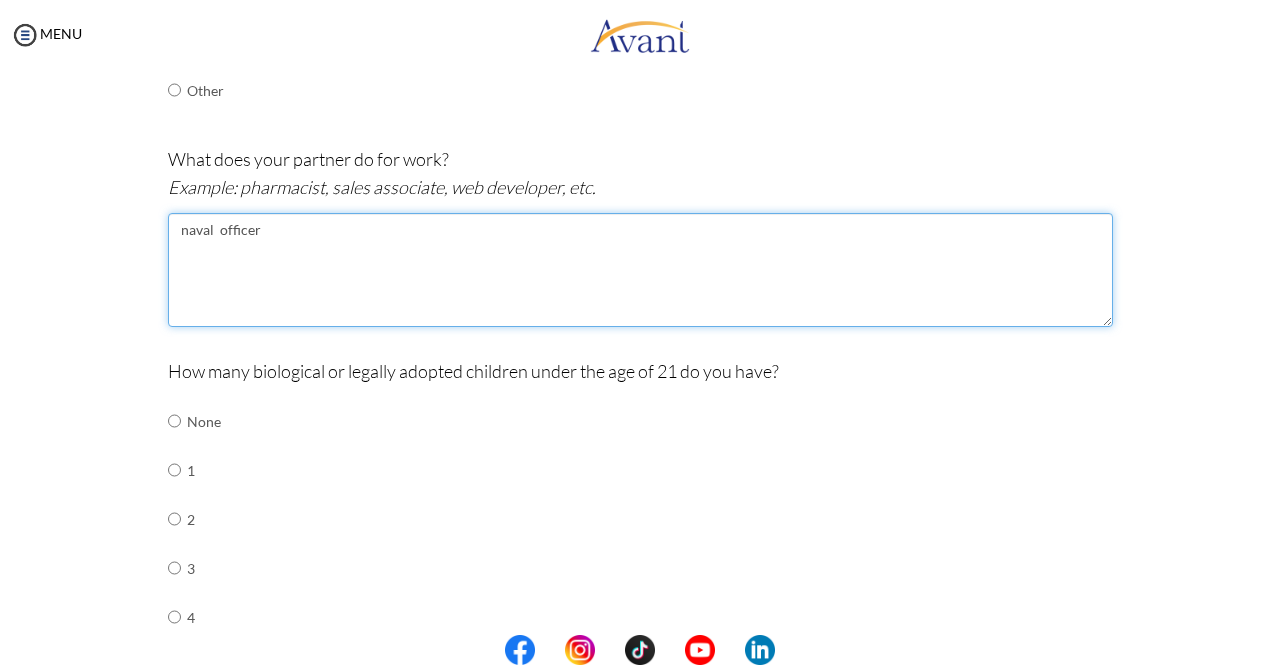 type on "naval  officer" 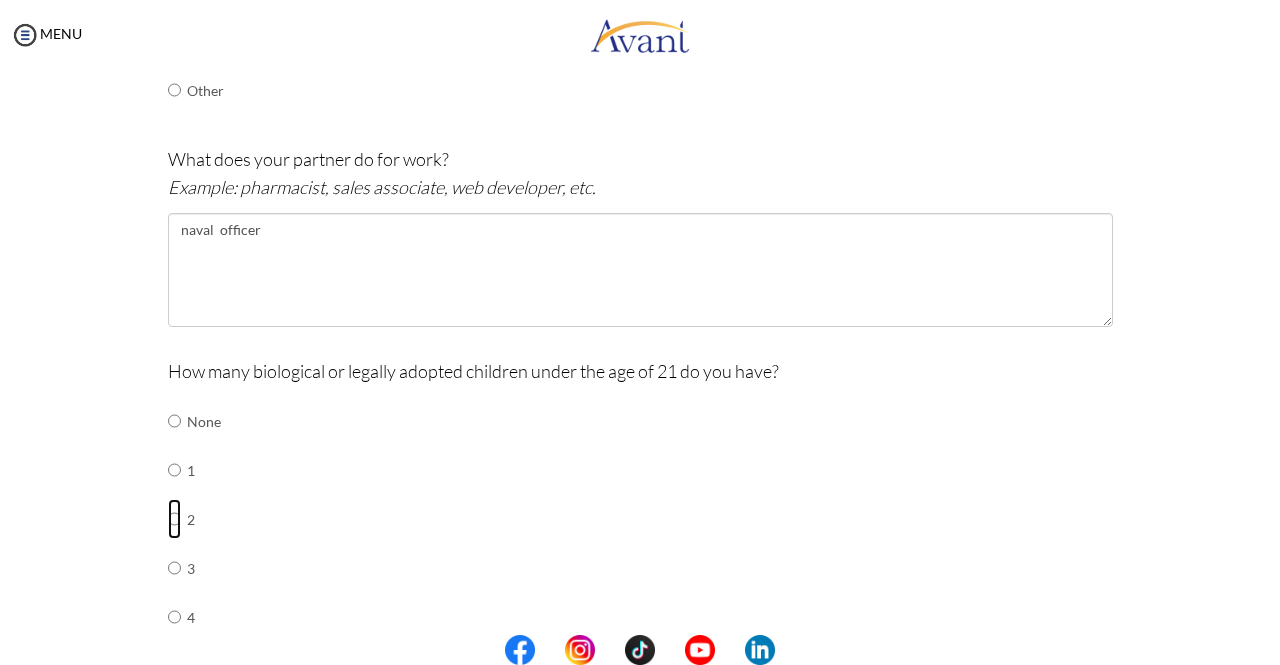click at bounding box center [174, 421] 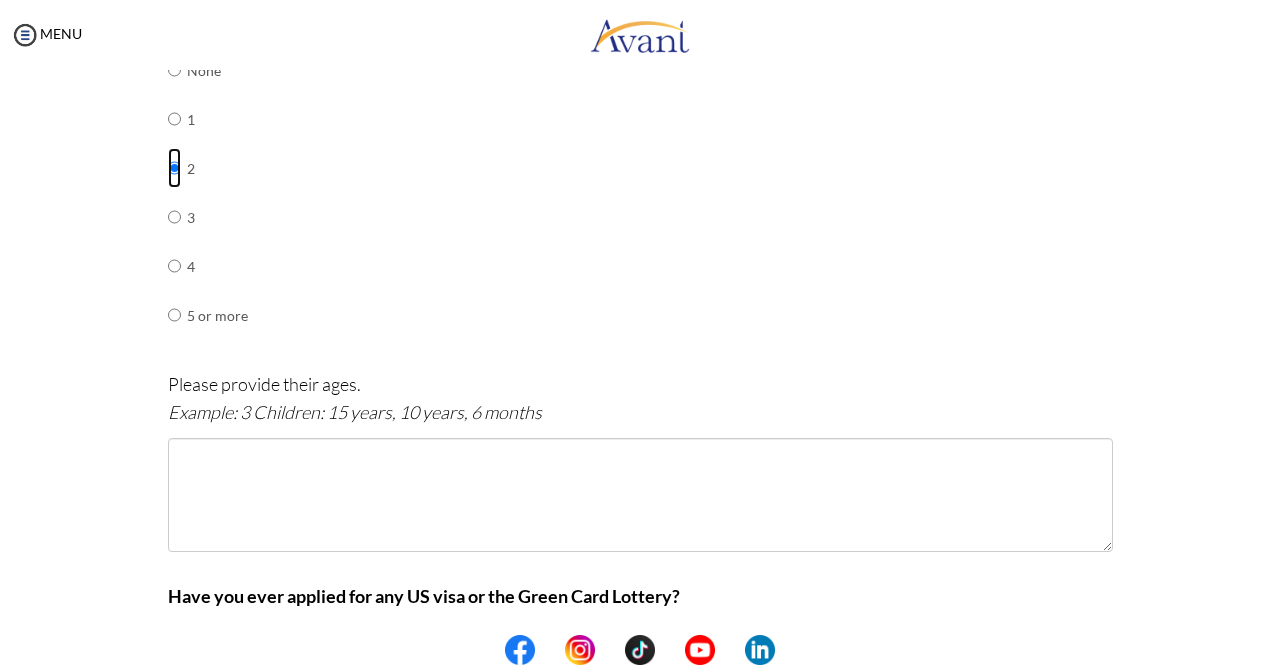 scroll, scrollTop: 948, scrollLeft: 0, axis: vertical 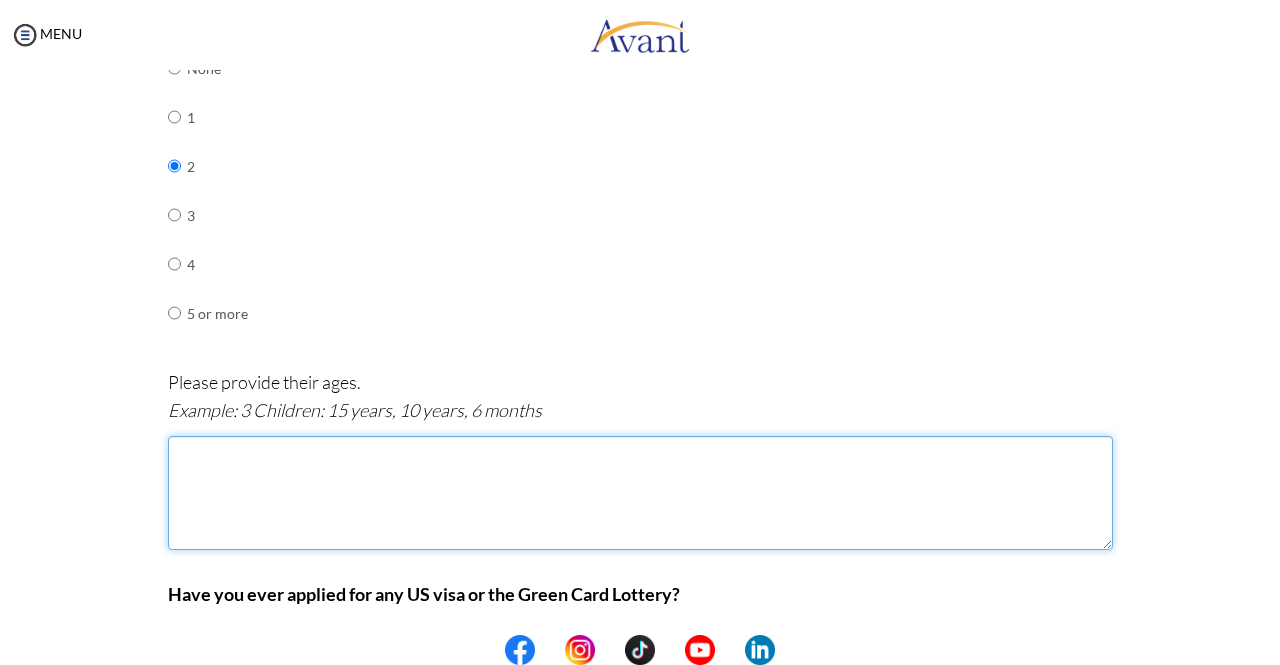 click at bounding box center [640, 493] 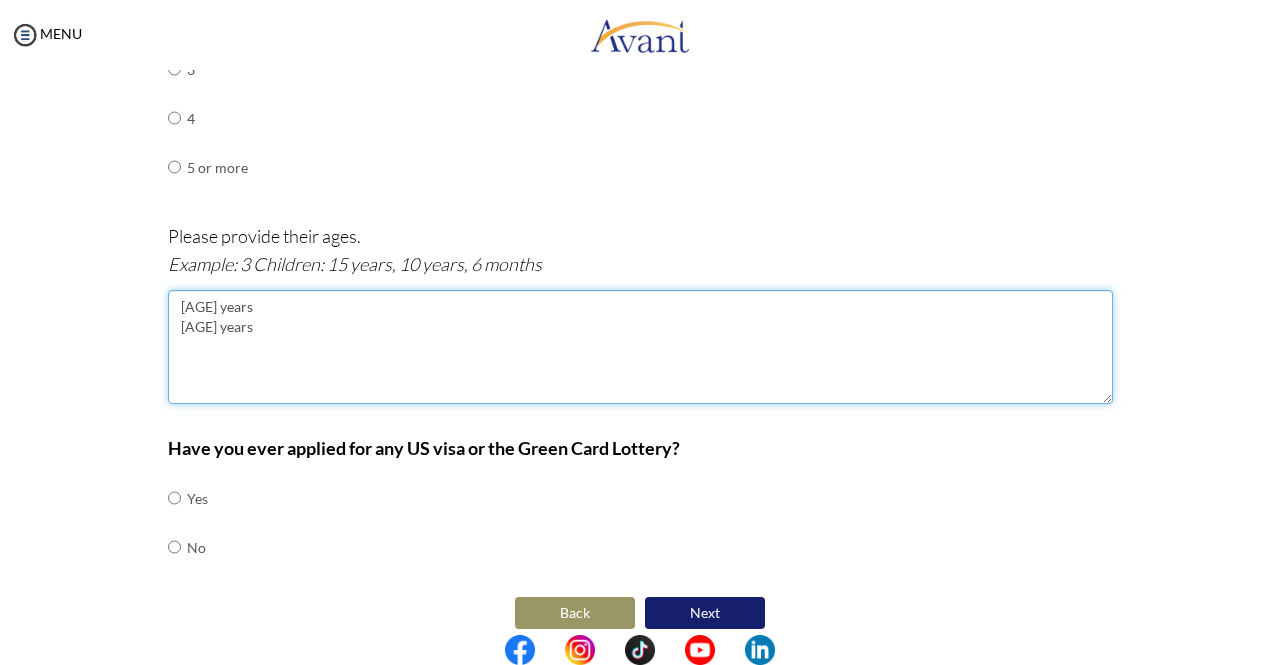 scroll, scrollTop: 1106, scrollLeft: 0, axis: vertical 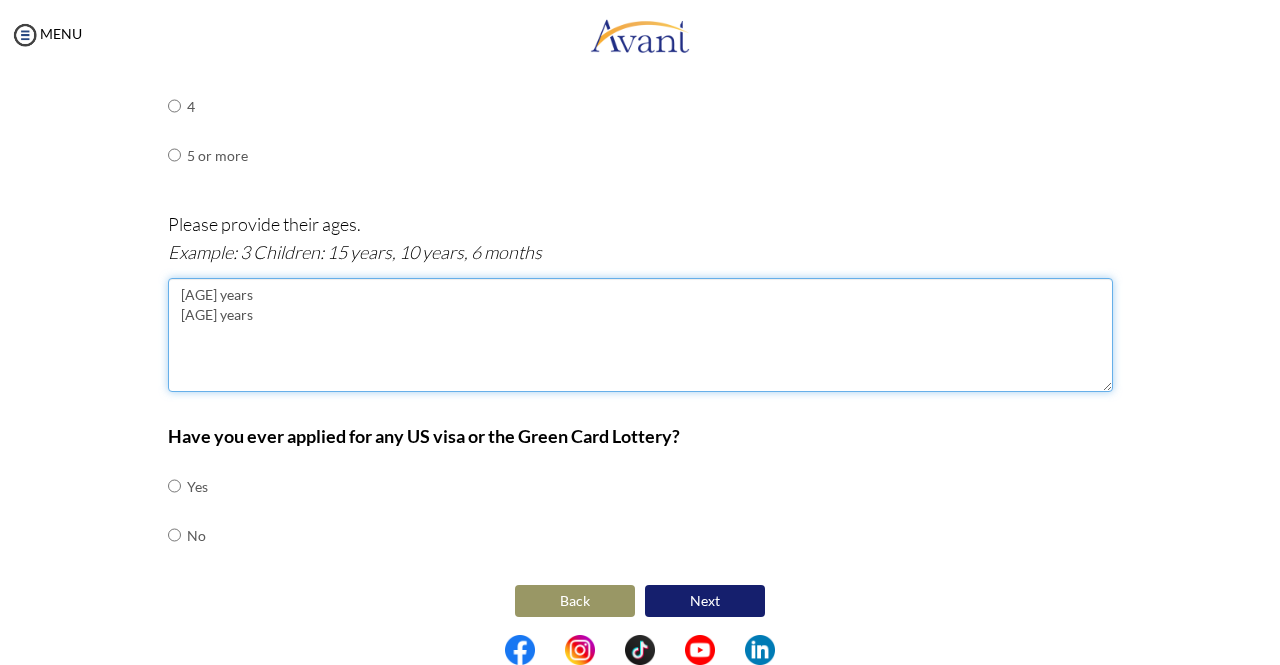 type on "[AGE] years
[AGE] years" 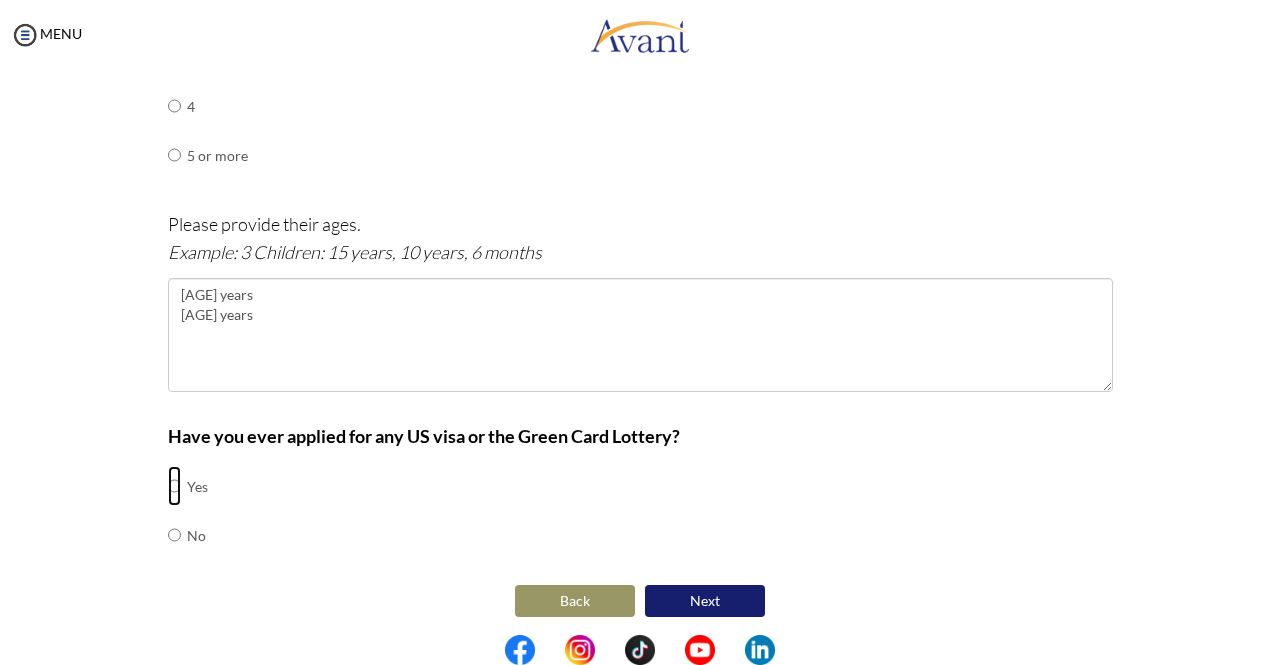 click at bounding box center (174, 486) 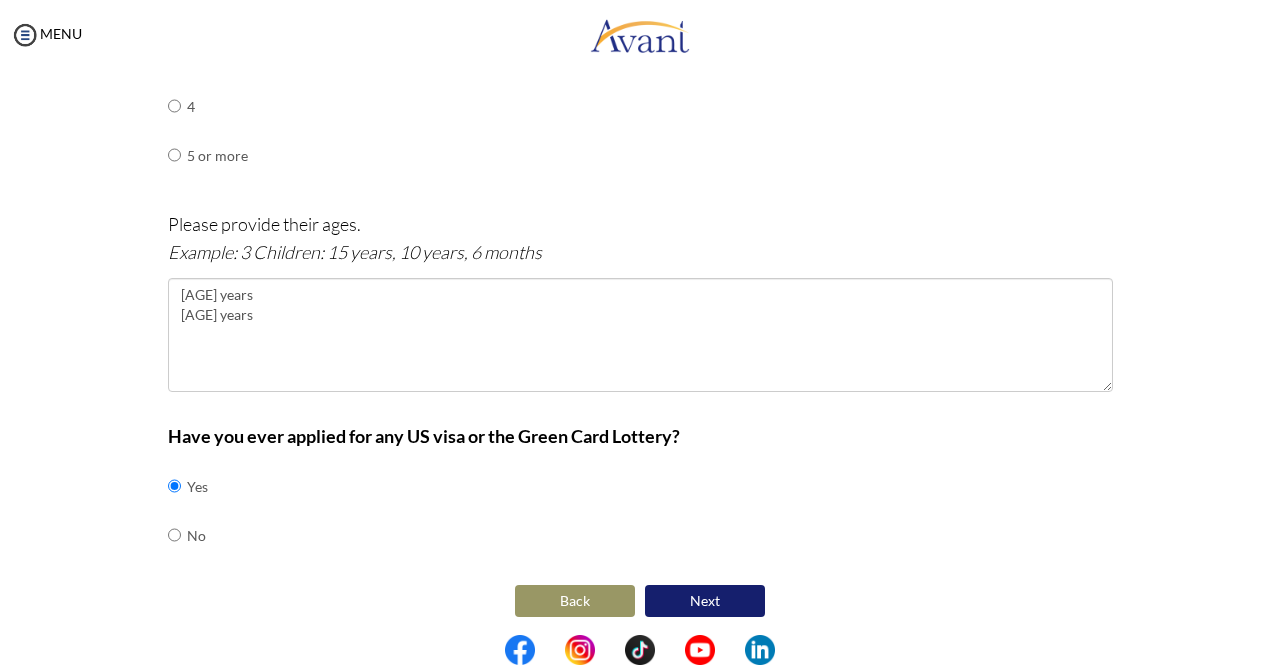 click on "Next" at bounding box center [705, 601] 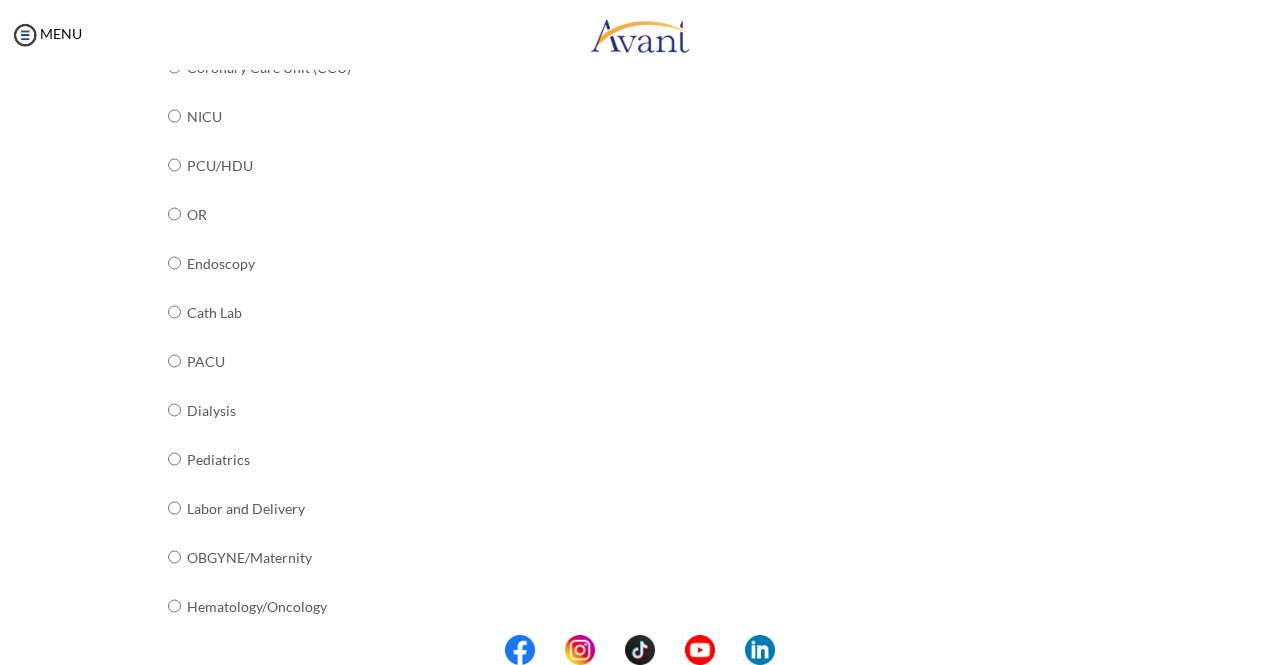 scroll, scrollTop: 596, scrollLeft: 0, axis: vertical 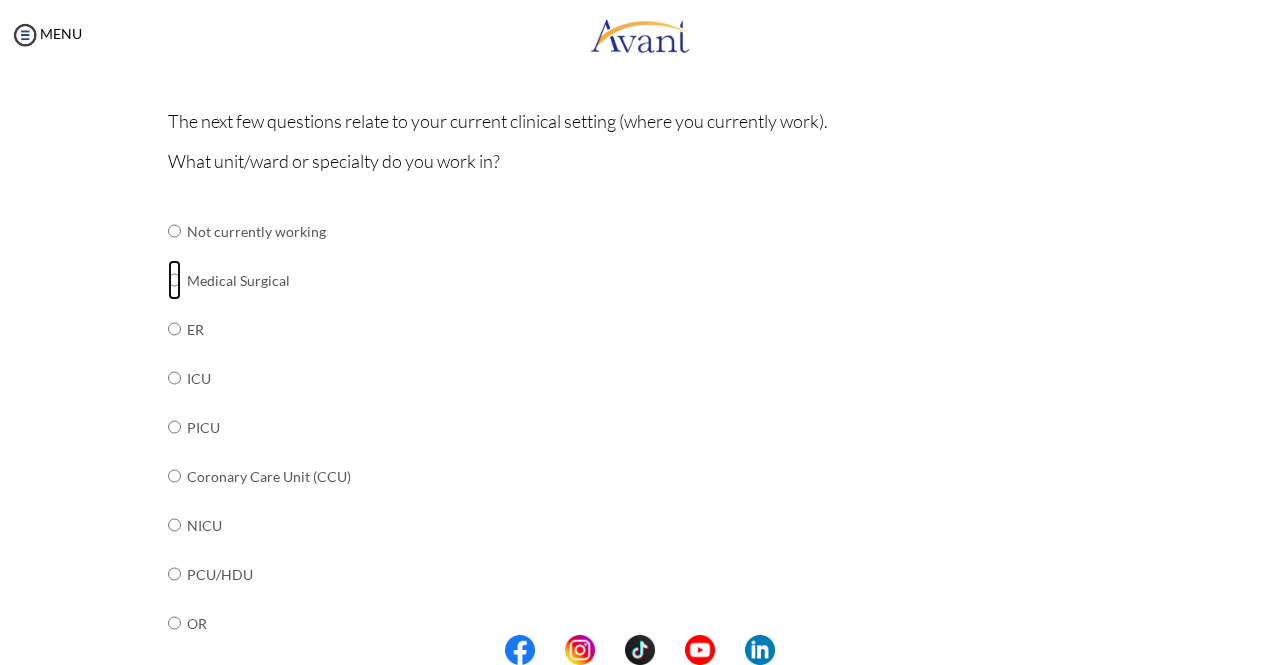 click at bounding box center (174, 231) 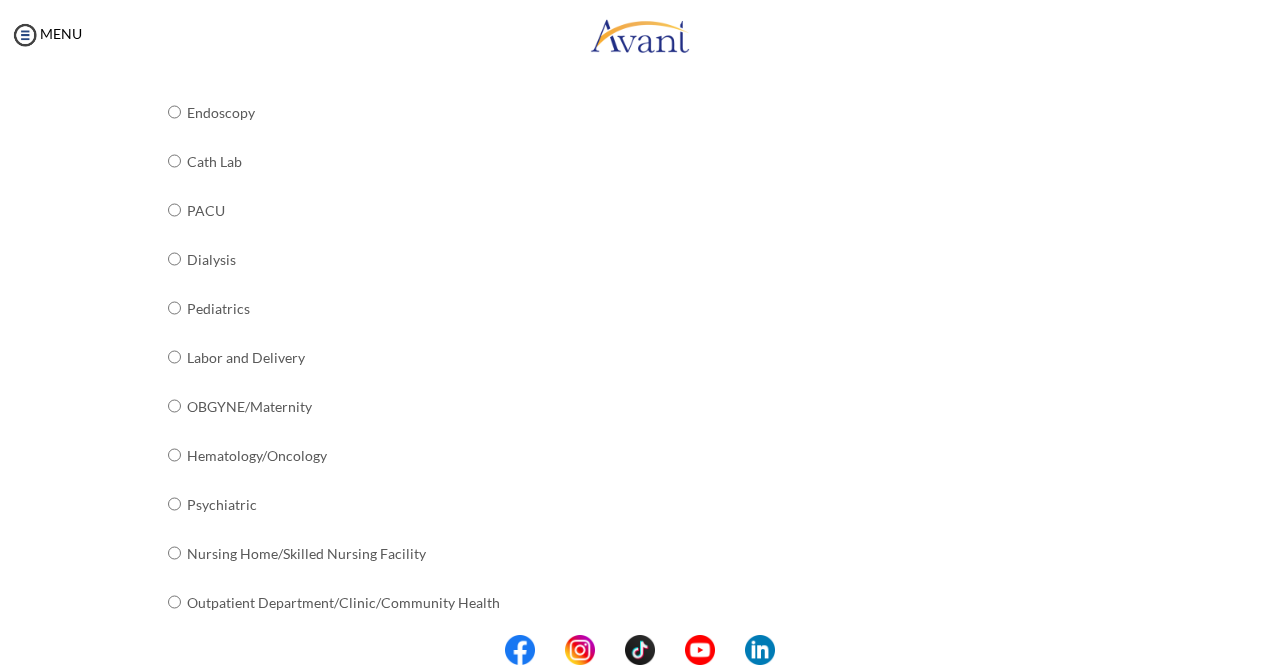 scroll, scrollTop: 779, scrollLeft: 0, axis: vertical 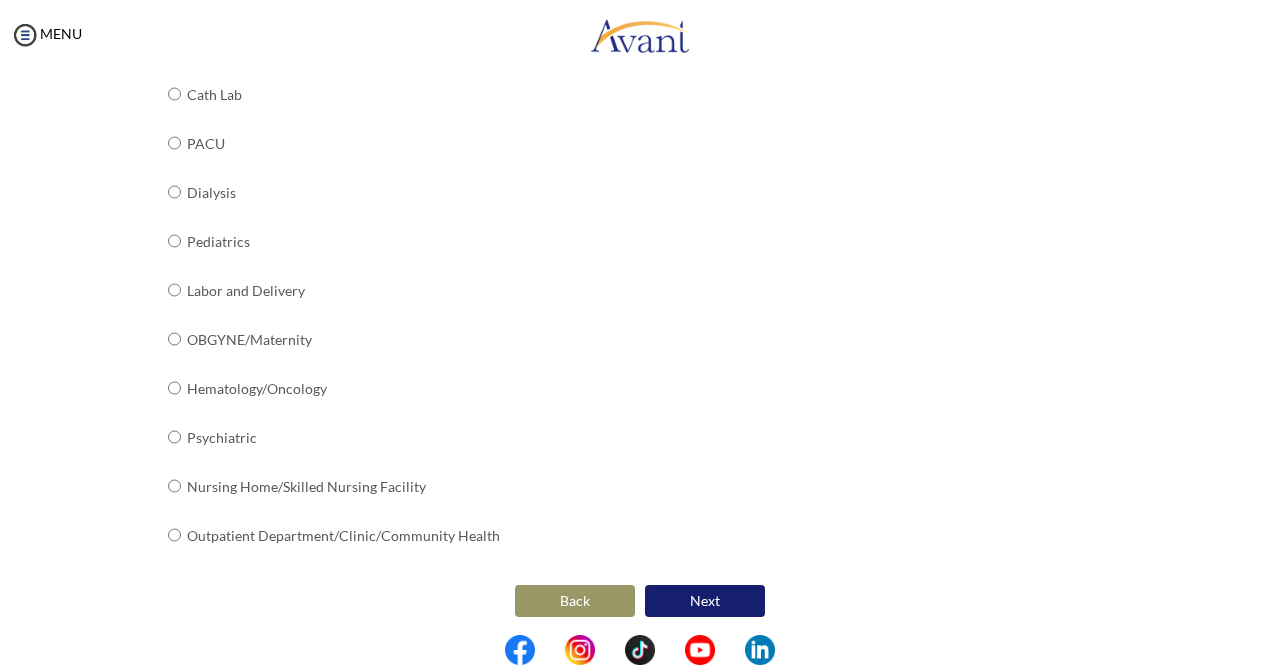 click on "Next" at bounding box center (705, 601) 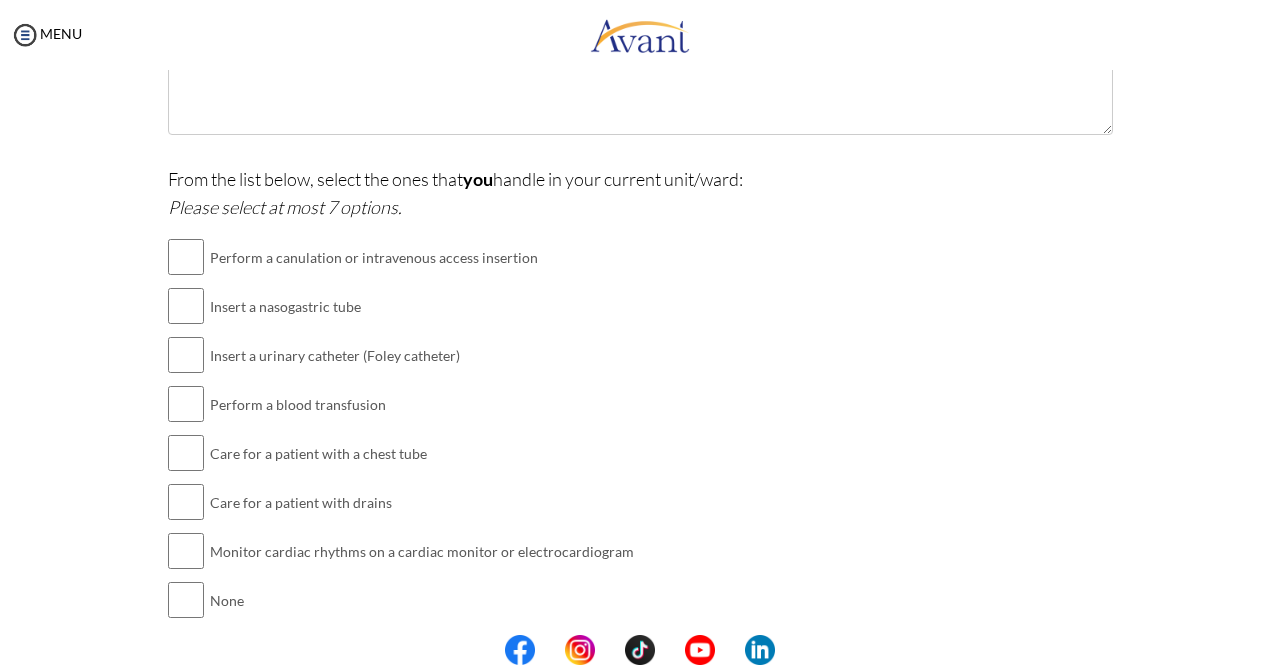 scroll, scrollTop: 464, scrollLeft: 0, axis: vertical 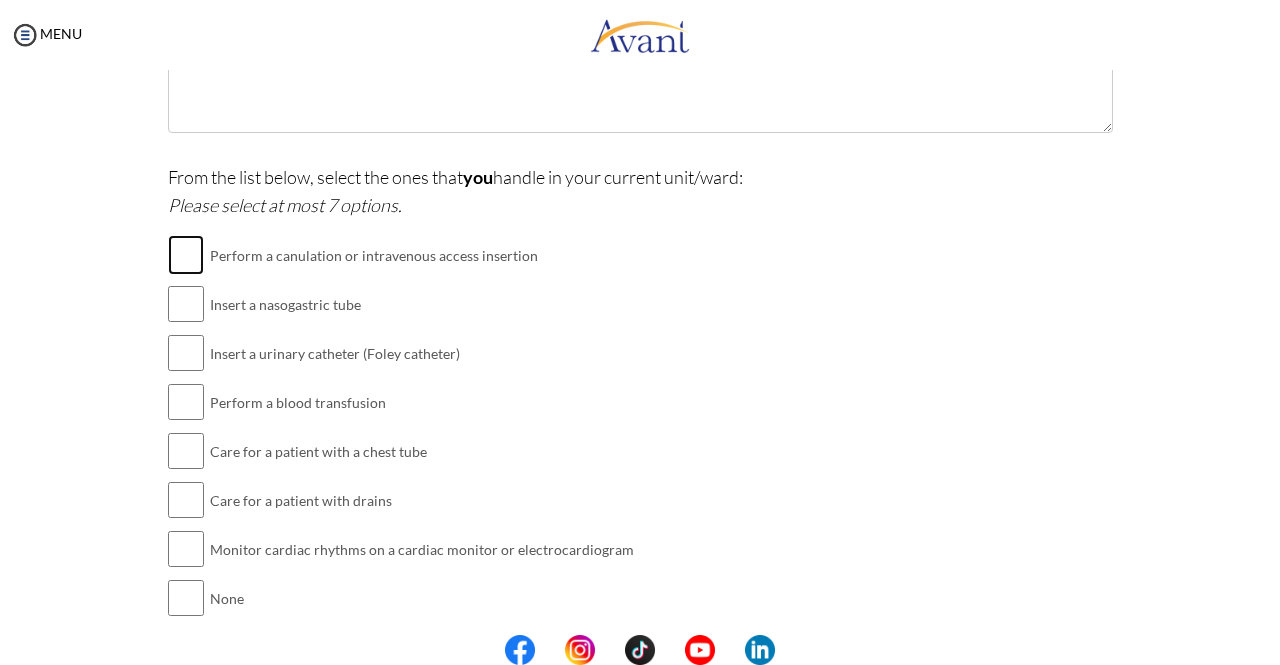 click at bounding box center (186, 255) 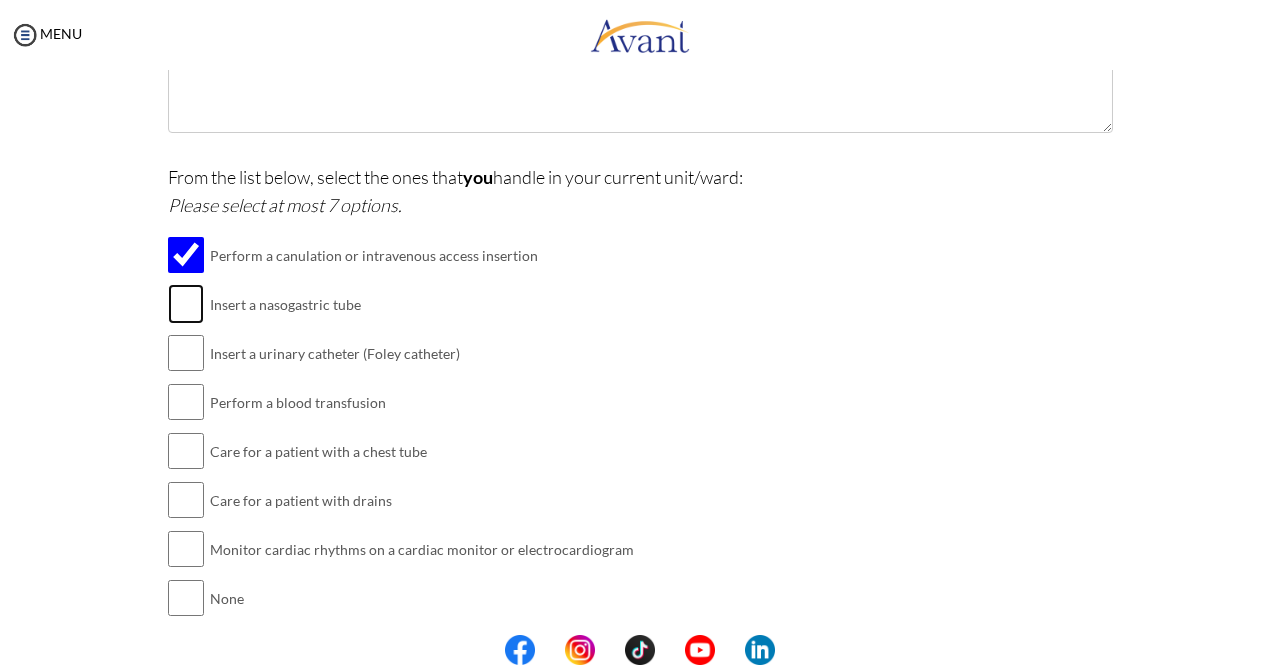 click at bounding box center (186, 304) 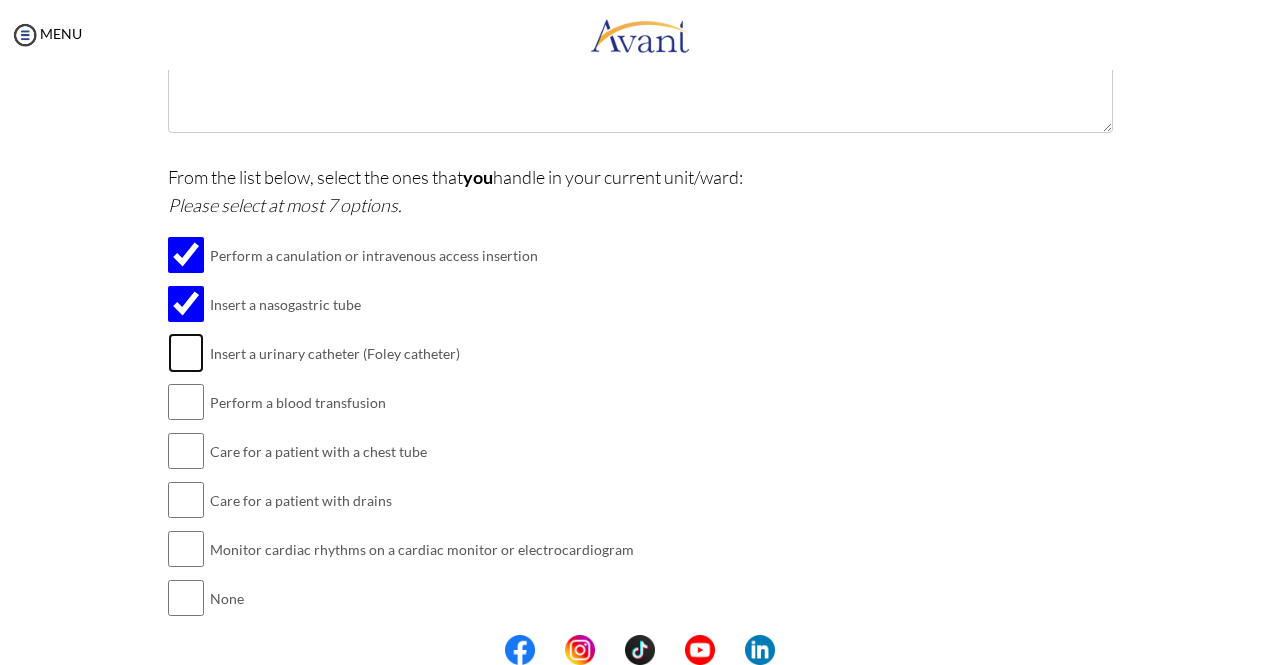 click at bounding box center (186, 353) 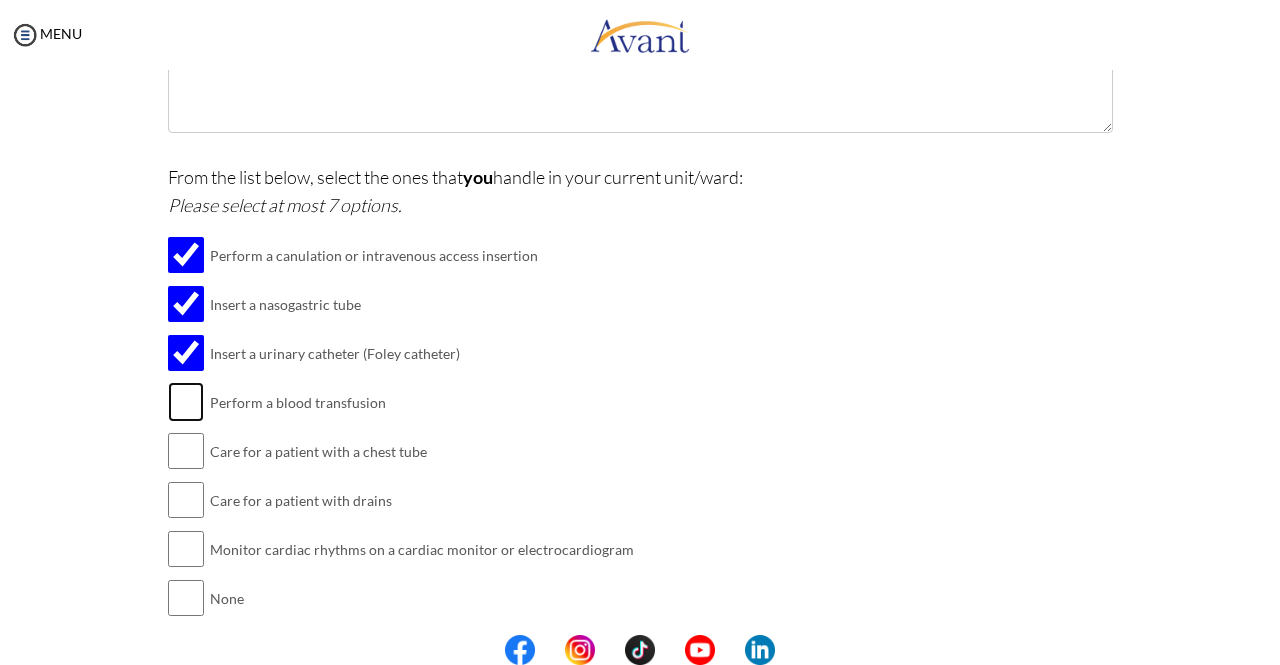 click at bounding box center [186, 402] 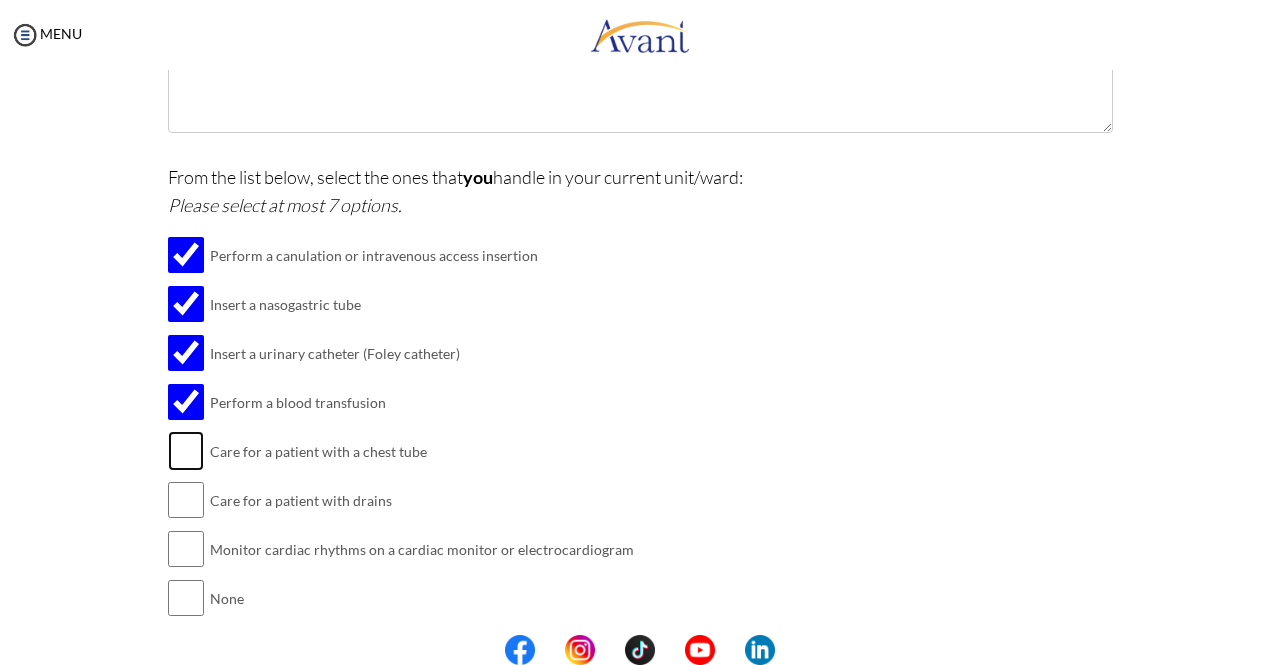 click at bounding box center (186, 451) 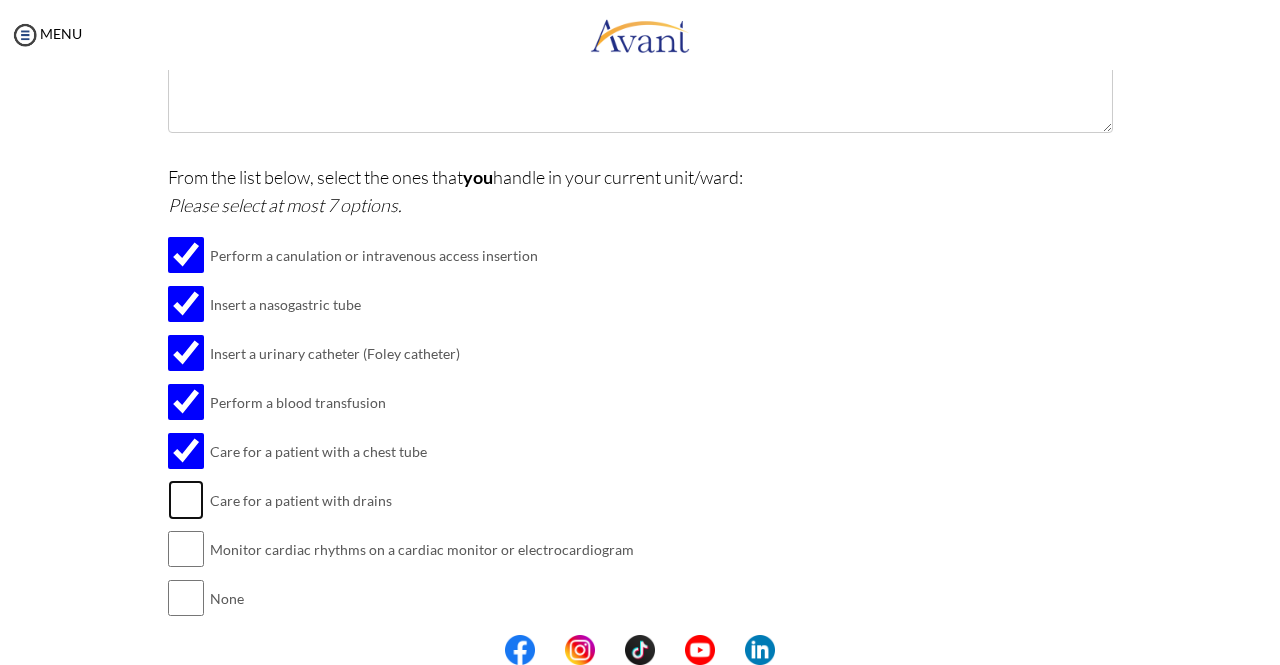 click at bounding box center (186, 500) 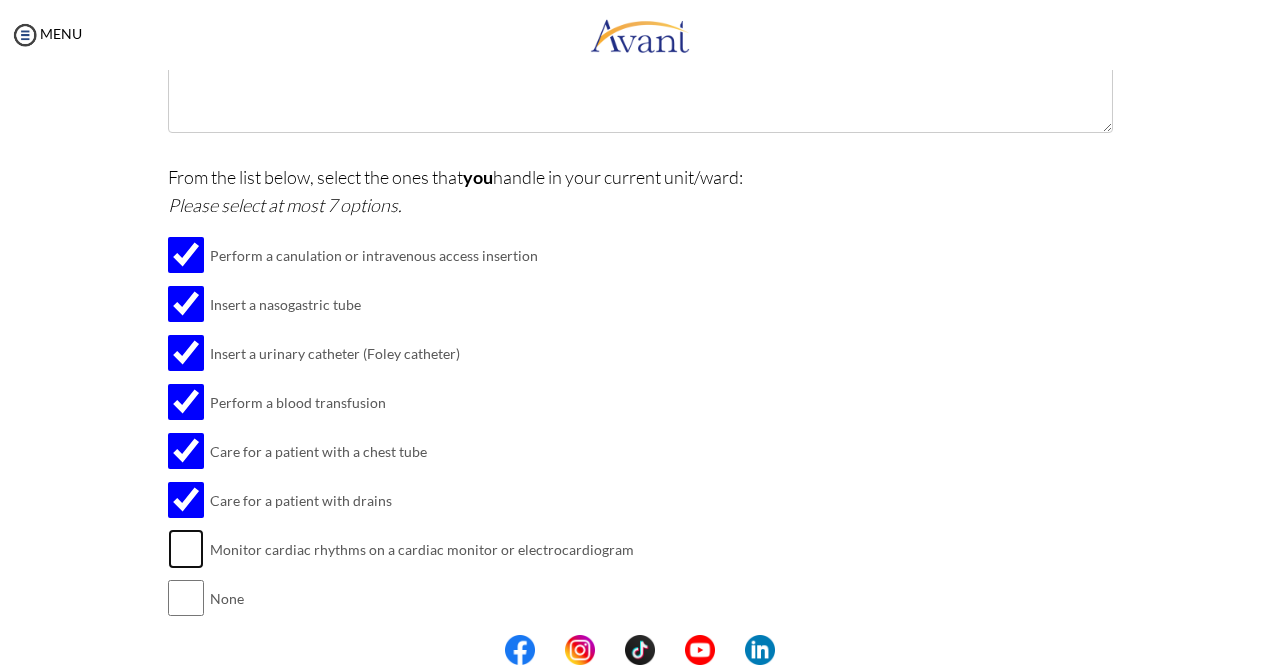 click at bounding box center [186, 549] 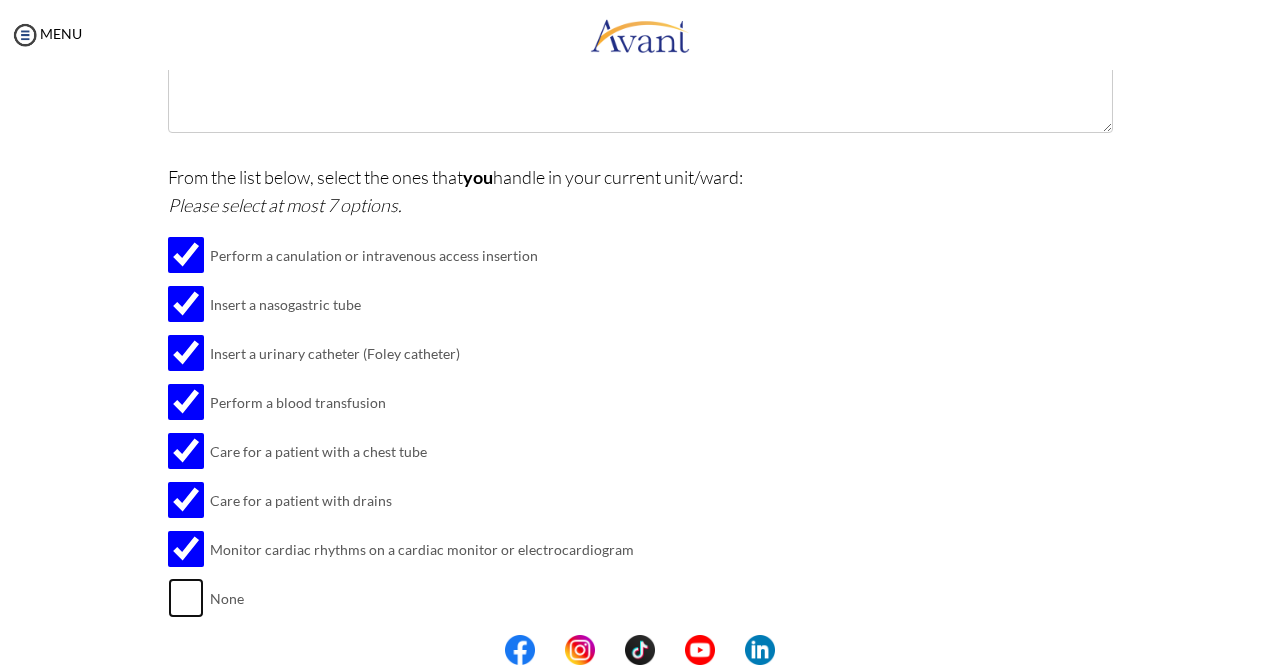 click at bounding box center [186, 598] 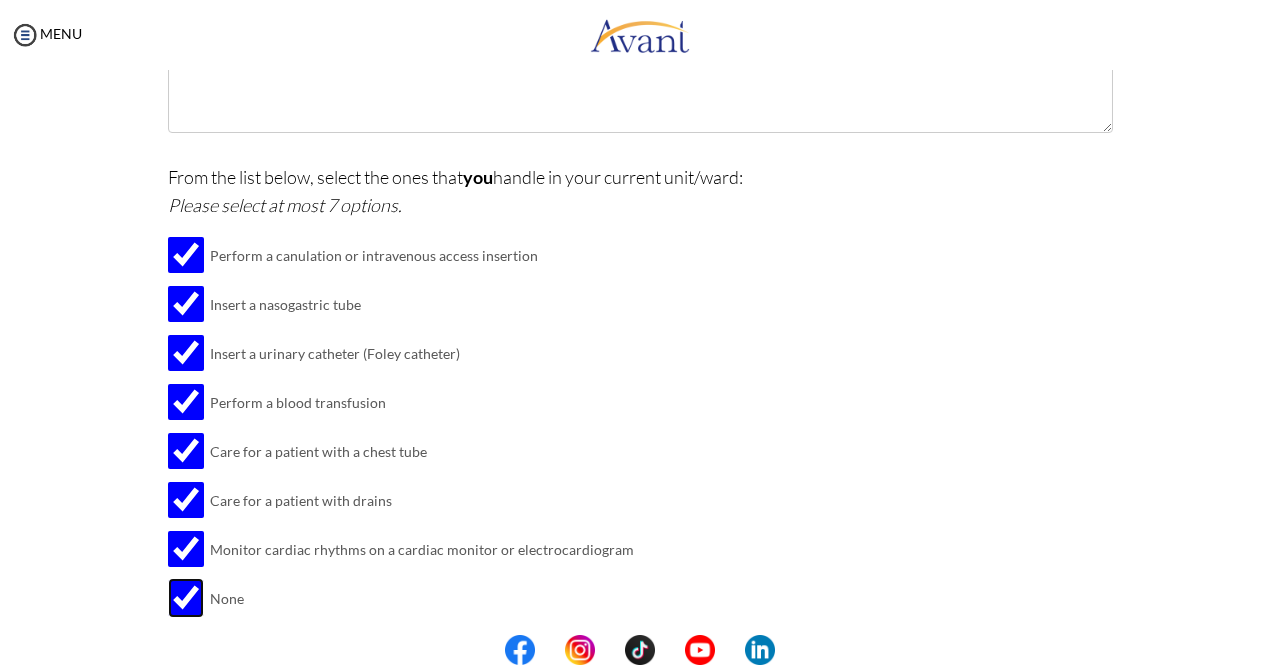 click at bounding box center [186, 598] 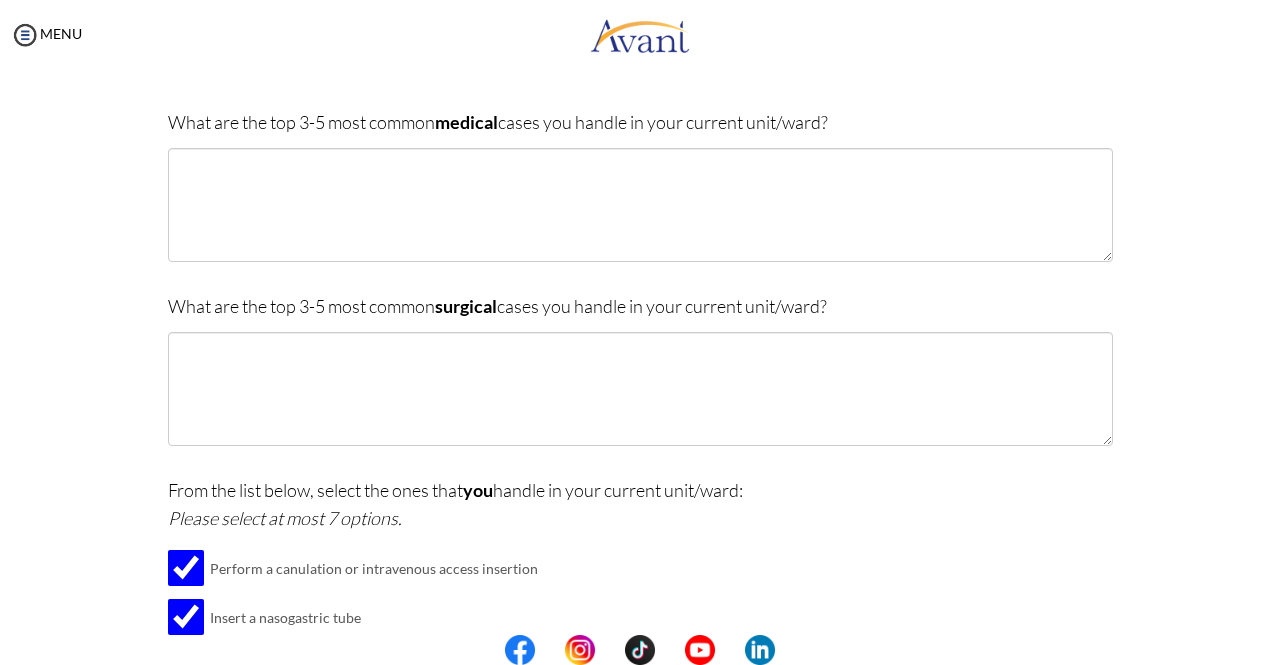scroll, scrollTop: 127, scrollLeft: 0, axis: vertical 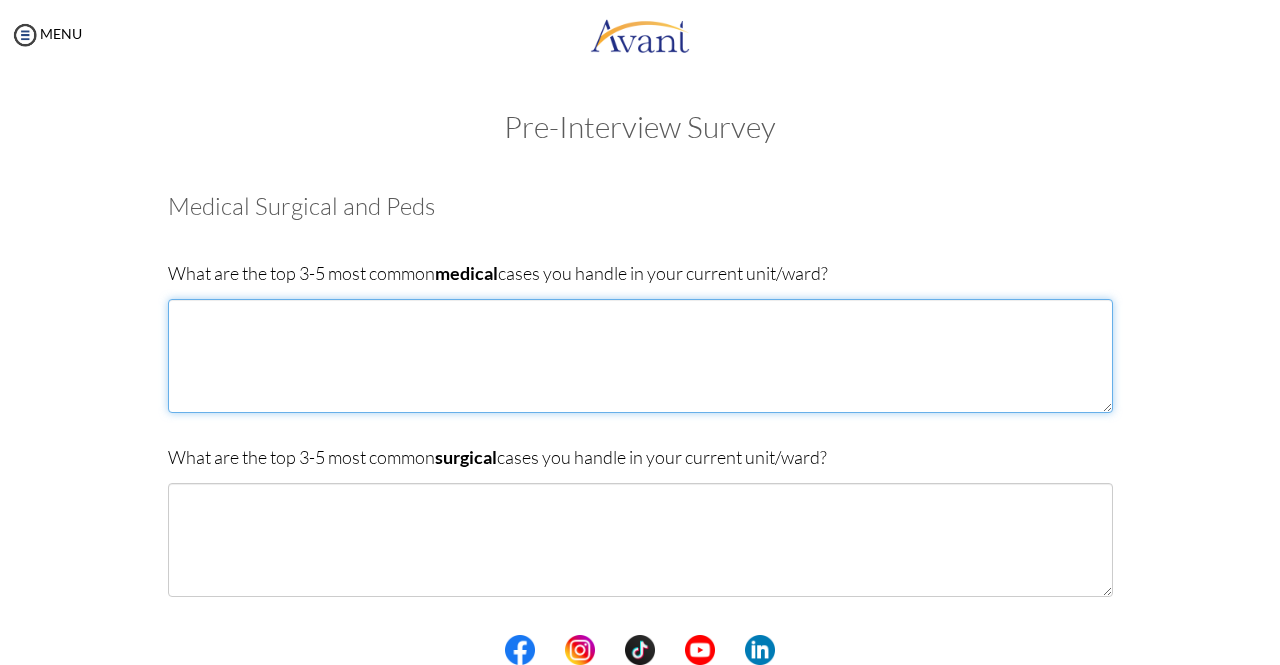click at bounding box center (640, 356) 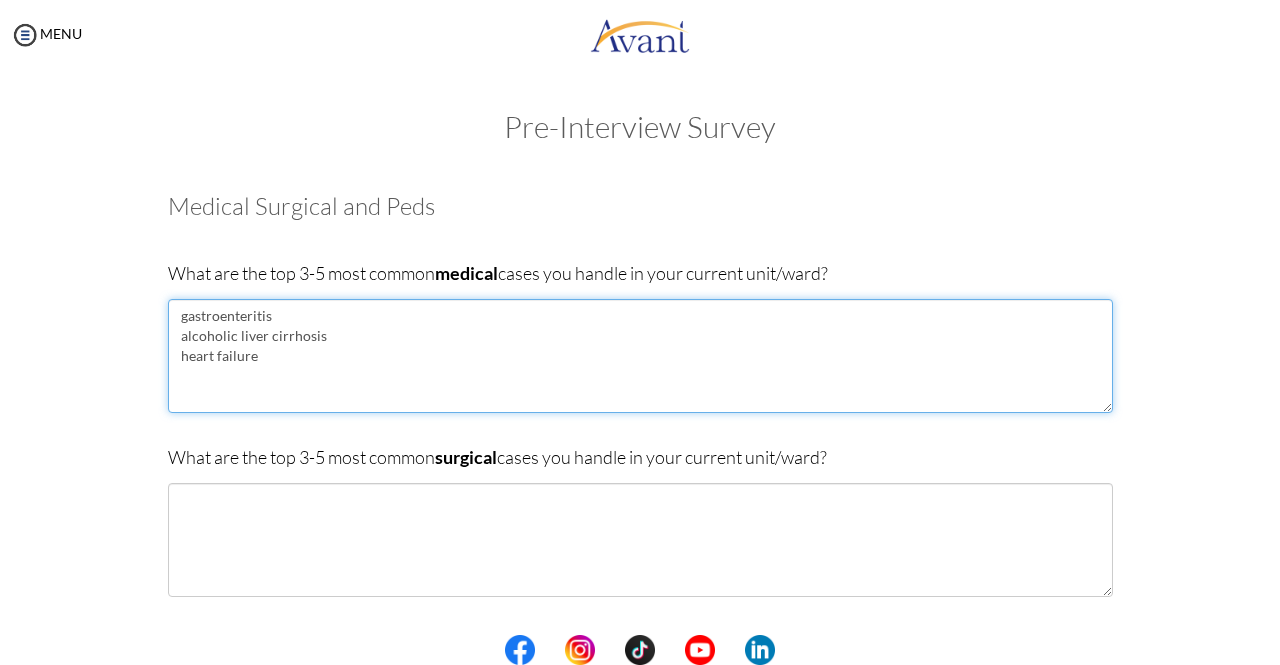 type on "gastroenteritis
alcoholic liver cirrhosis
heart failure" 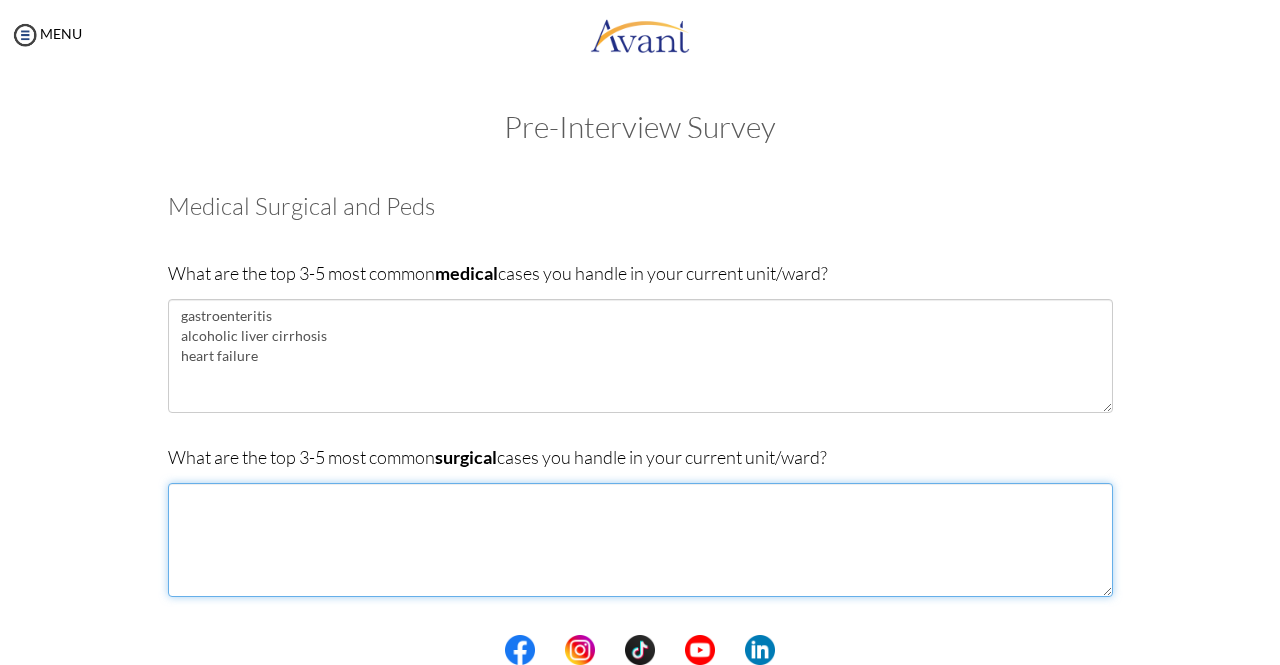 click at bounding box center (640, 540) 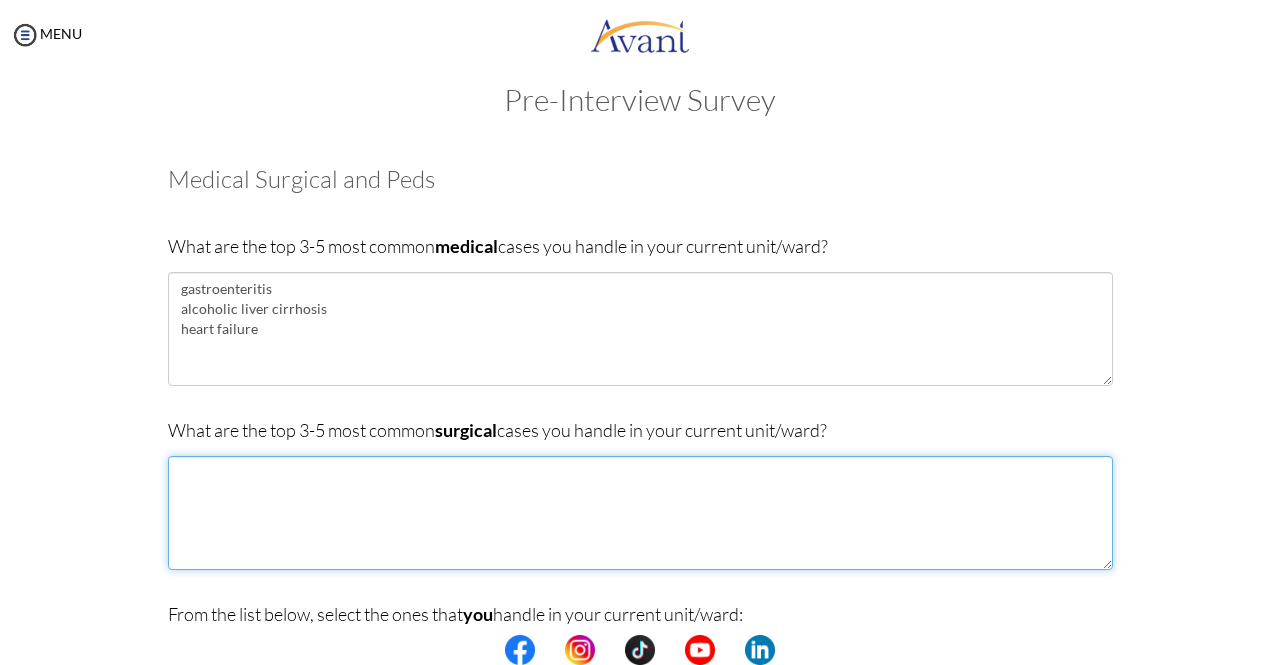 scroll, scrollTop: 0, scrollLeft: 0, axis: both 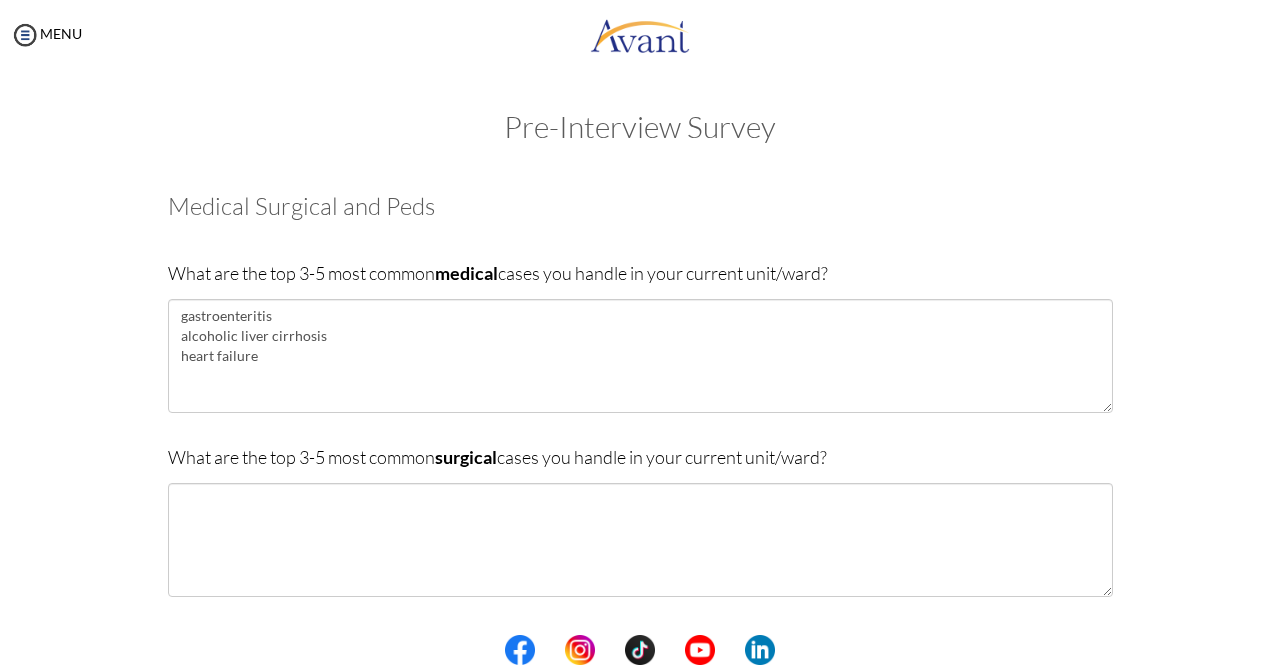 drag, startPoint x: 1261, startPoint y: 205, endPoint x: 1271, endPoint y: 282, distance: 77.64664 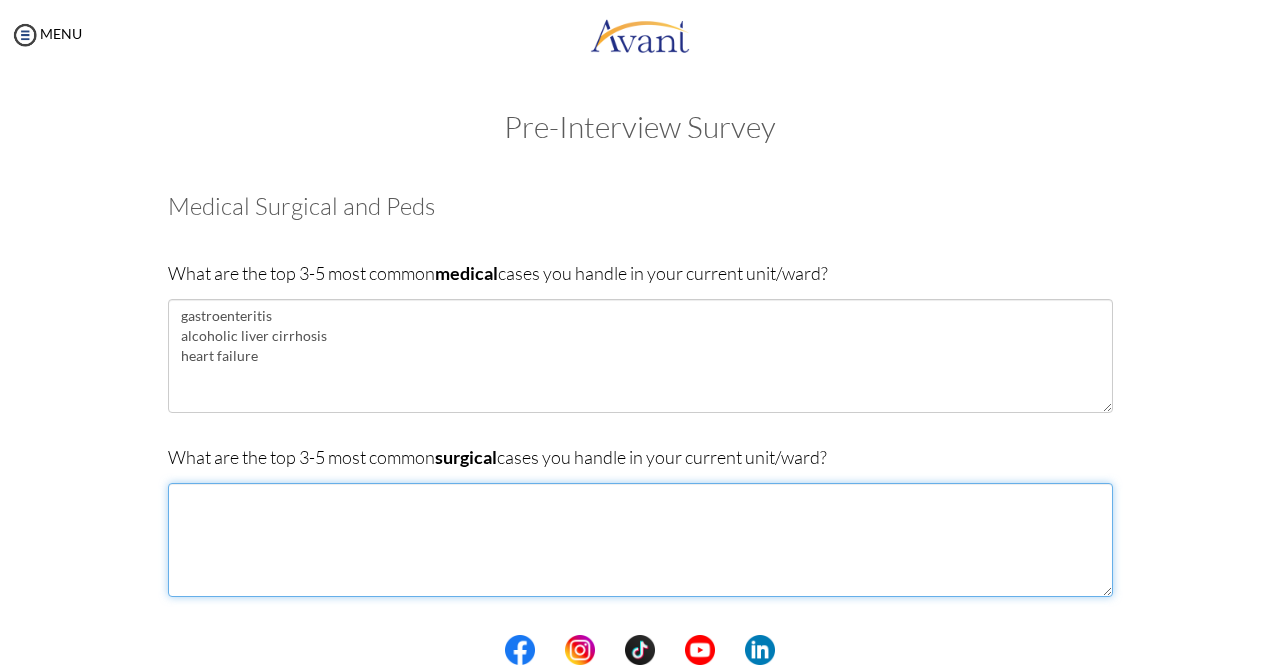 click at bounding box center (640, 540) 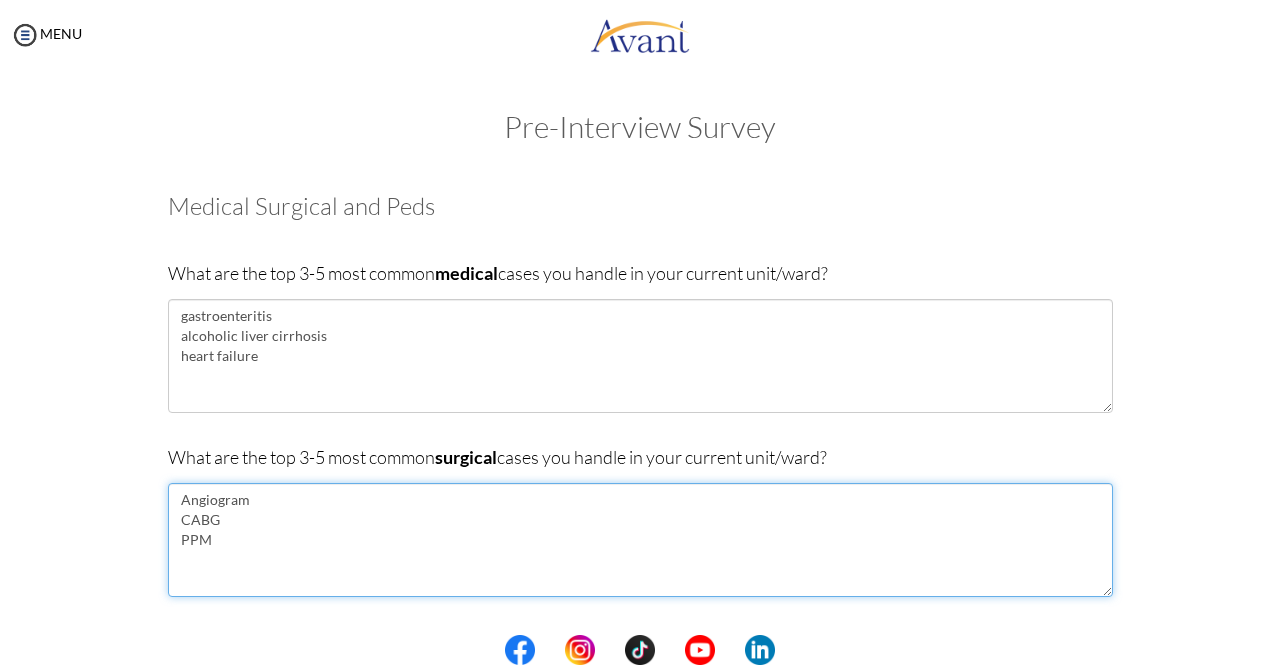 type on "Angiogram
CABG
PPM" 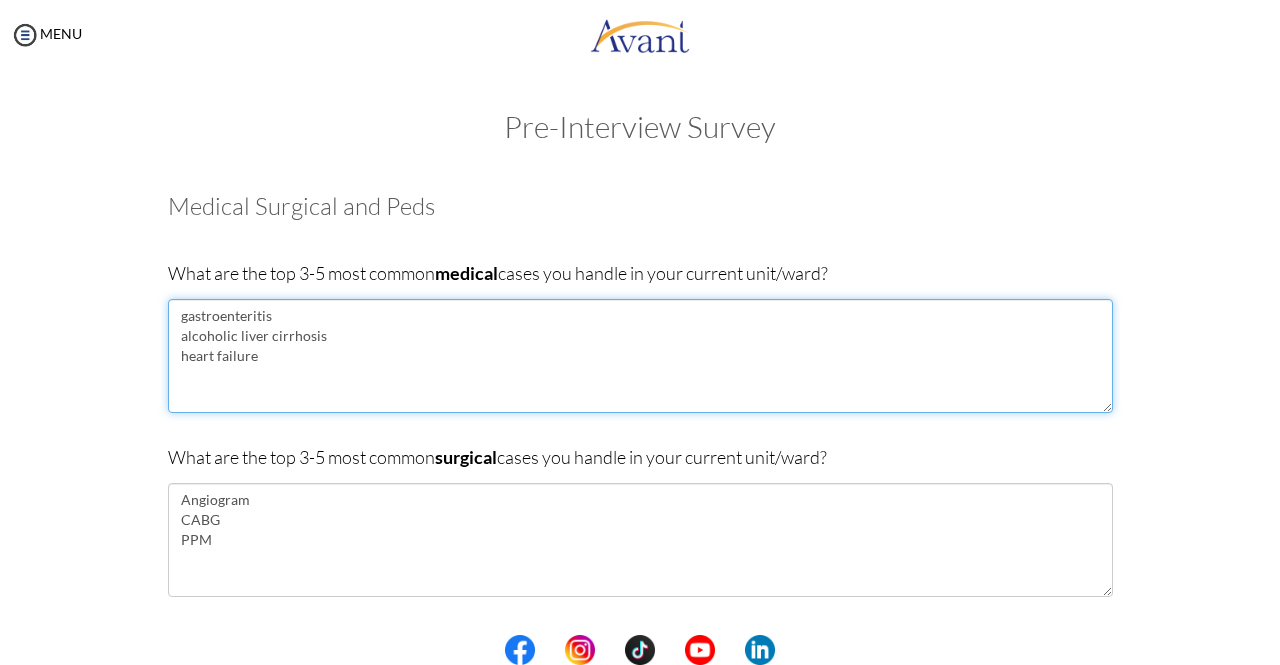 click on "gastroenteritis
alcoholic liver cirrhosis
heart failure" at bounding box center [640, 356] 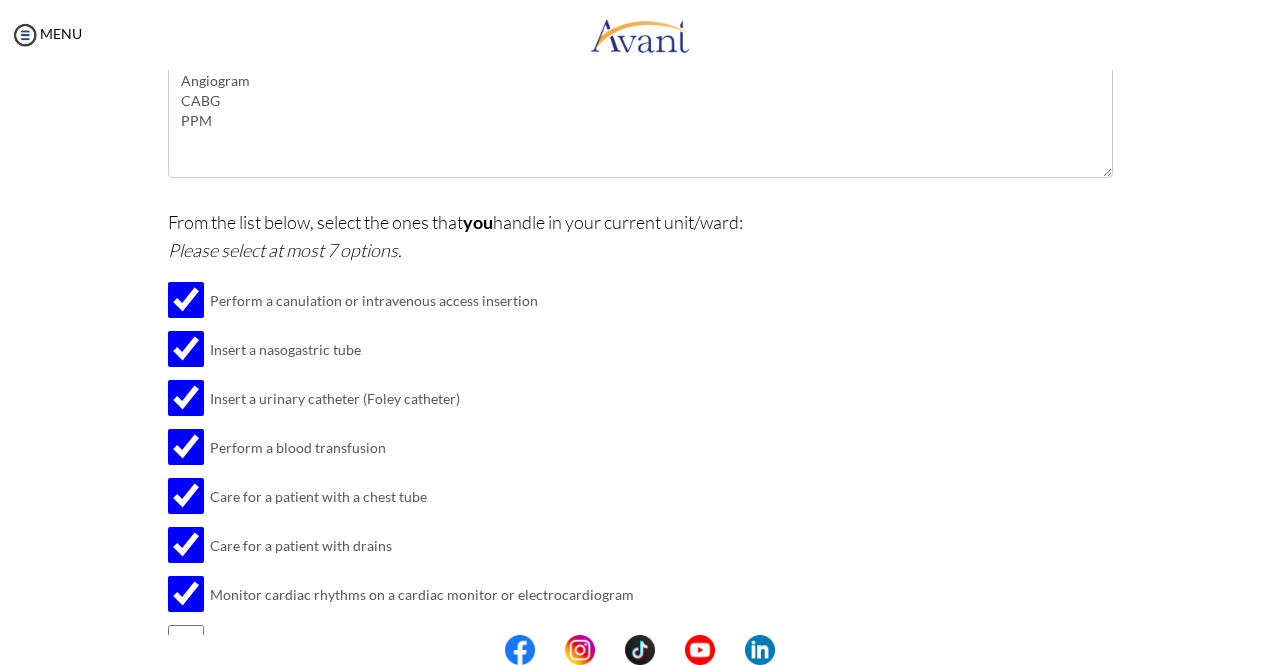 scroll, scrollTop: 530, scrollLeft: 0, axis: vertical 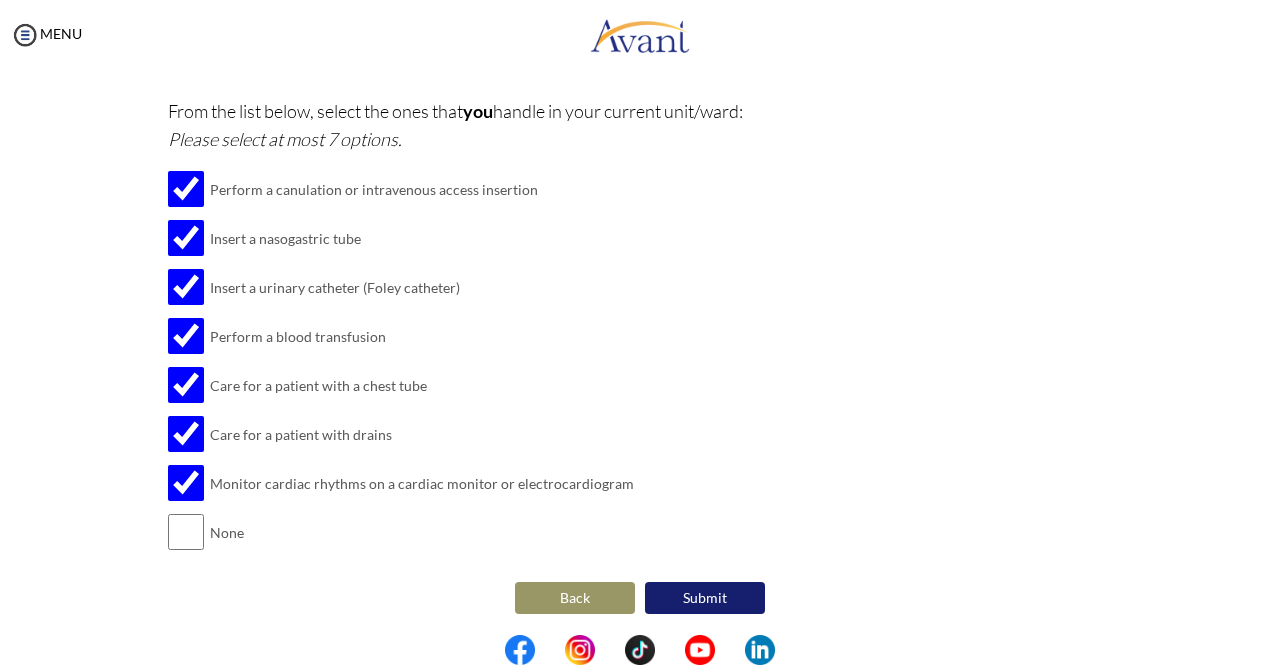 type on "gastroenteritis
alcoholic liver cirrhosis
heart failure
AF" 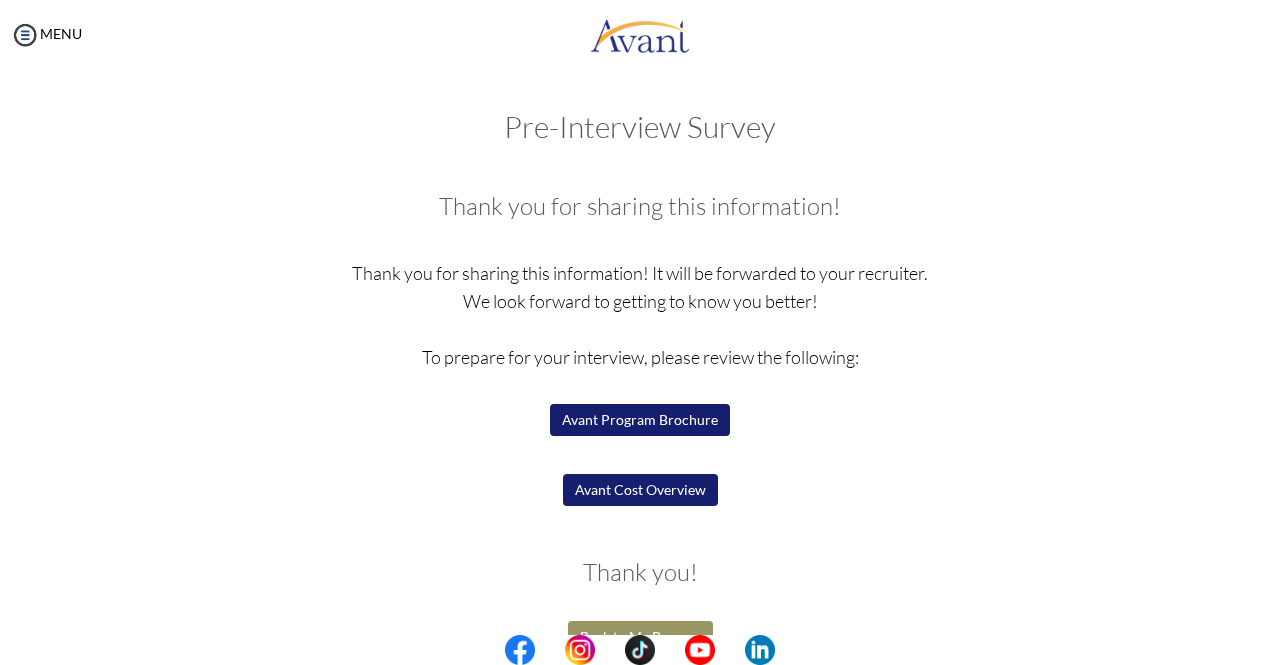 click on "Avant Program Brochure" at bounding box center [640, 420] 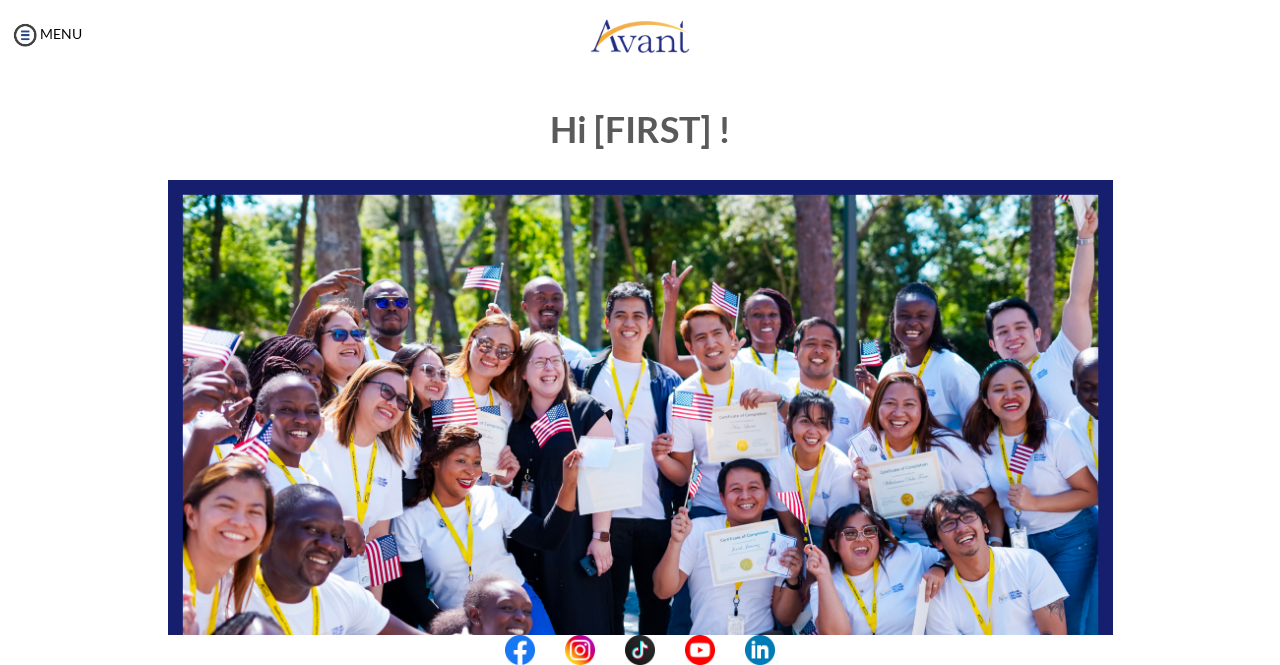 scroll, scrollTop: 0, scrollLeft: 0, axis: both 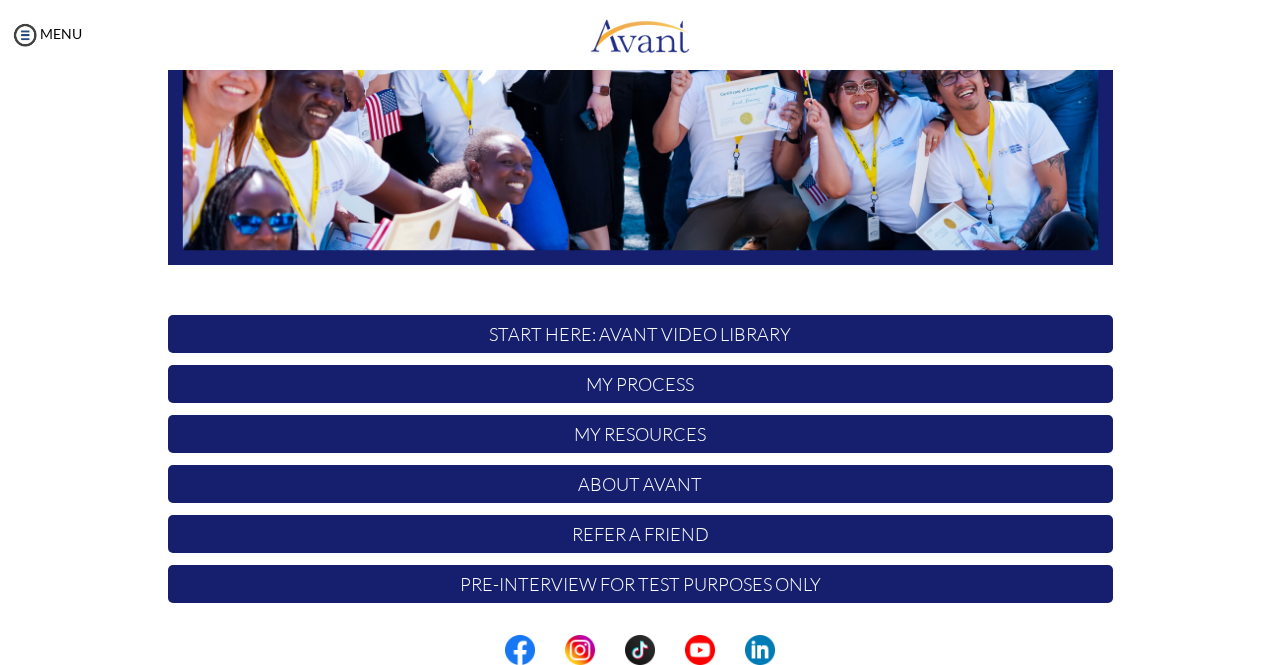 click on "My Process" at bounding box center [640, 384] 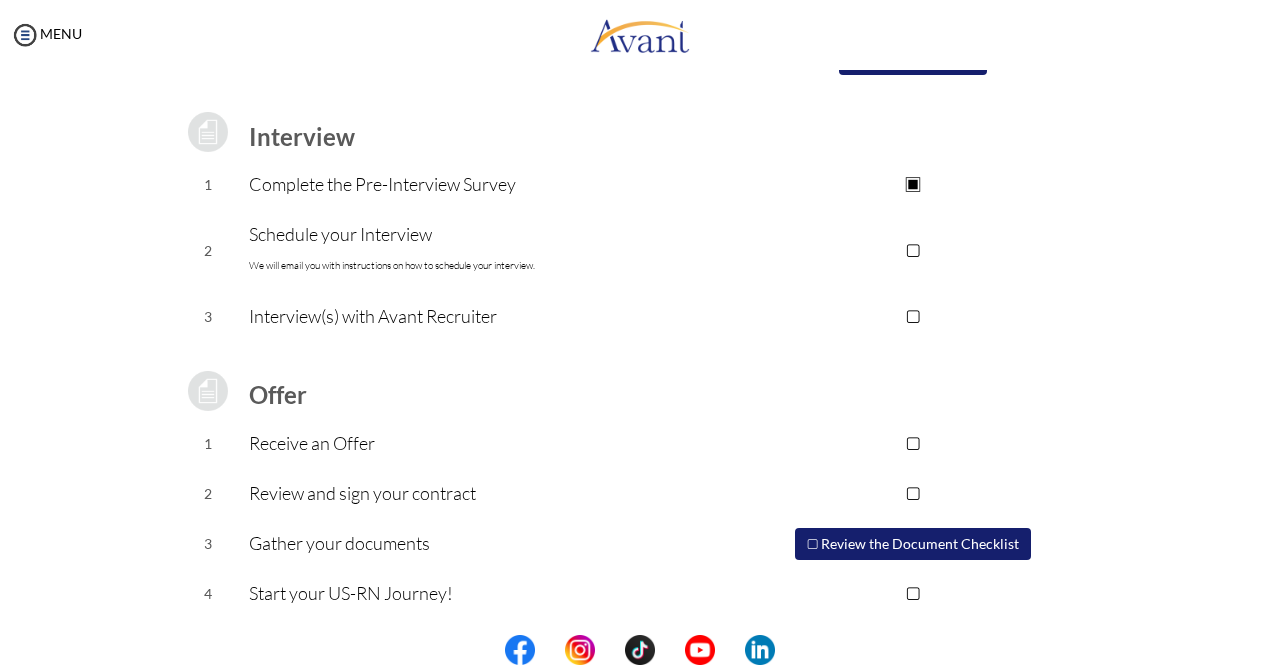 scroll, scrollTop: 244, scrollLeft: 0, axis: vertical 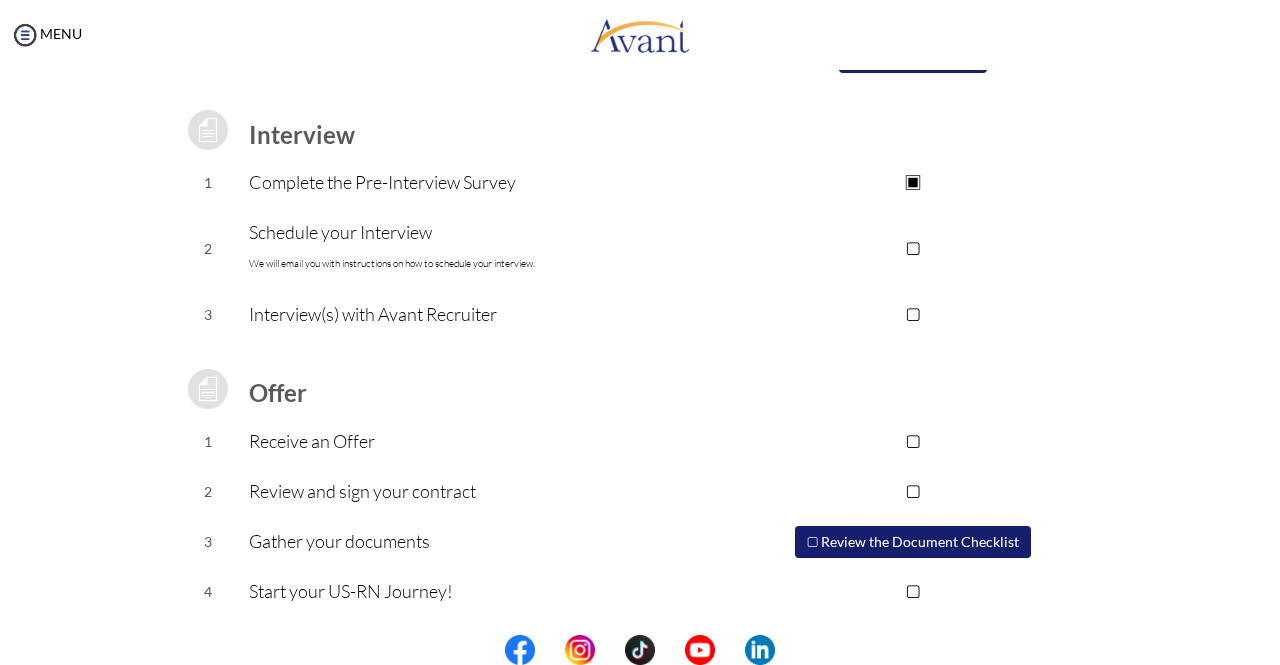 click on "We will email you with instructions on how to schedule your interview." at bounding box center [392, 263] 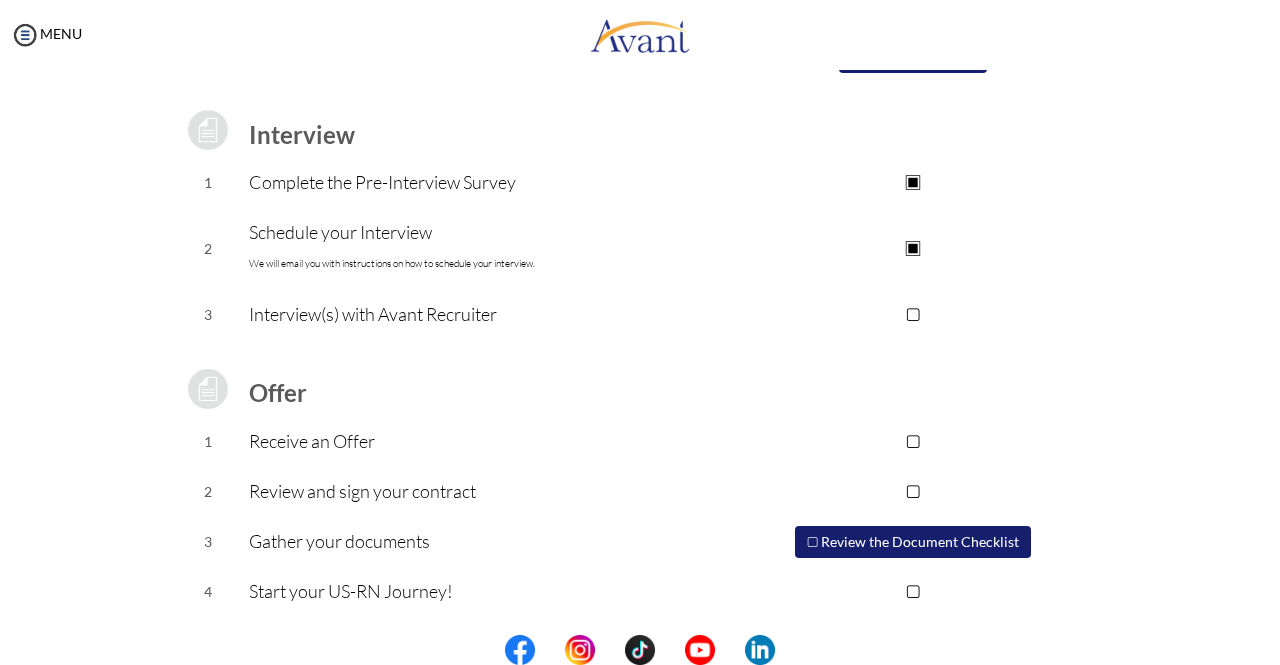 click on "▢ Review the Document Checklist" at bounding box center [913, 542] 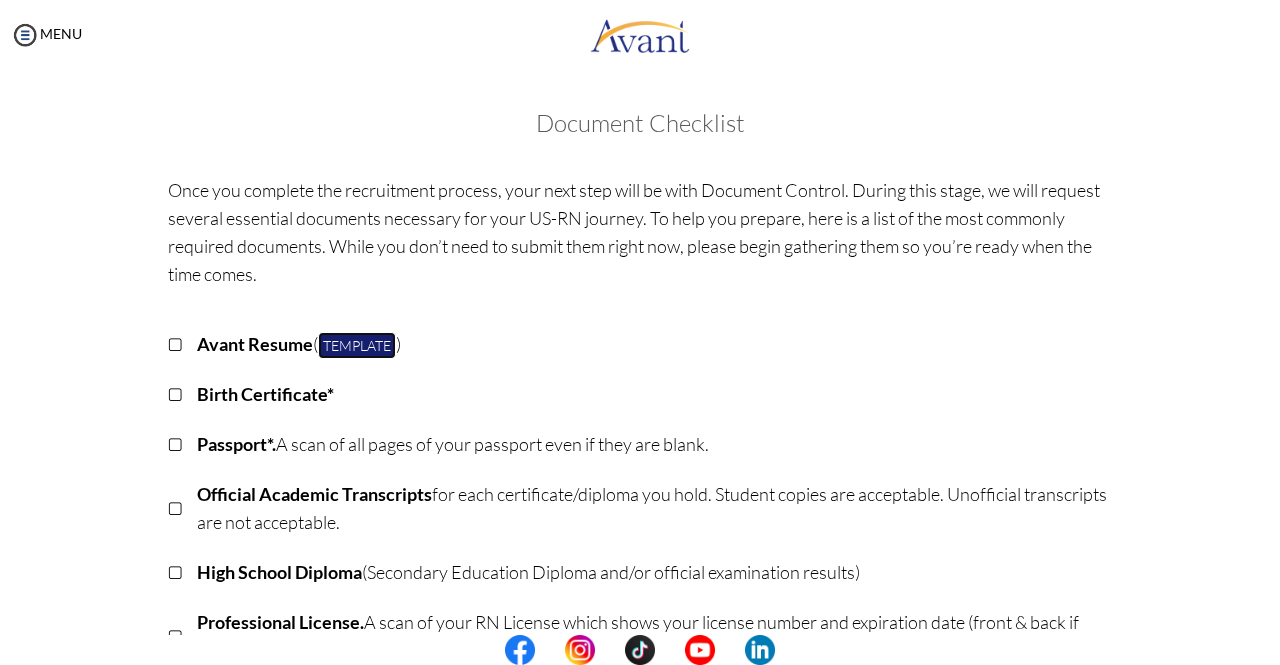 click on "Template" at bounding box center (357, 345) 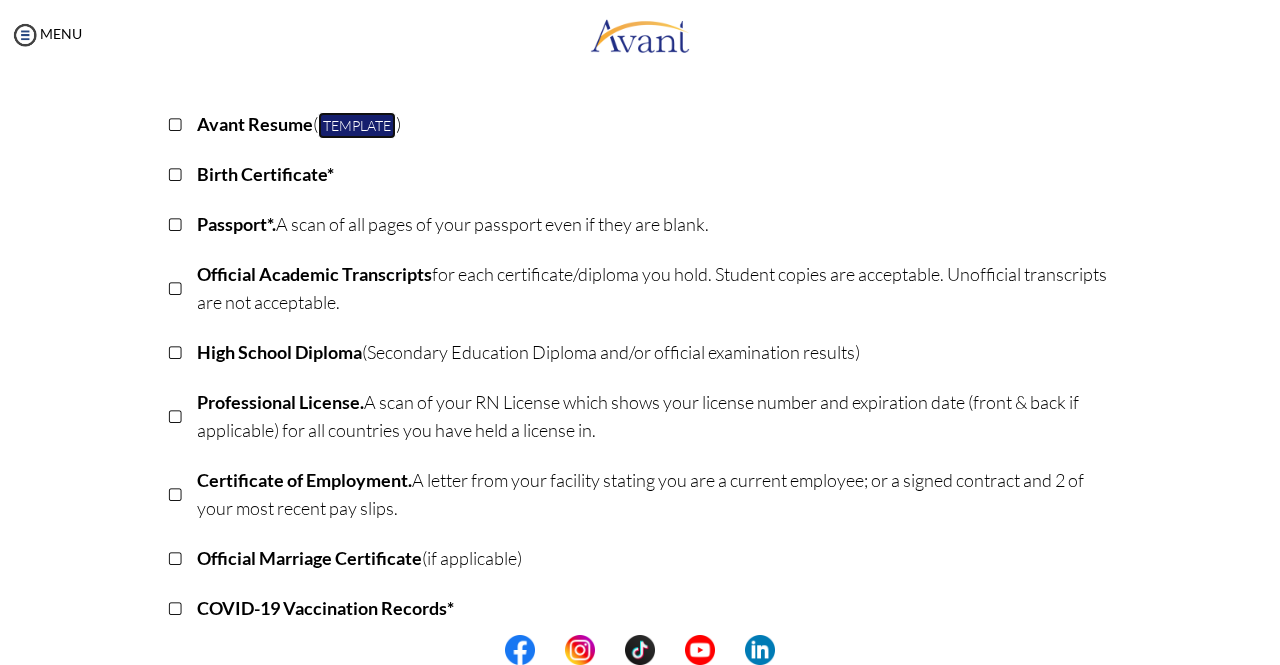 scroll, scrollTop: 215, scrollLeft: 0, axis: vertical 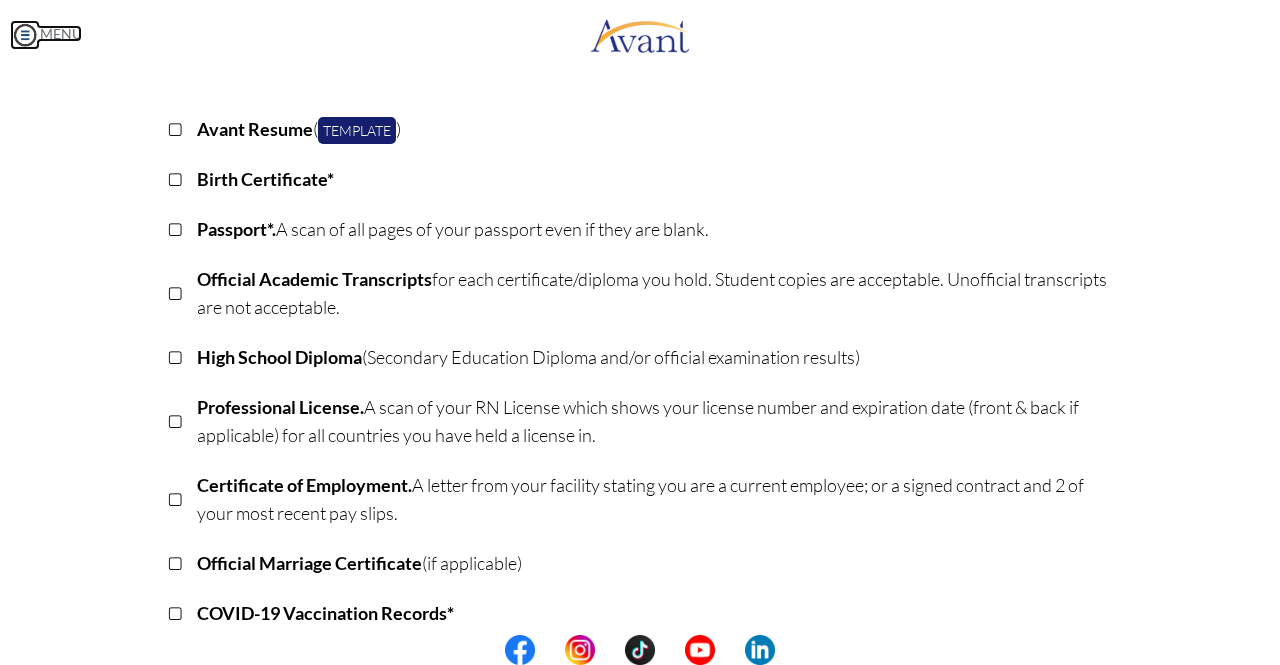 click at bounding box center [25, 35] 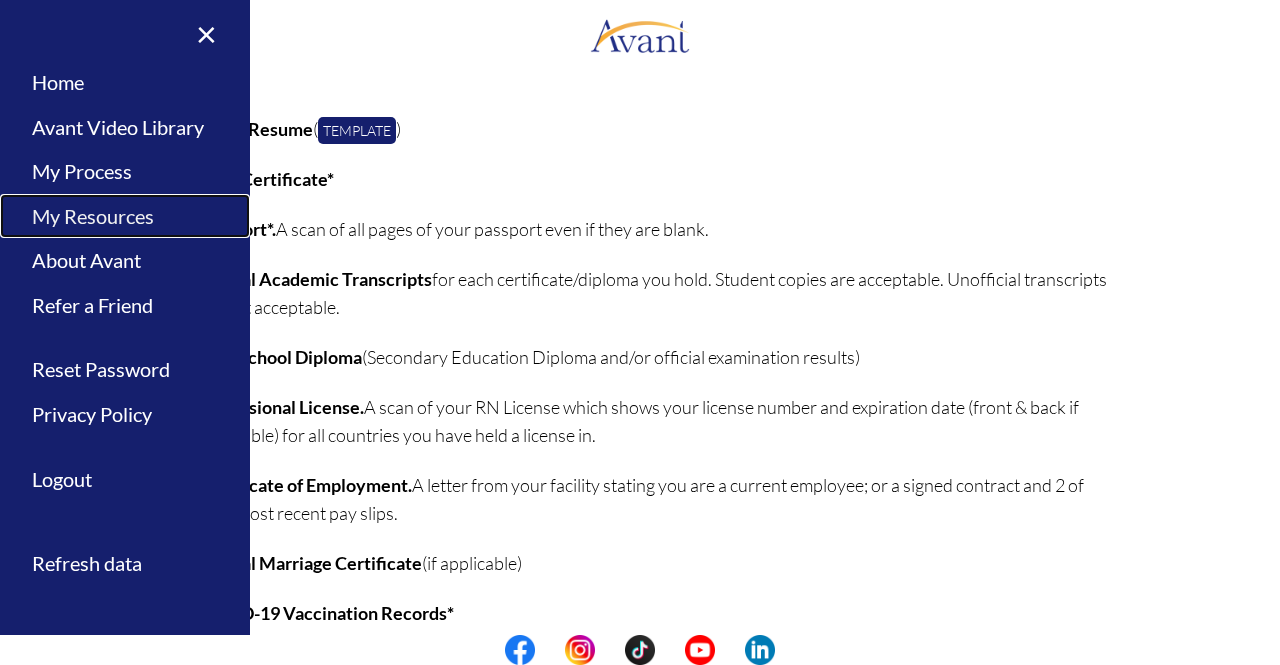 click on "My Resources" at bounding box center (125, 216) 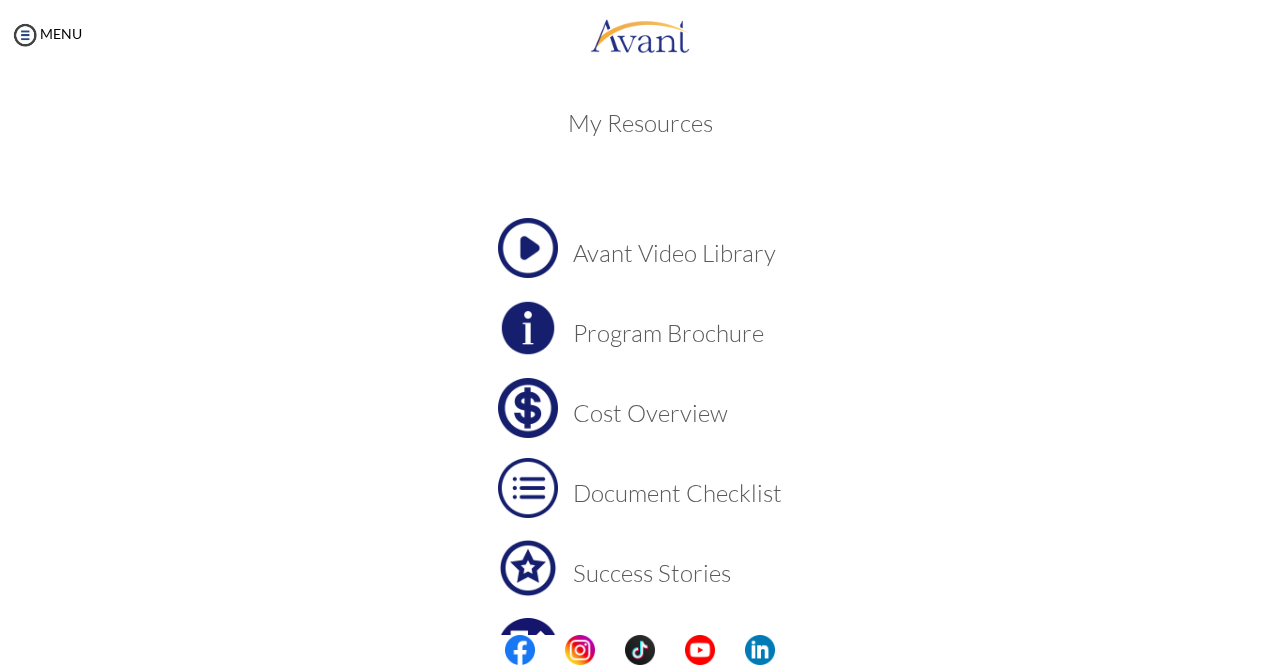 click at bounding box center [528, 408] 